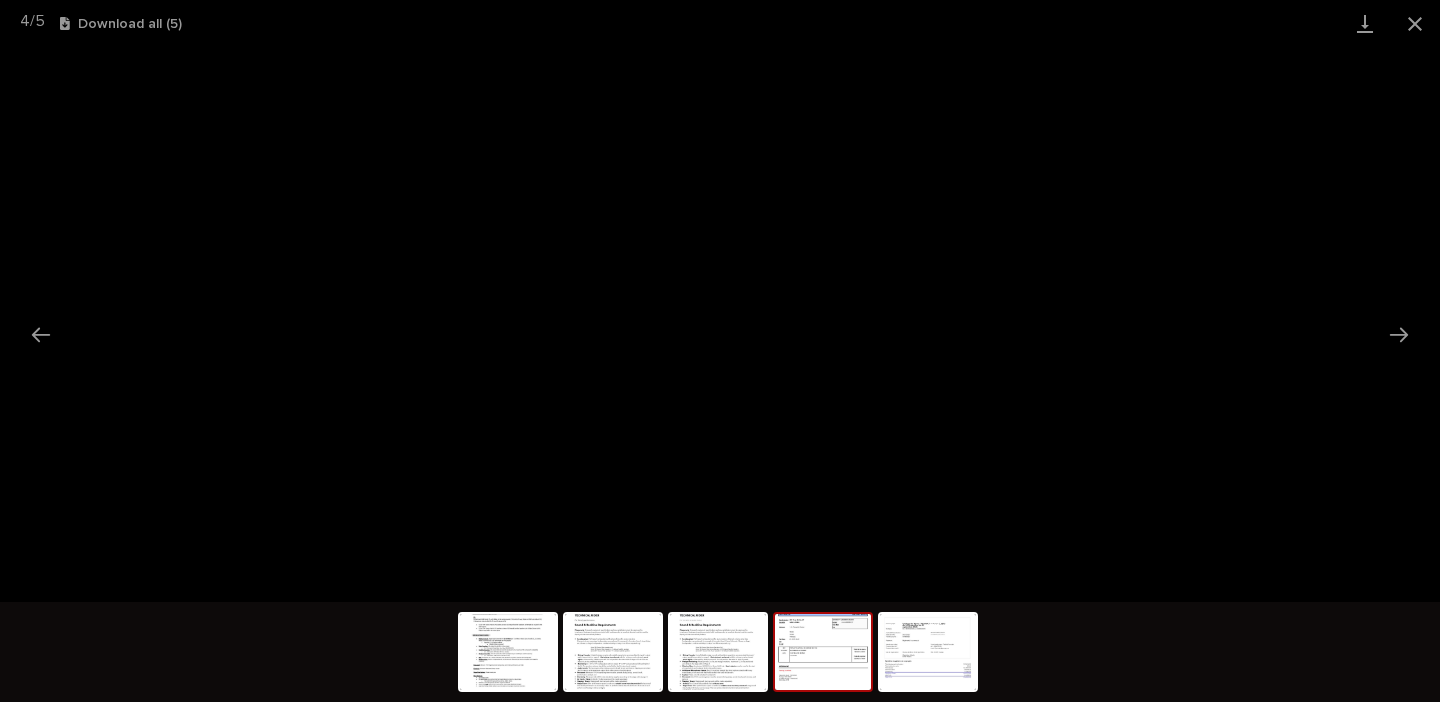 scroll, scrollTop: 0, scrollLeft: 0, axis: both 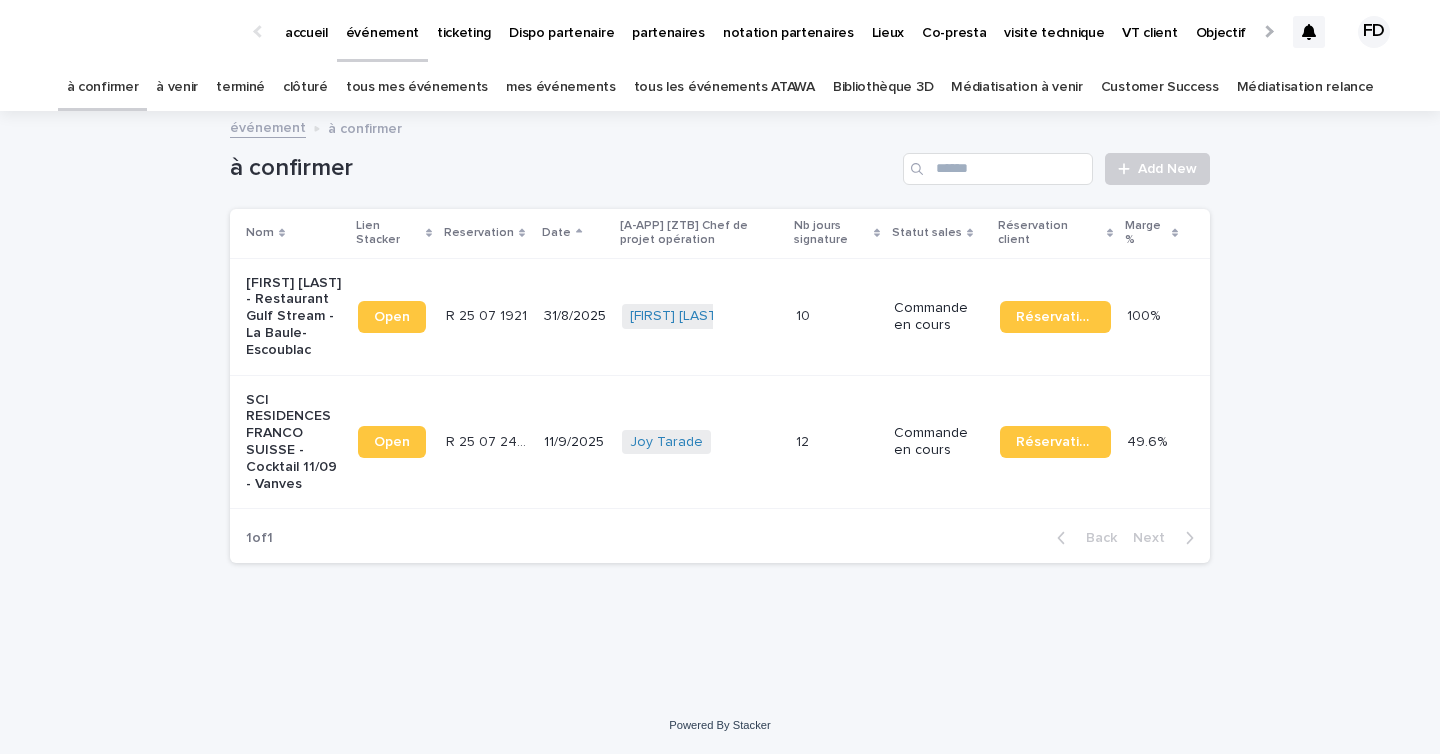 click 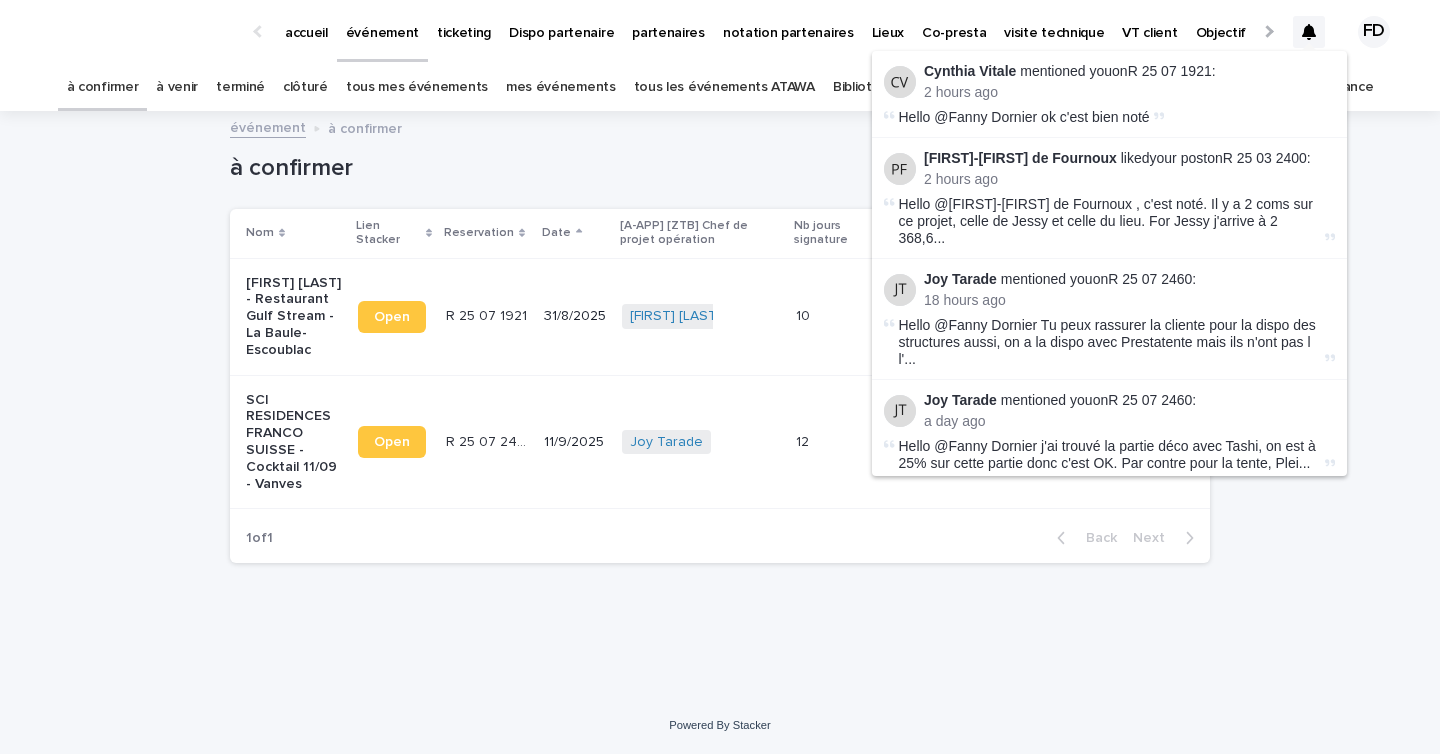 click on "à venir" at bounding box center (177, 87) 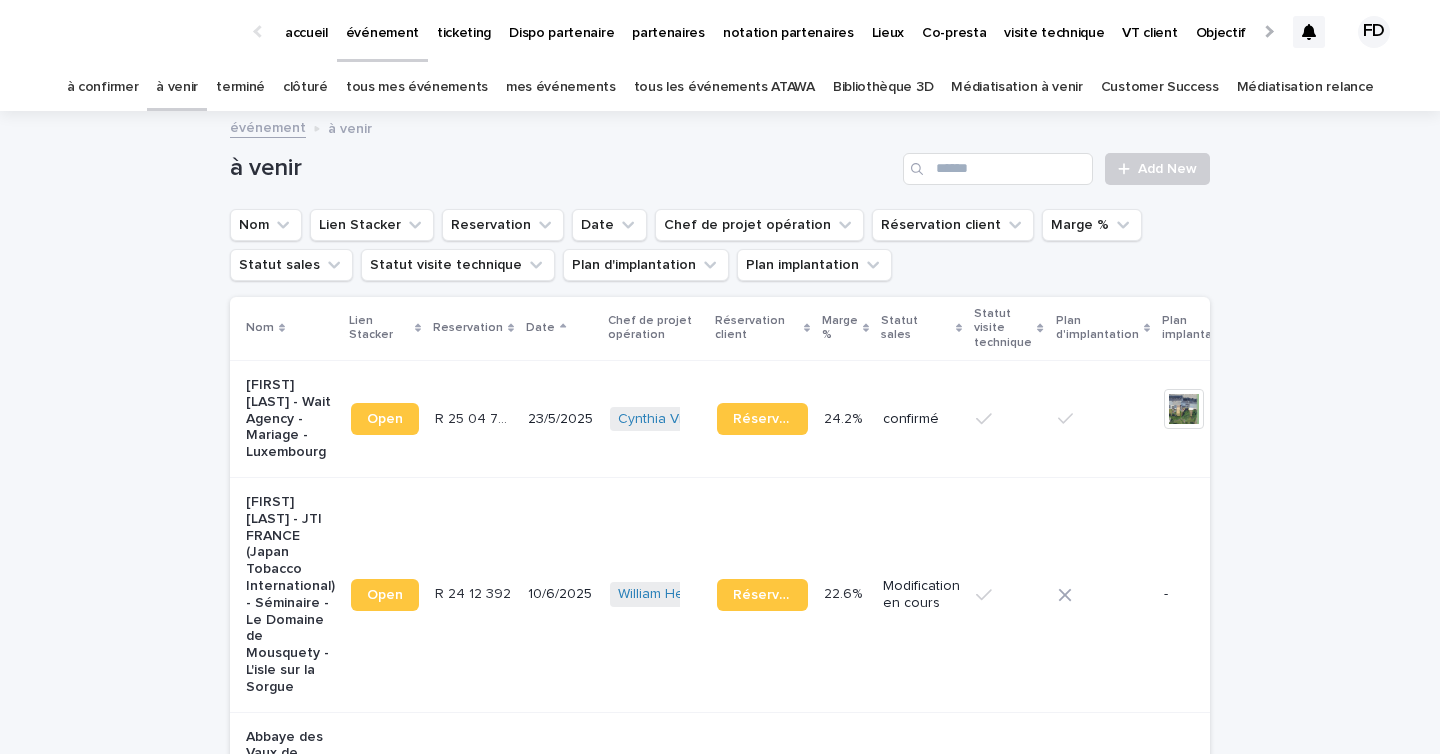 click on "à confirmer" at bounding box center [103, 87] 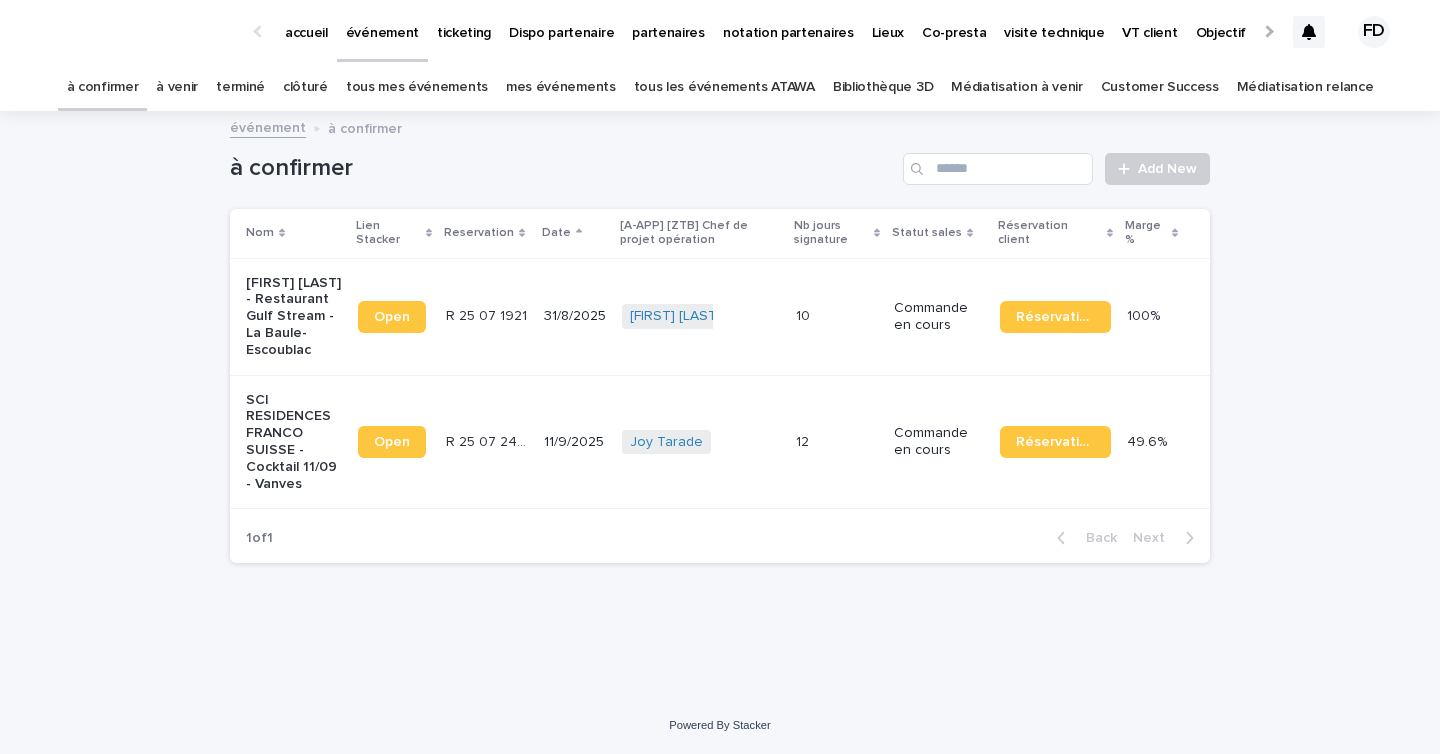 click at bounding box center (1309, 32) 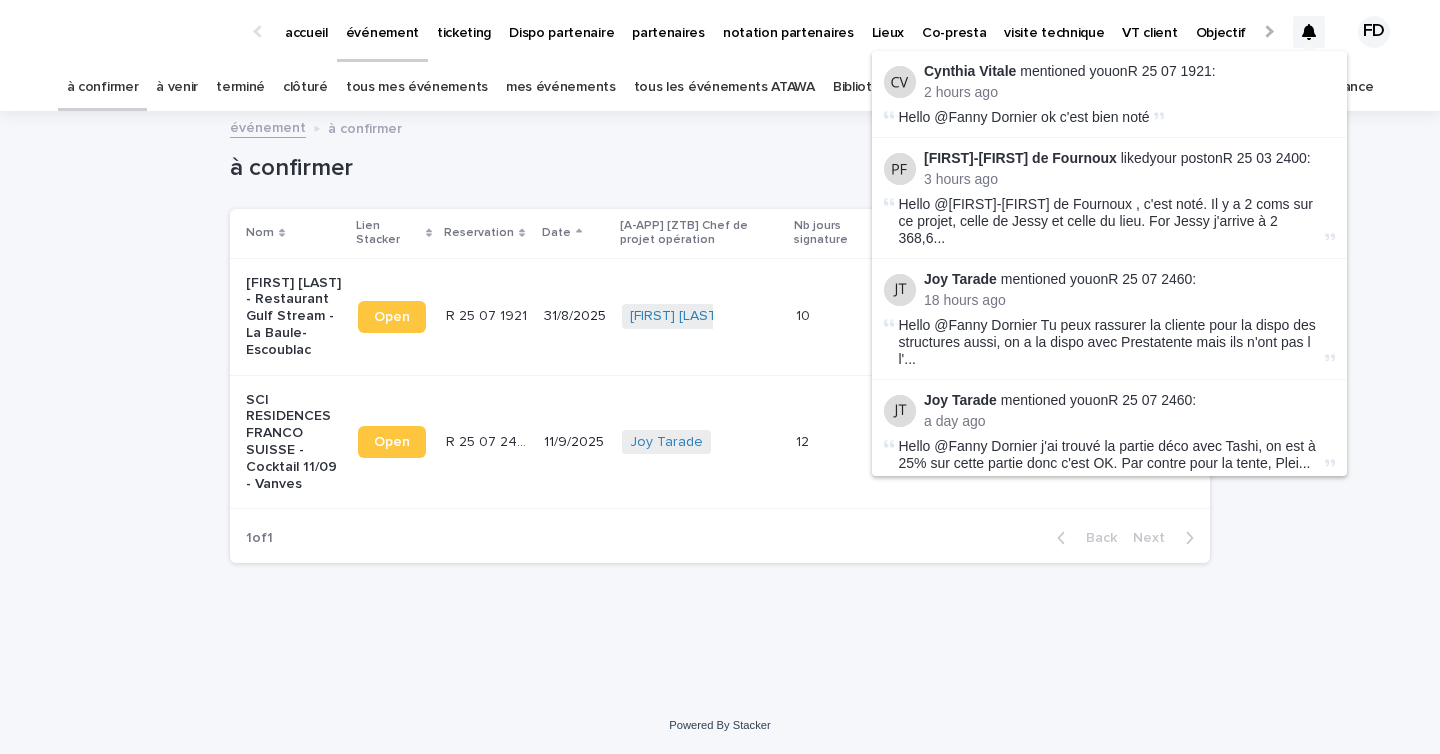 scroll, scrollTop: 5, scrollLeft: 0, axis: vertical 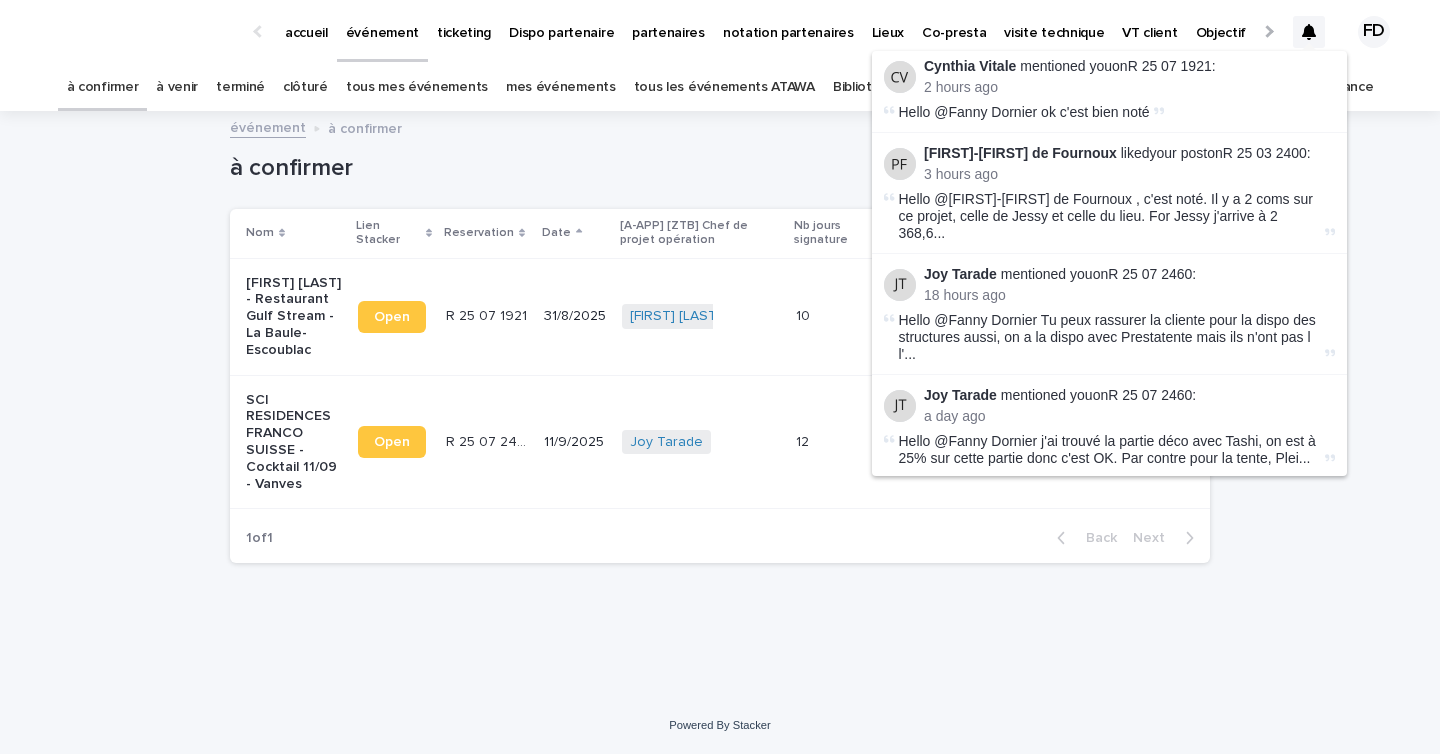 click on "Pierre-Axel de Fournoux   liked  your post  on  R 25 03 2400 : 3 hours ago Hello  @Pierre-Axel de Fournoux  , c'est noté. Il y a 2 coms sur ce projet, celle de Jessy et celle du lieu.  Pour Jessy j'arrive à 2 368,6 ..." at bounding box center [1109, 193] 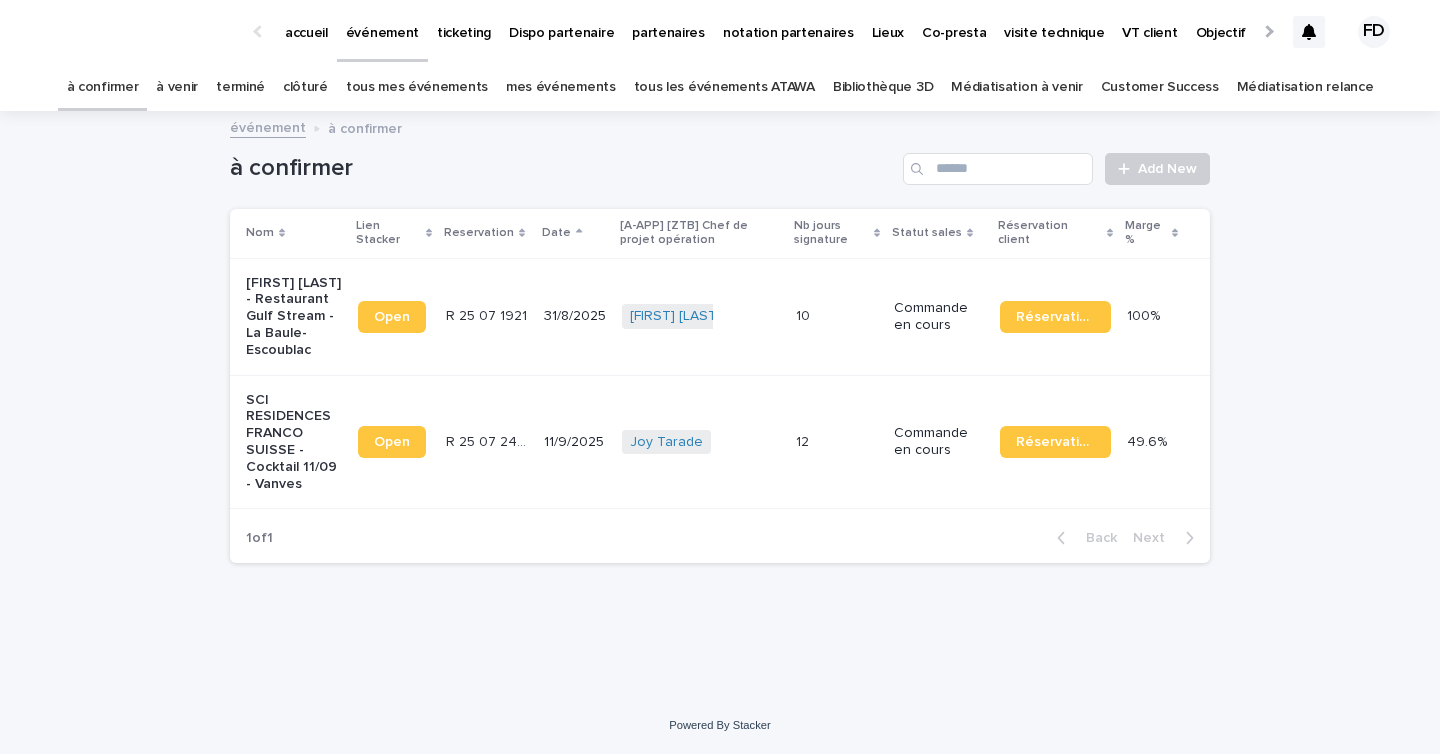 click on "à venir" at bounding box center (177, 87) 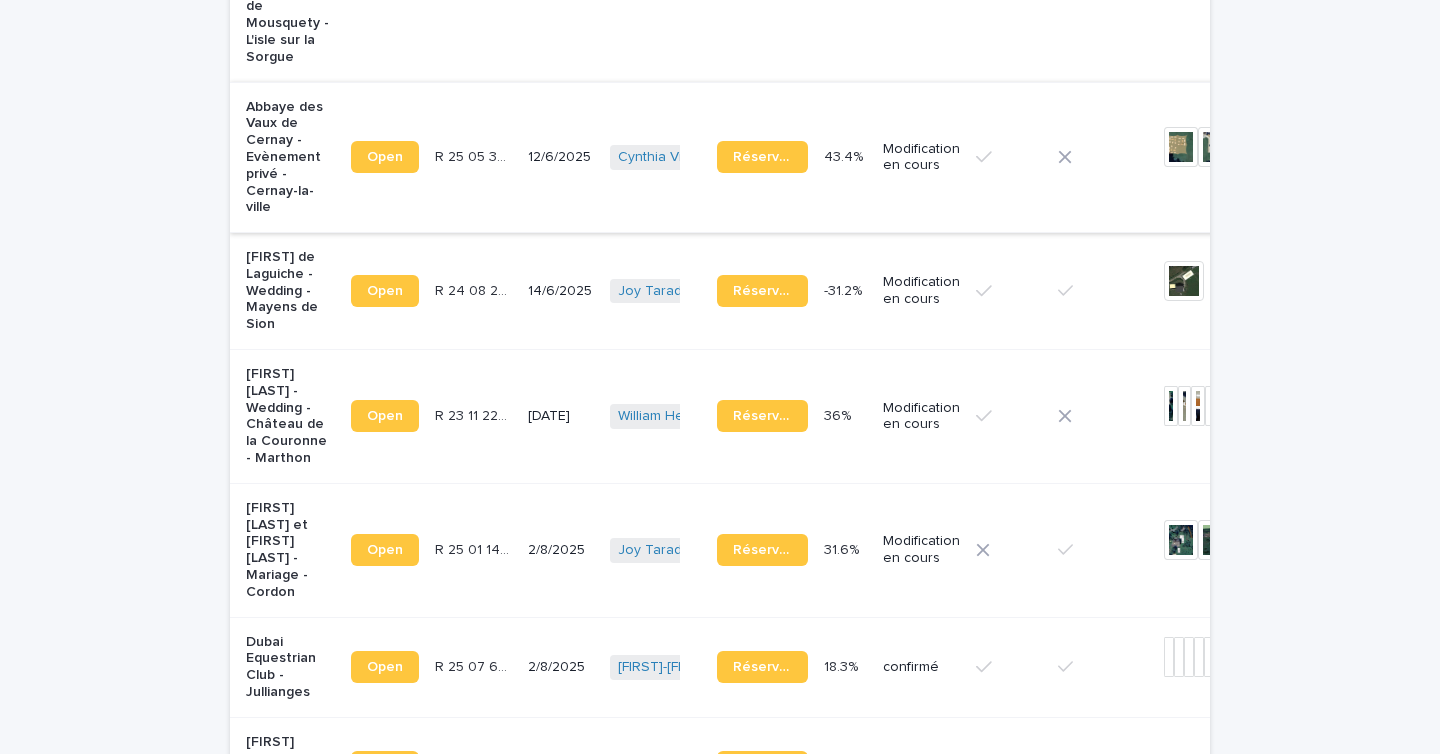 scroll, scrollTop: 0, scrollLeft: 0, axis: both 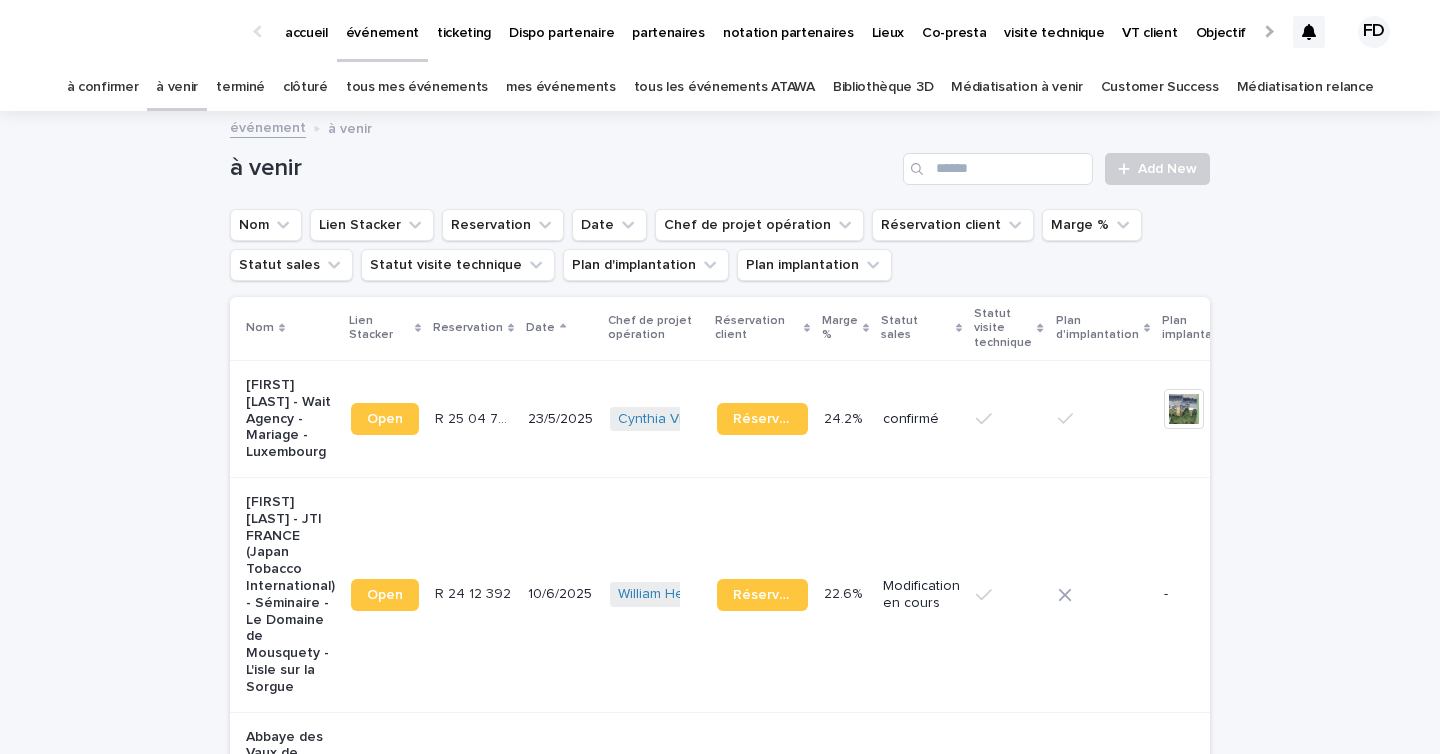 click on "ticketing" at bounding box center (464, 31) 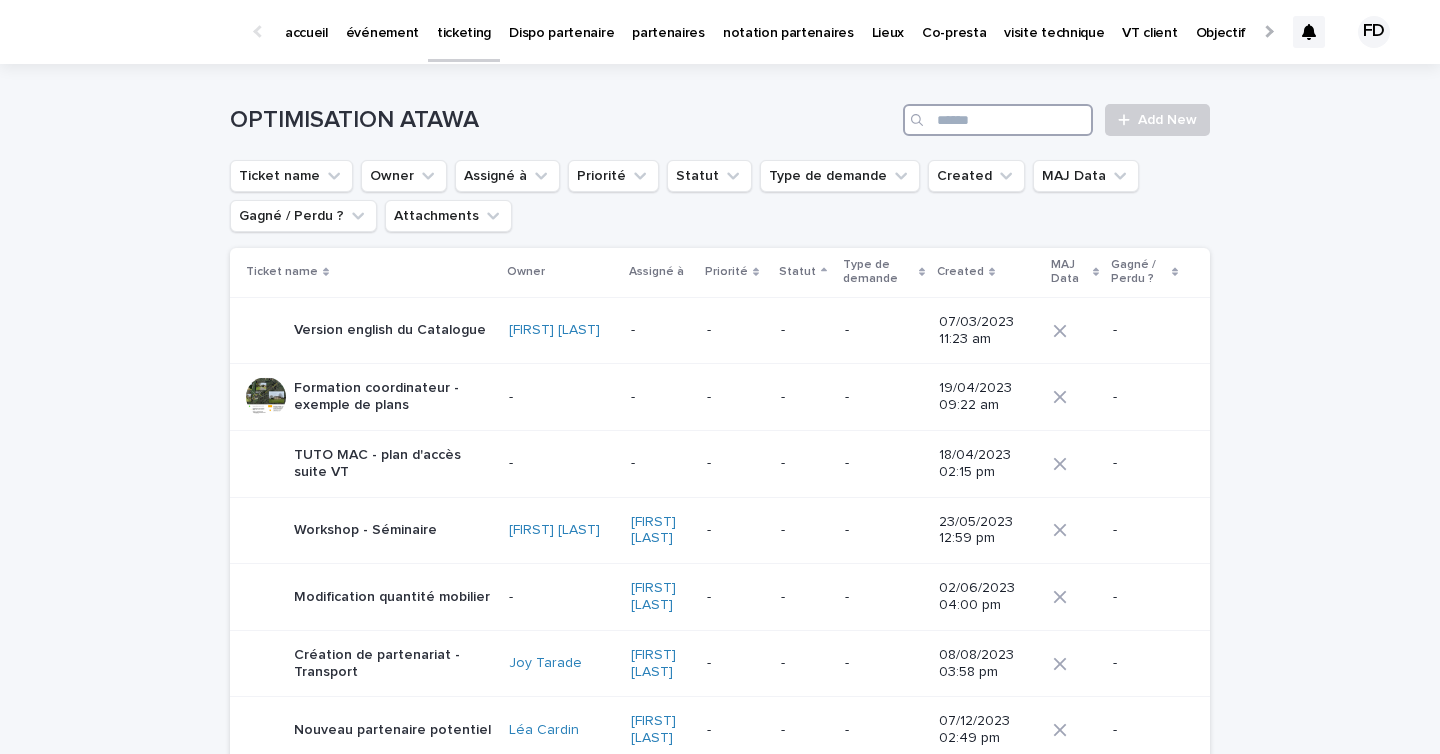 click at bounding box center [998, 120] 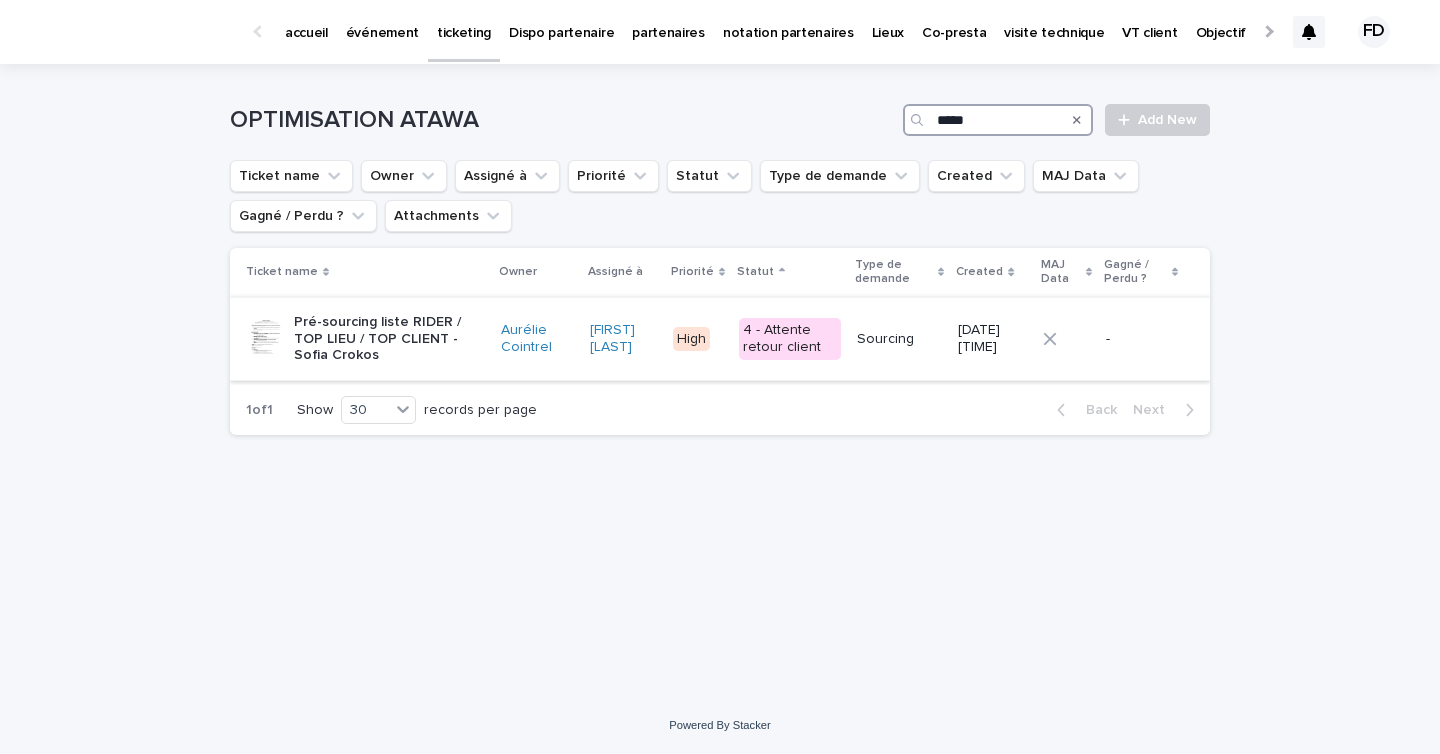 type on "*****" 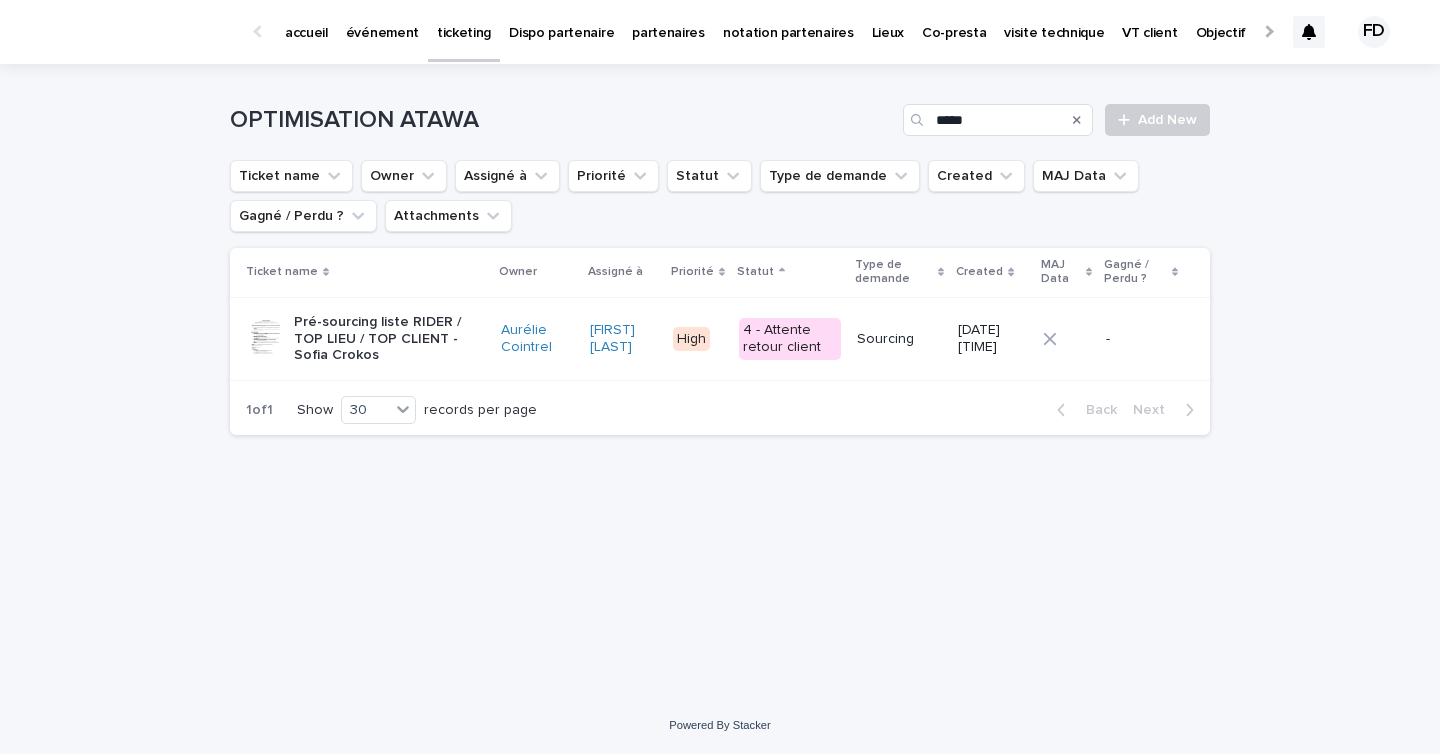 click on "Pré-sourcing liste RIDER / TOP LIEU / TOP CLIENT - Sofia Crokos" at bounding box center [389, 339] 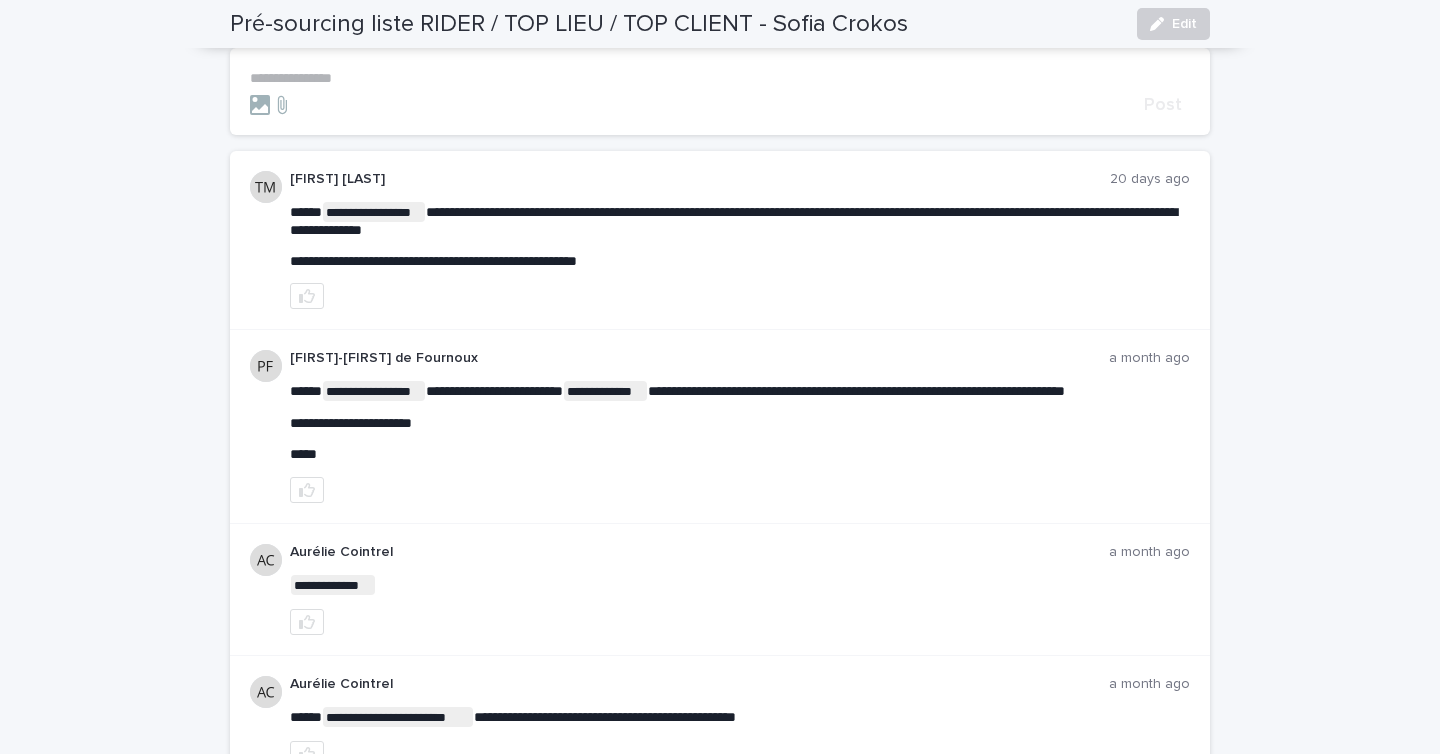 scroll, scrollTop: 0, scrollLeft: 0, axis: both 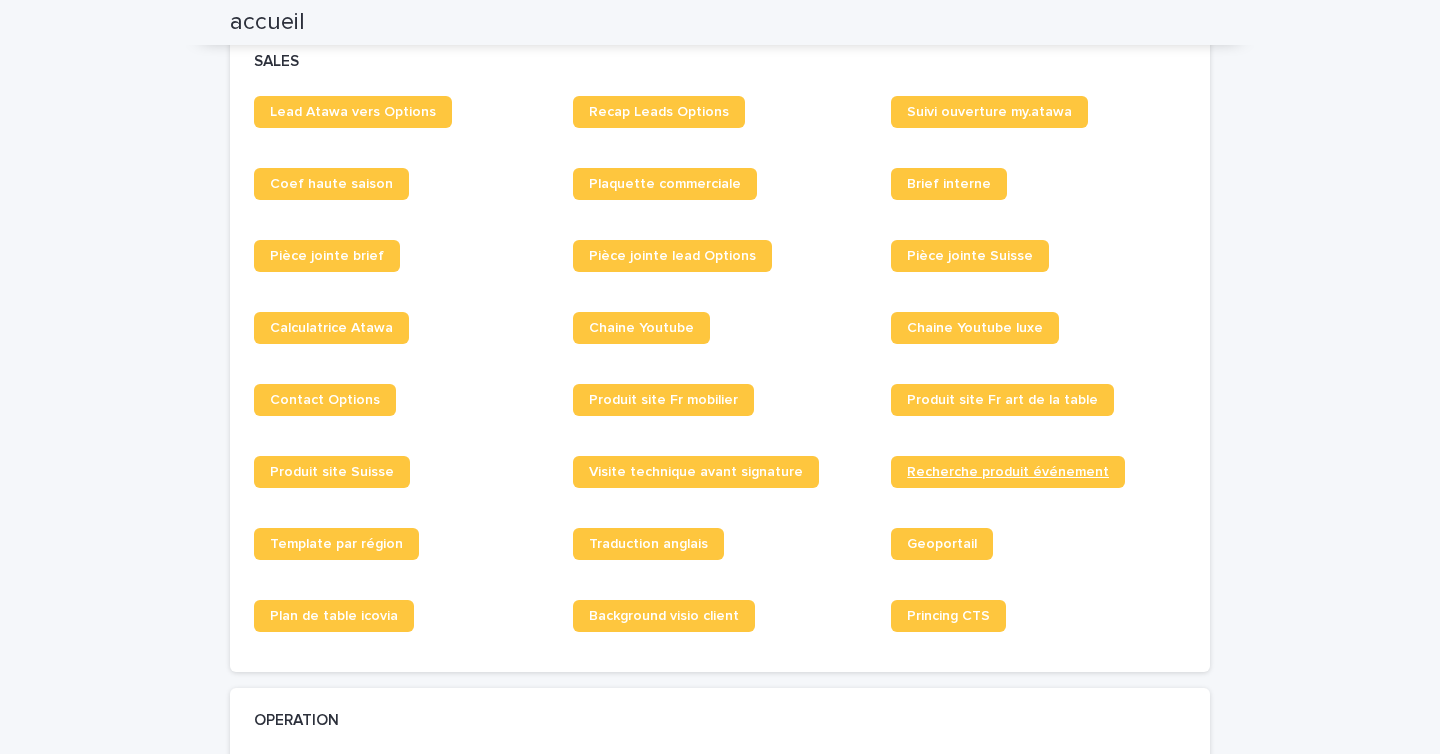 click on "Recherche produit événement" at bounding box center (1008, 472) 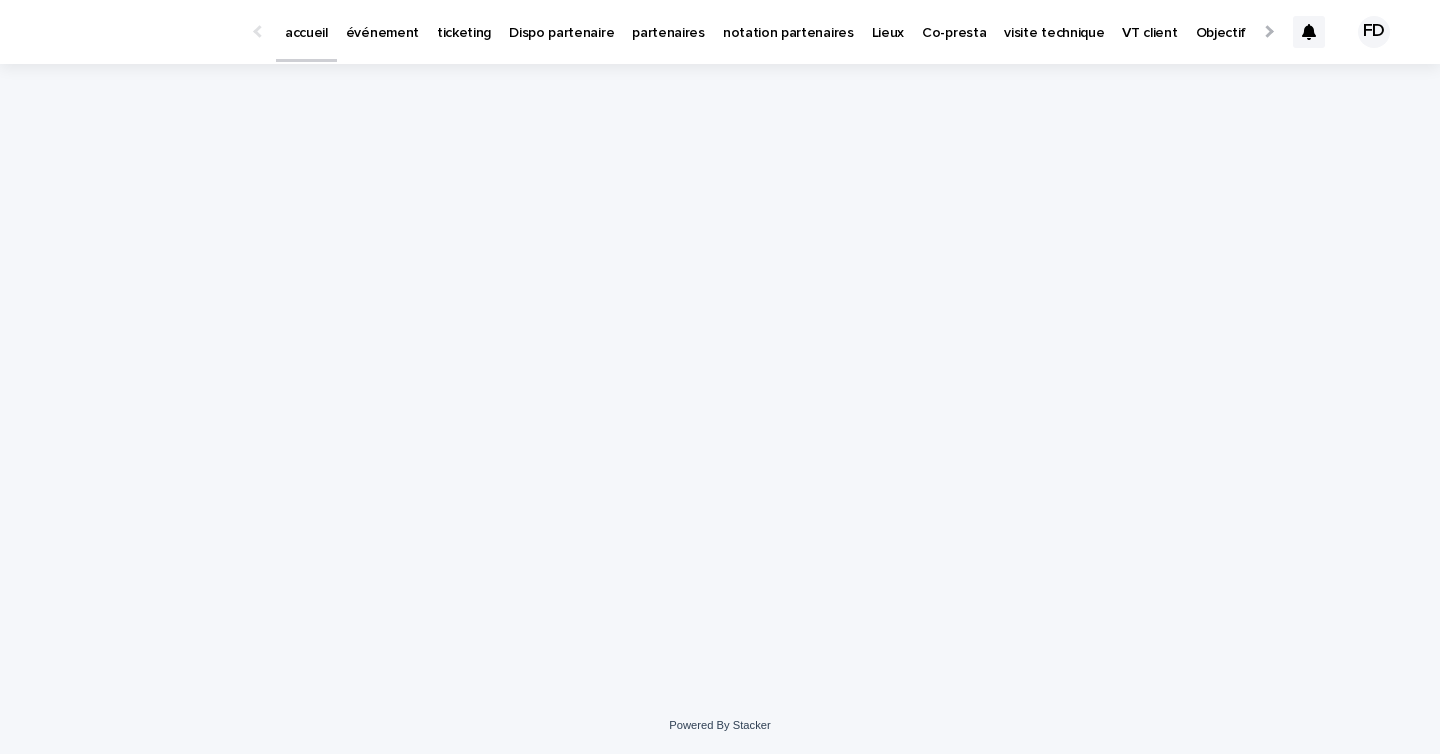 scroll, scrollTop: 0, scrollLeft: 0, axis: both 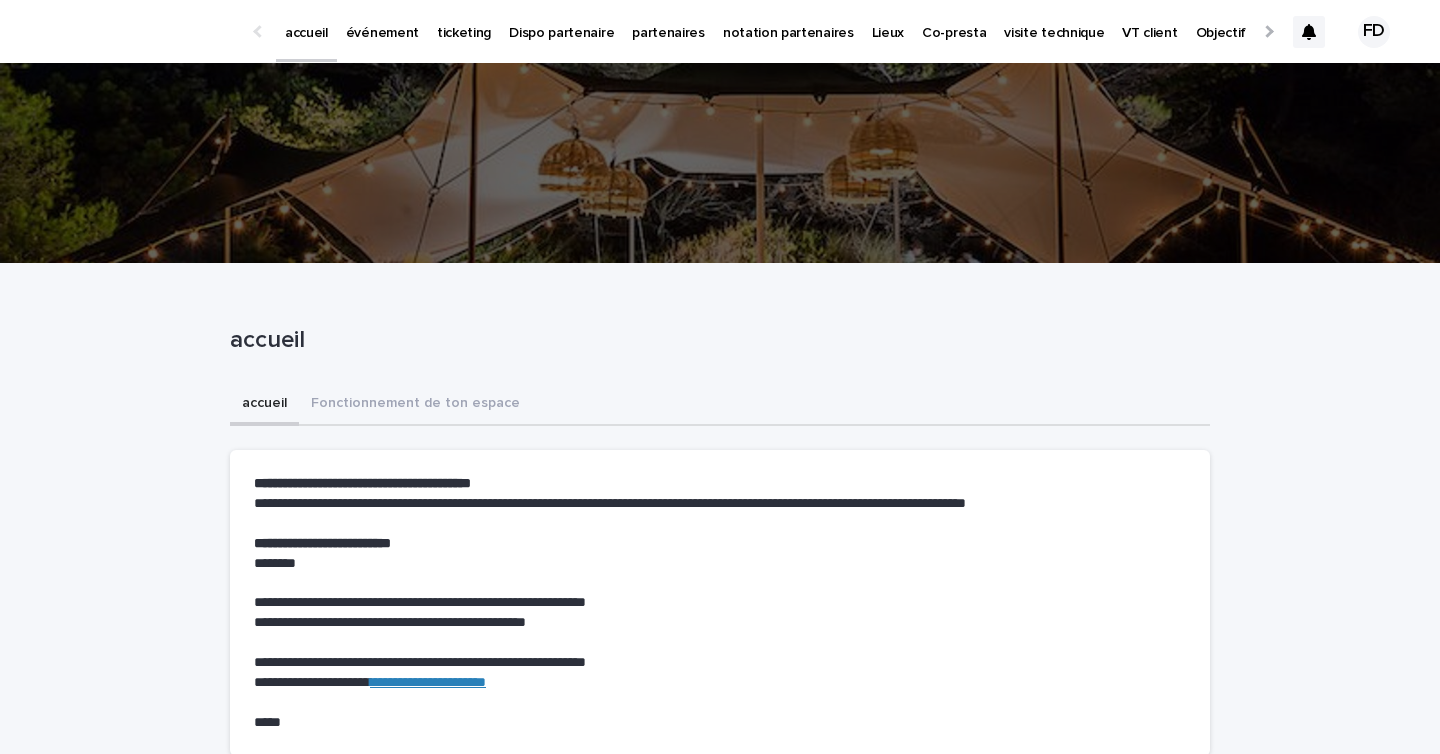 click on "événement" at bounding box center [382, 21] 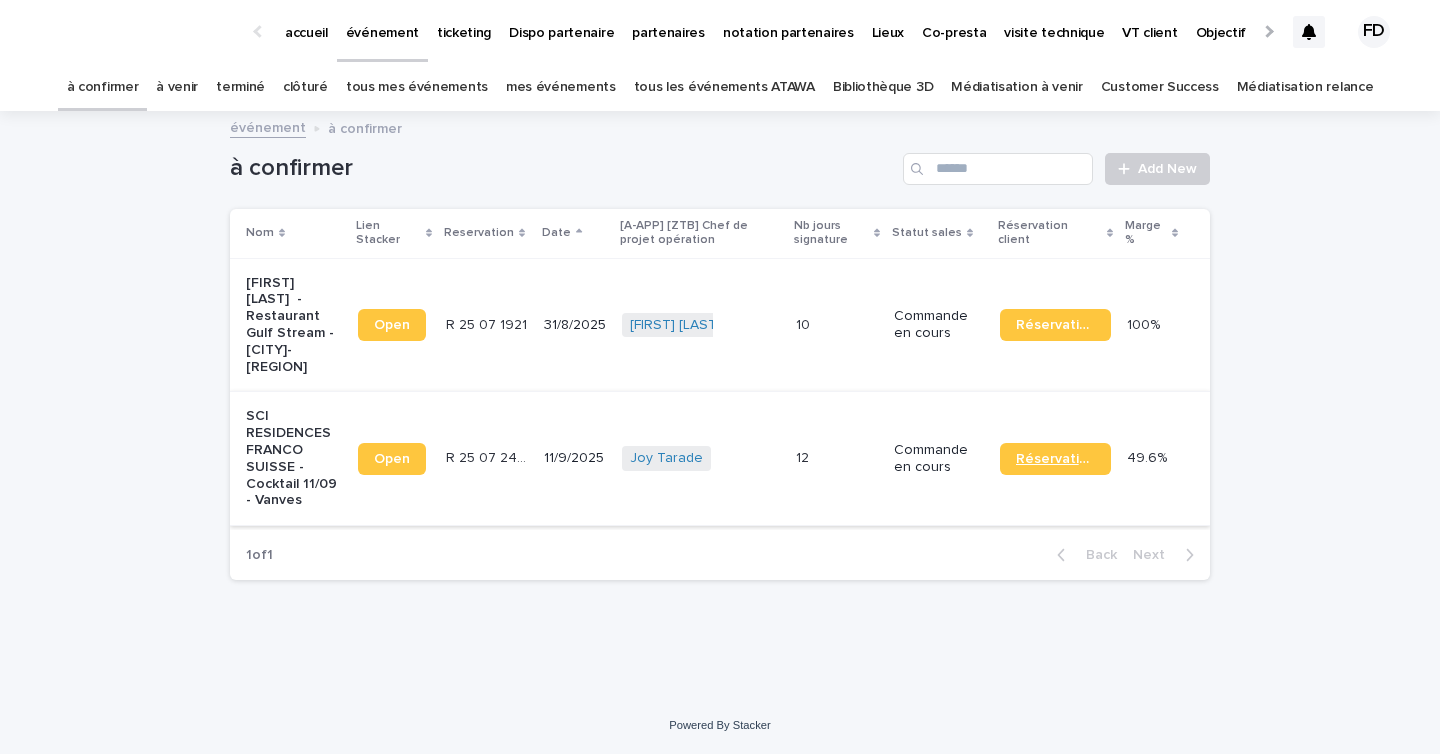 click on "Réservation" at bounding box center [1055, 459] 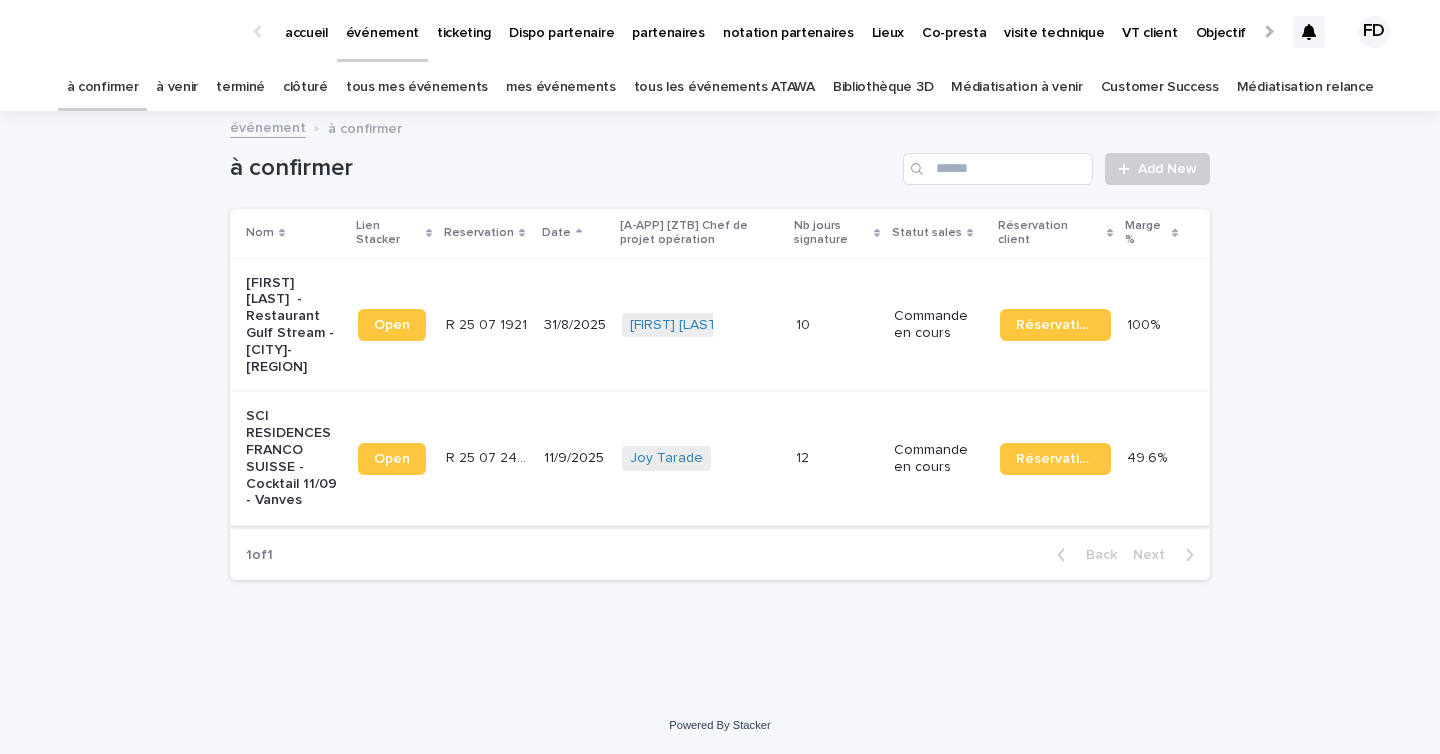 click on "accueil" at bounding box center (306, 21) 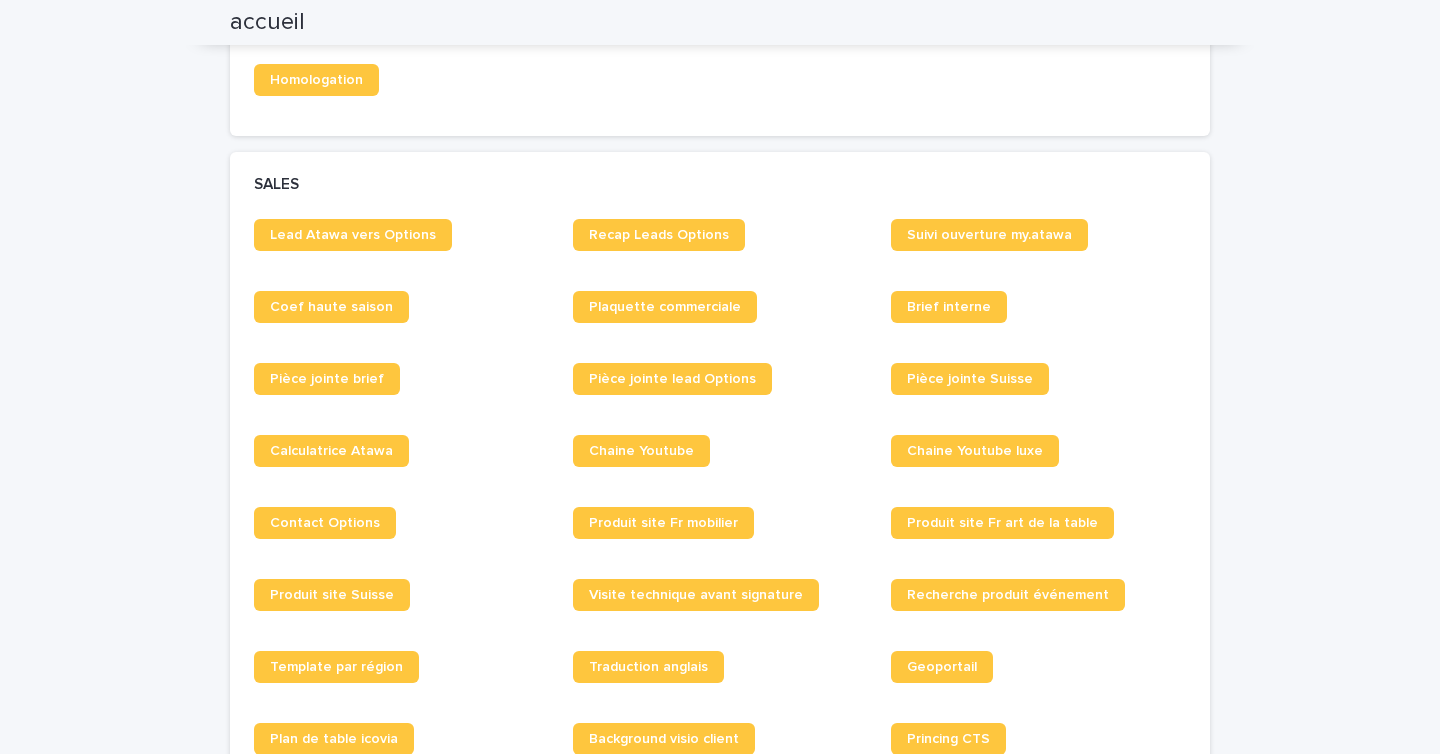 scroll, scrollTop: 1590, scrollLeft: 0, axis: vertical 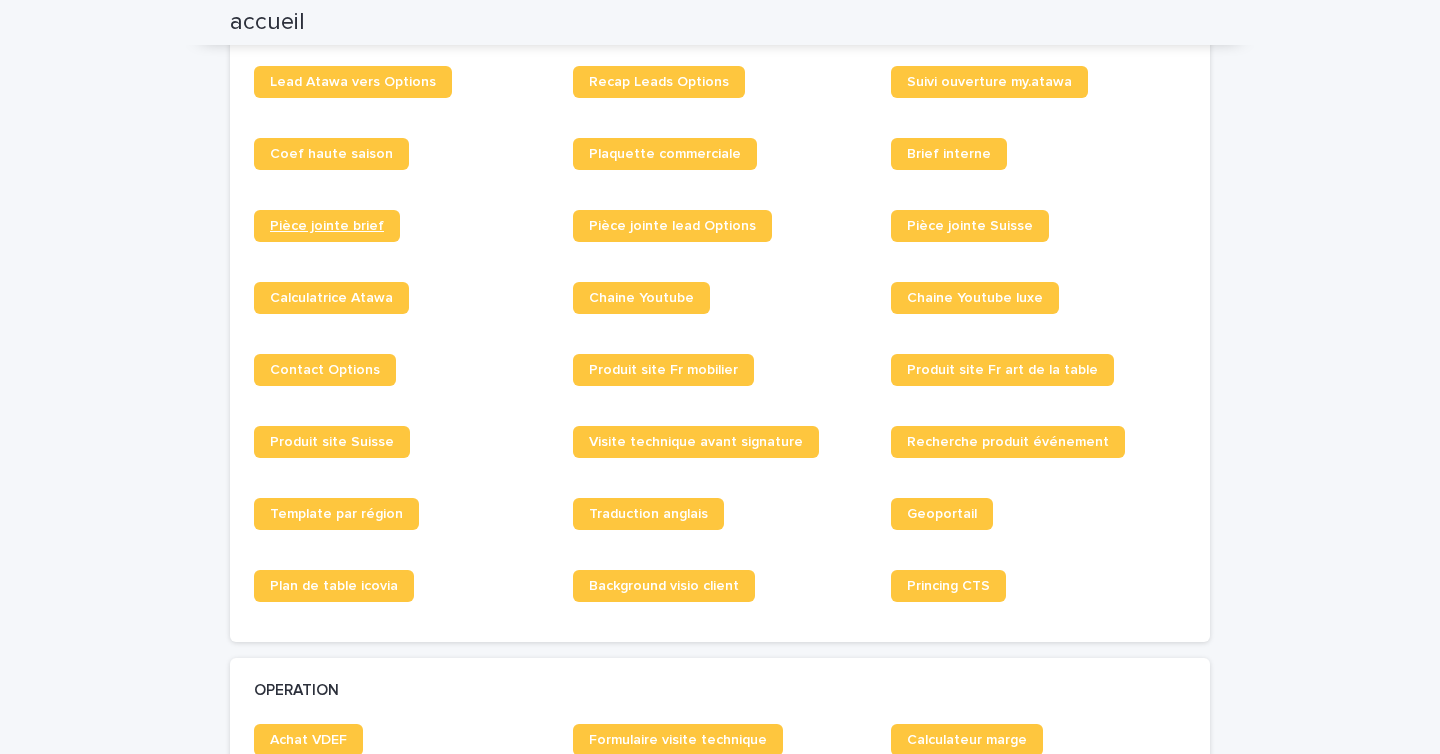 click on "Pièce jointe brief" at bounding box center [327, 226] 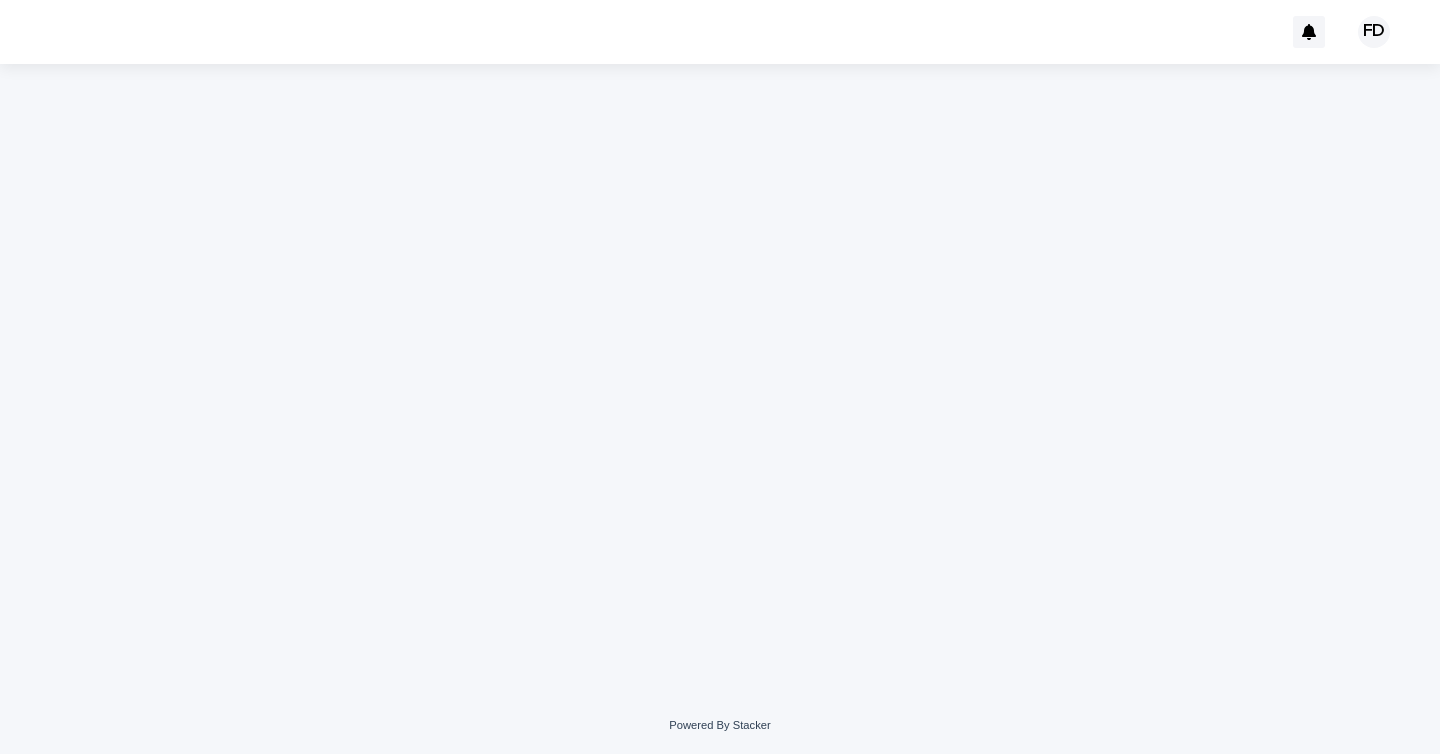scroll, scrollTop: 0, scrollLeft: 0, axis: both 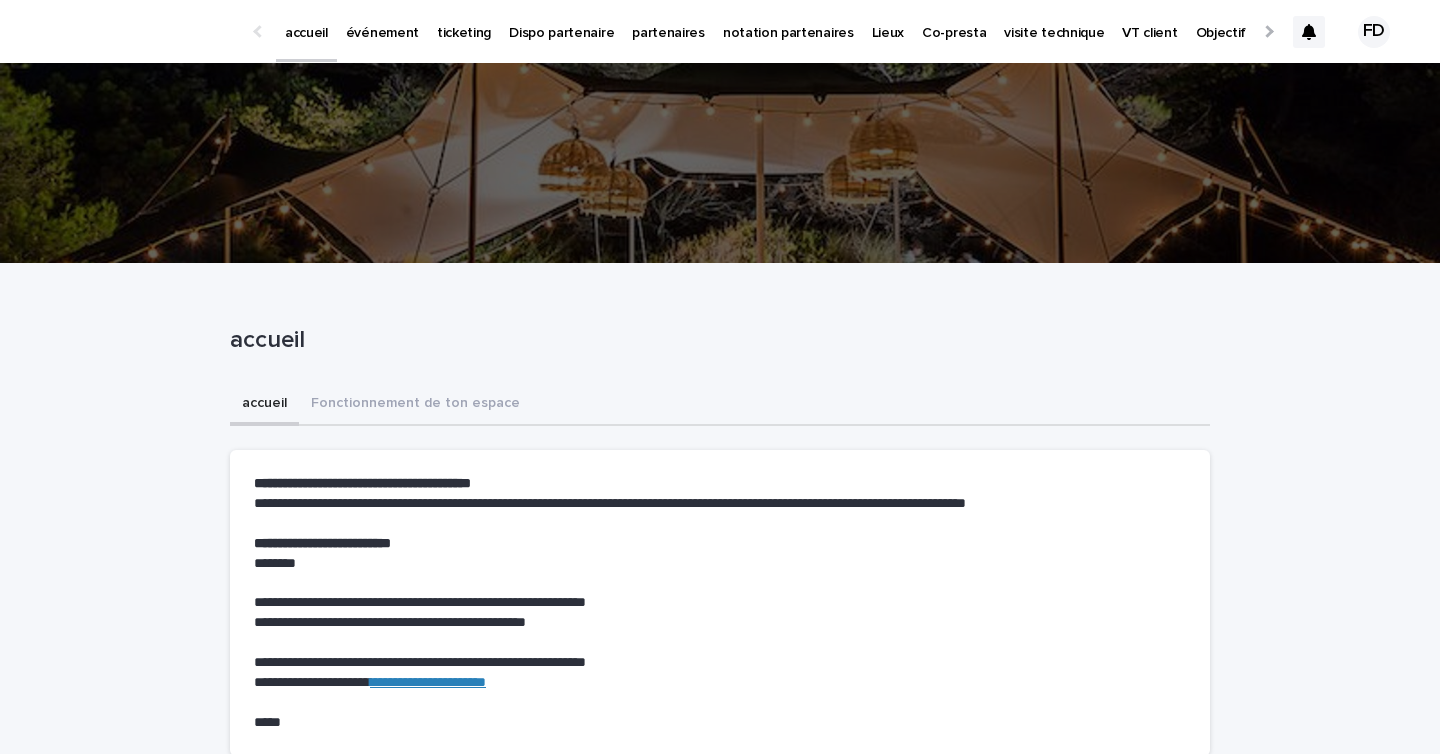 click on "partenaires" at bounding box center [668, 21] 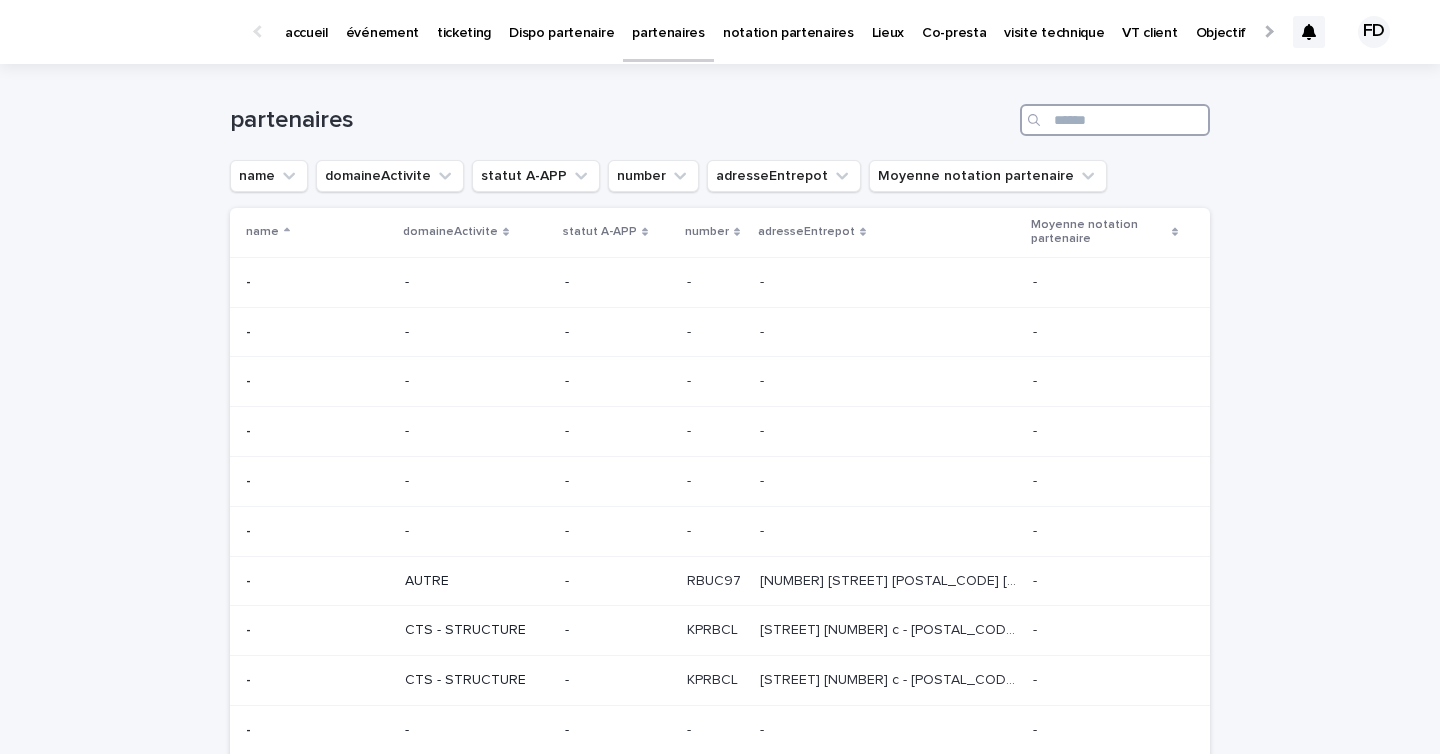 click at bounding box center (1115, 120) 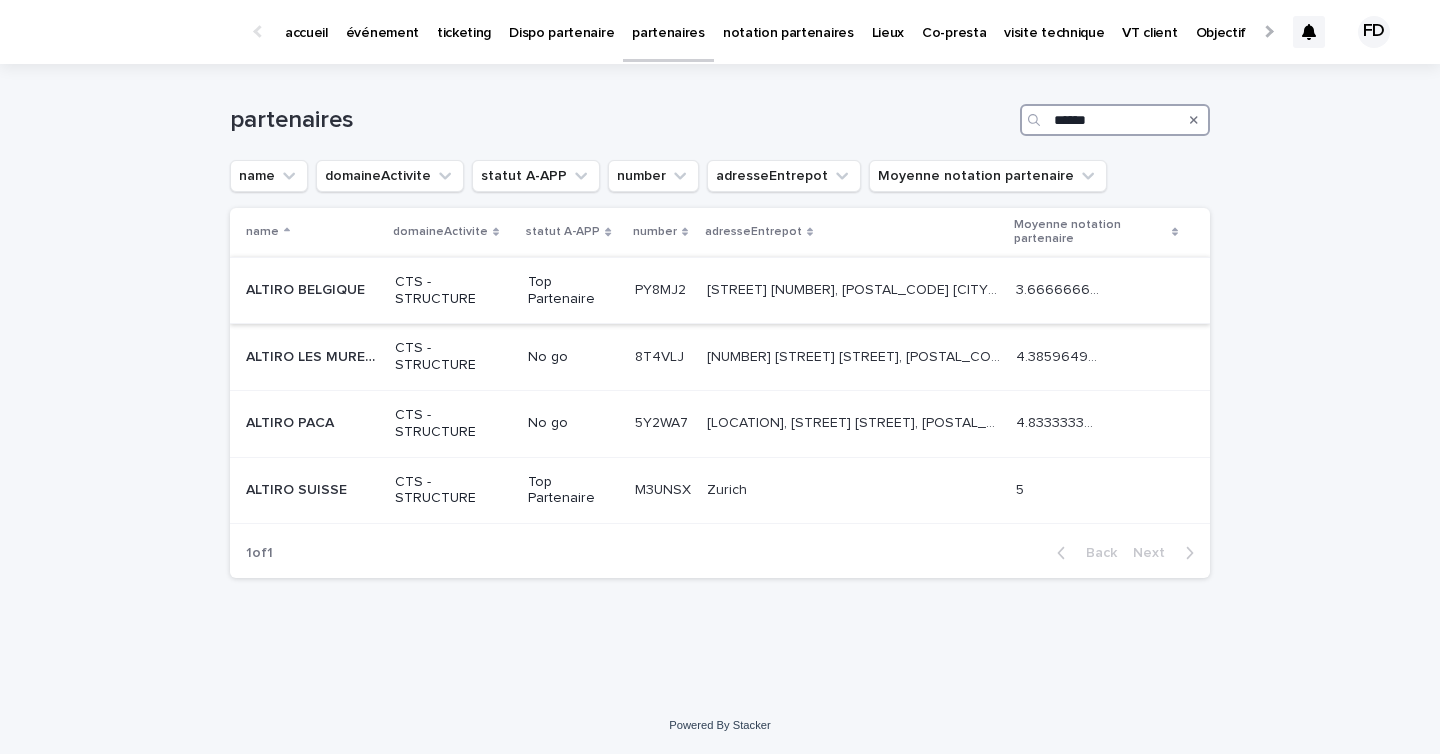 type on "******" 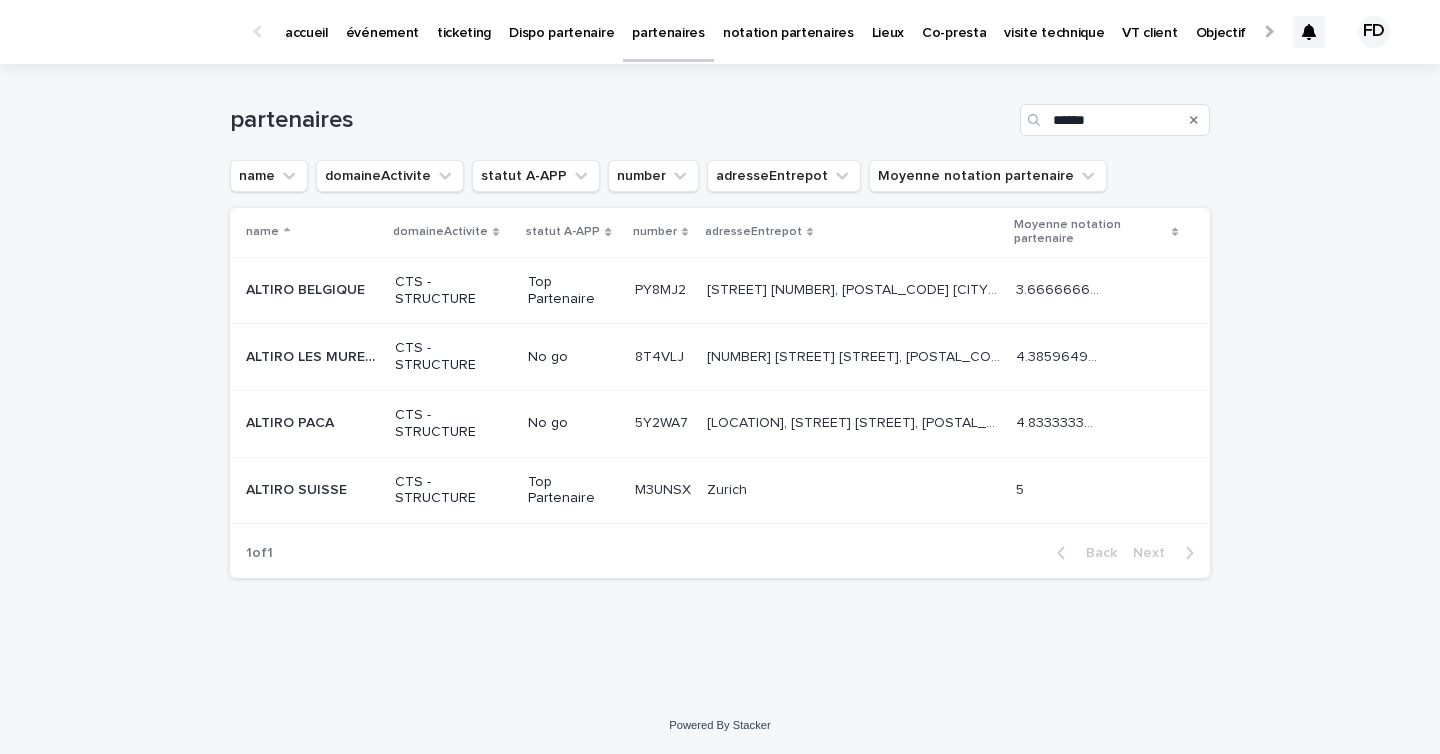 click on "PY8MJ2" at bounding box center (662, 288) 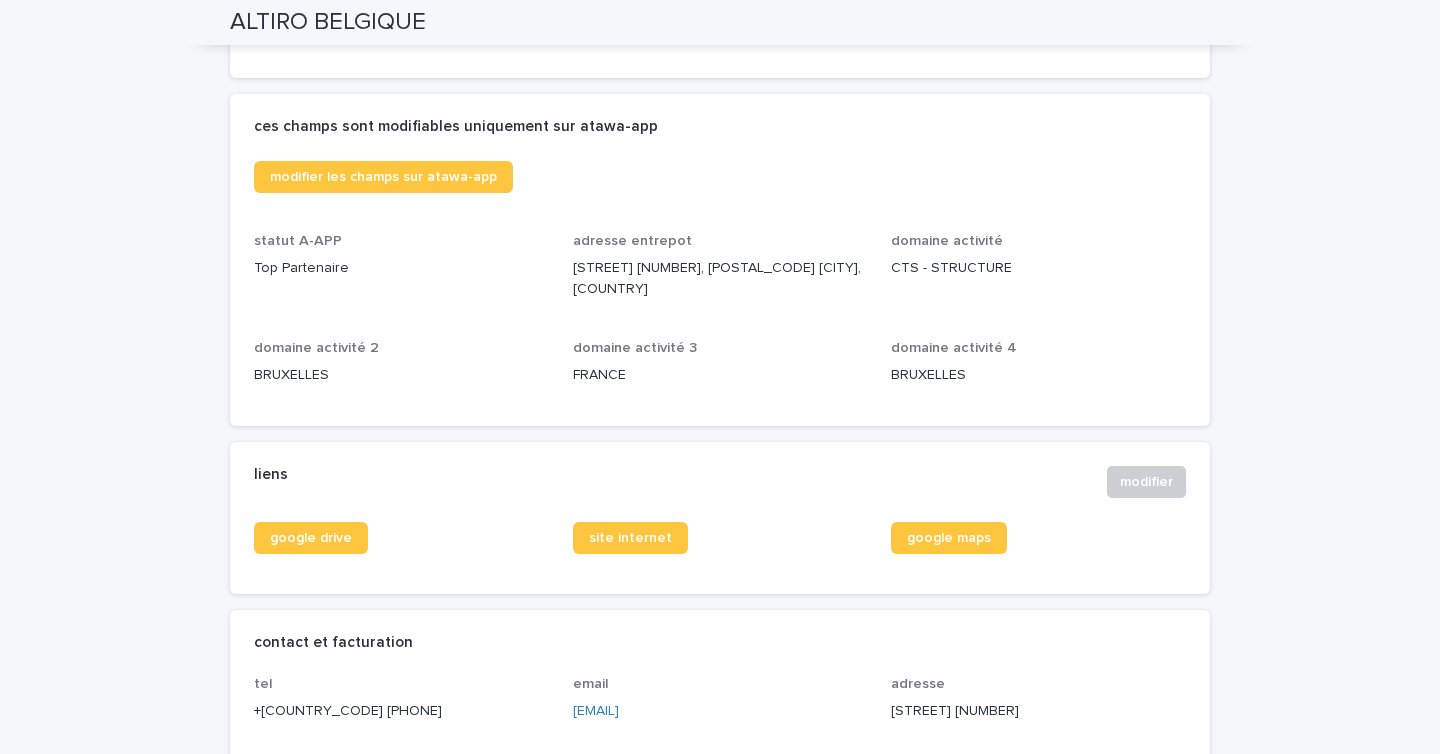 scroll, scrollTop: 0, scrollLeft: 0, axis: both 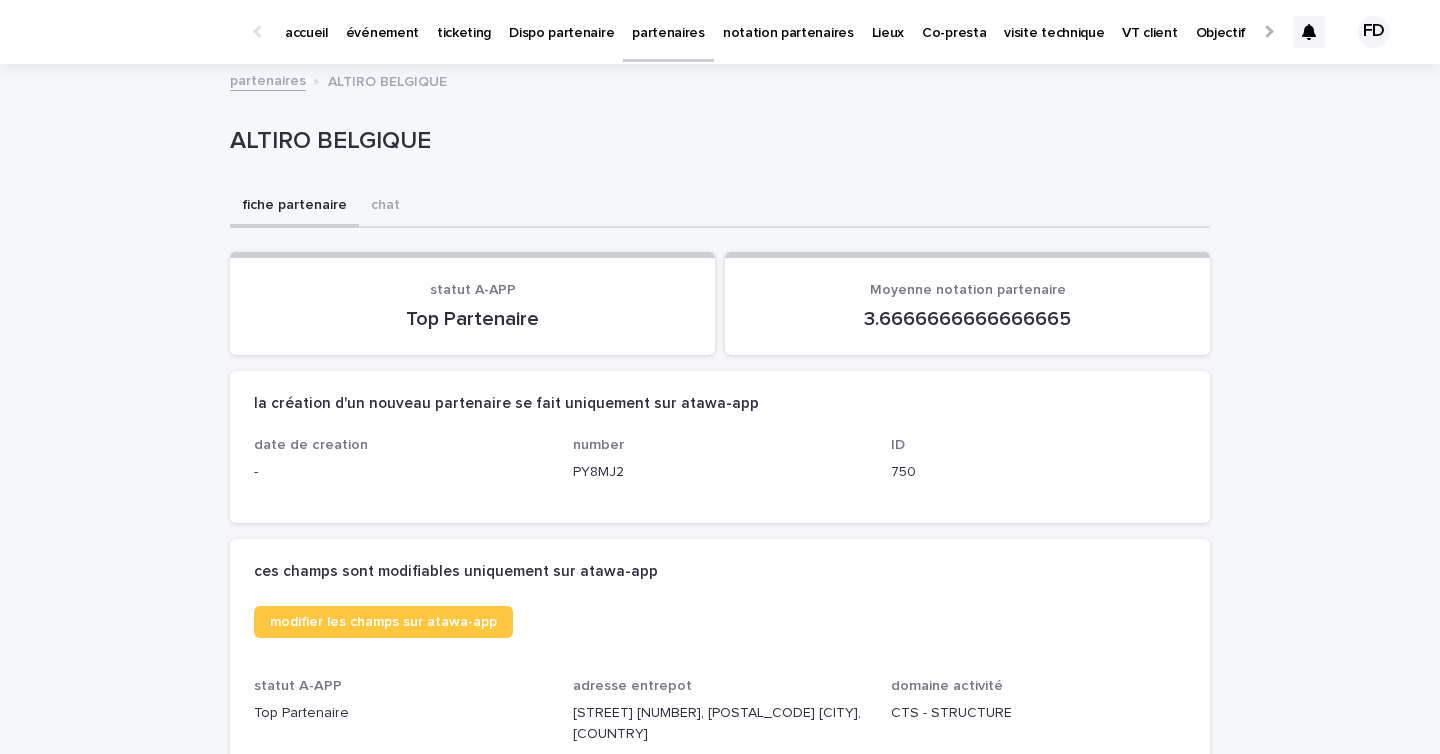click on "accueil" at bounding box center (306, 21) 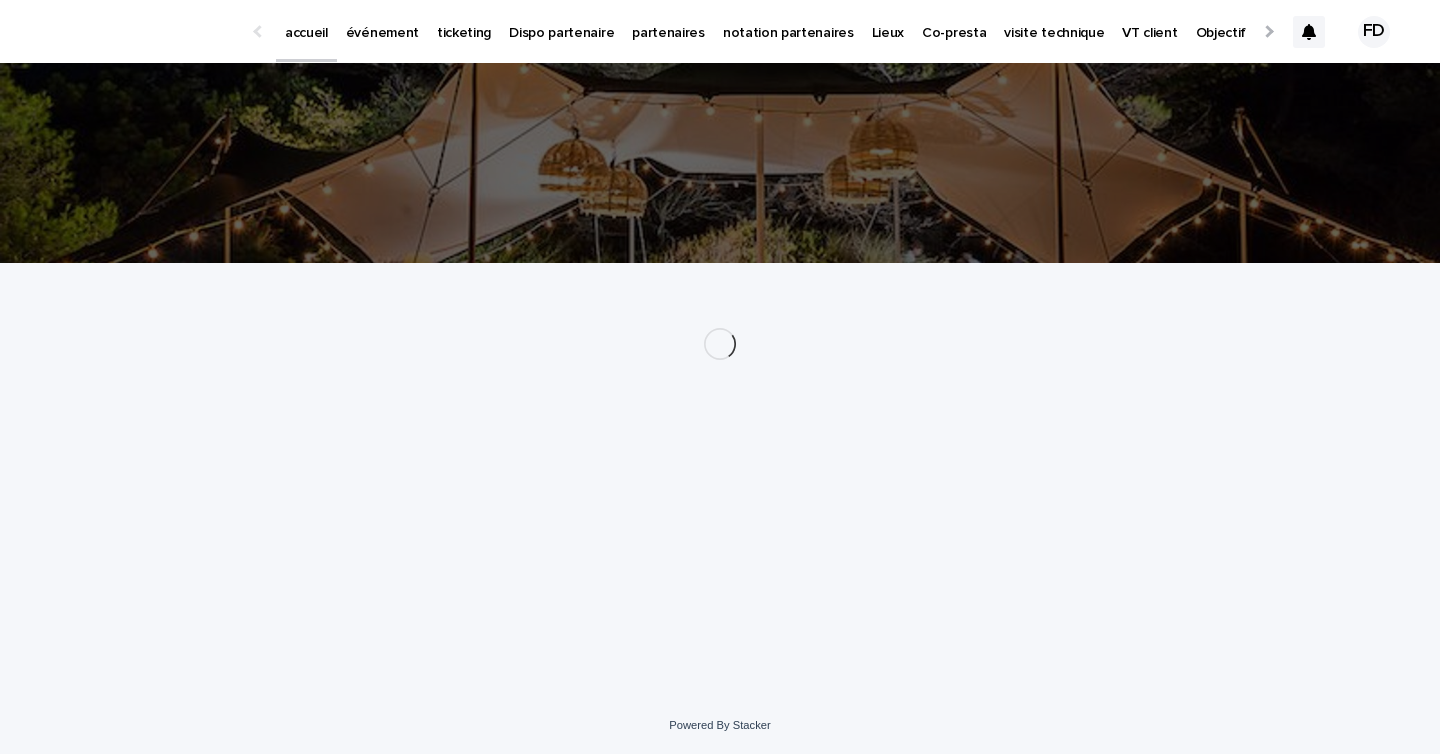 click on "événement" at bounding box center (382, 31) 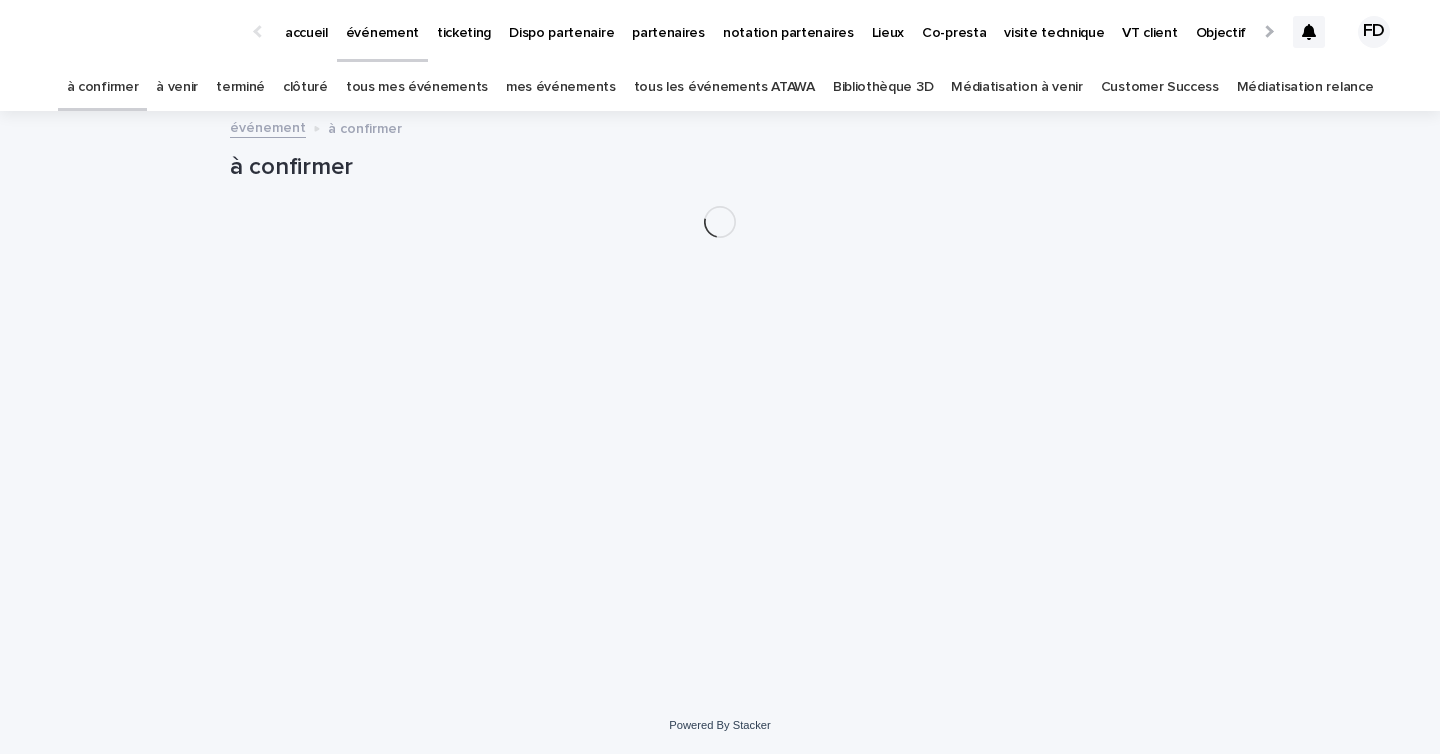 click on "à venir" at bounding box center [177, 87] 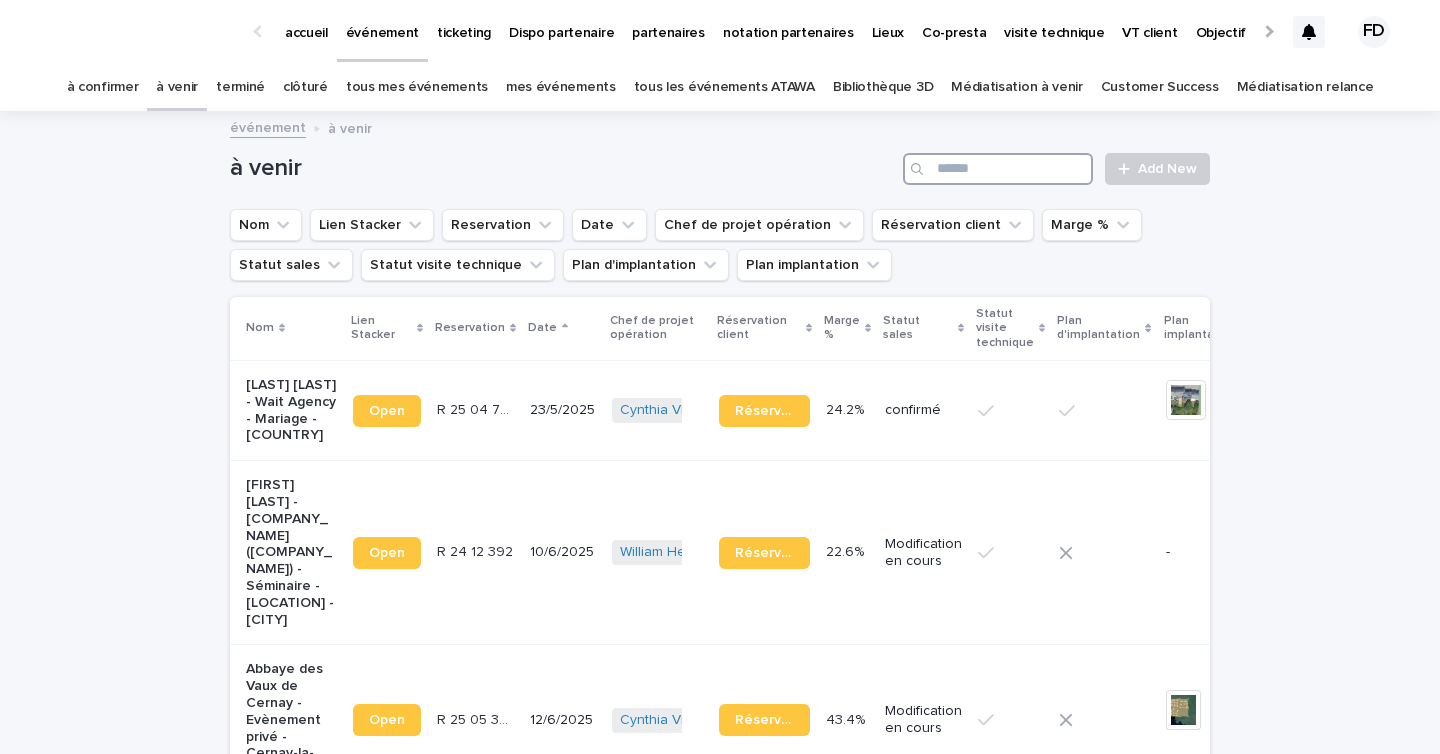click at bounding box center (998, 169) 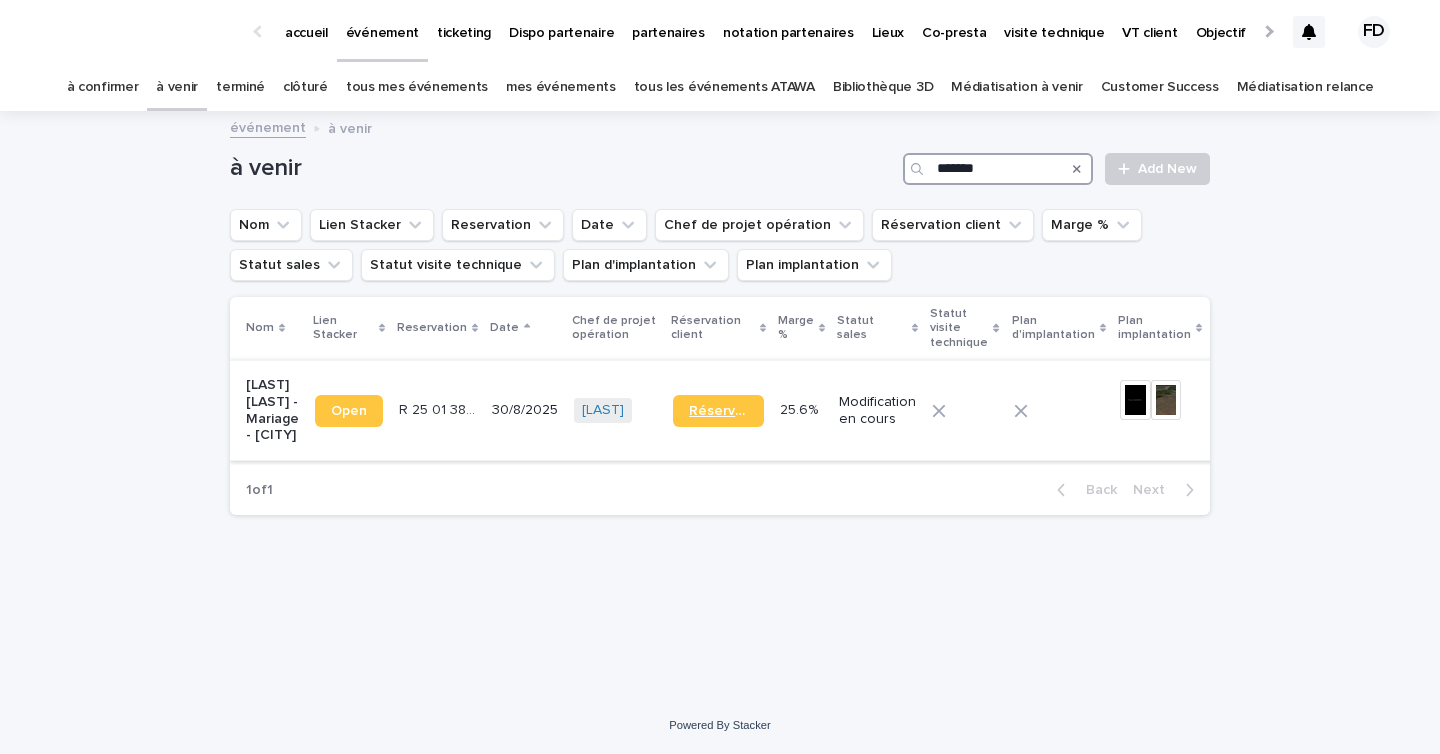 type on "*******" 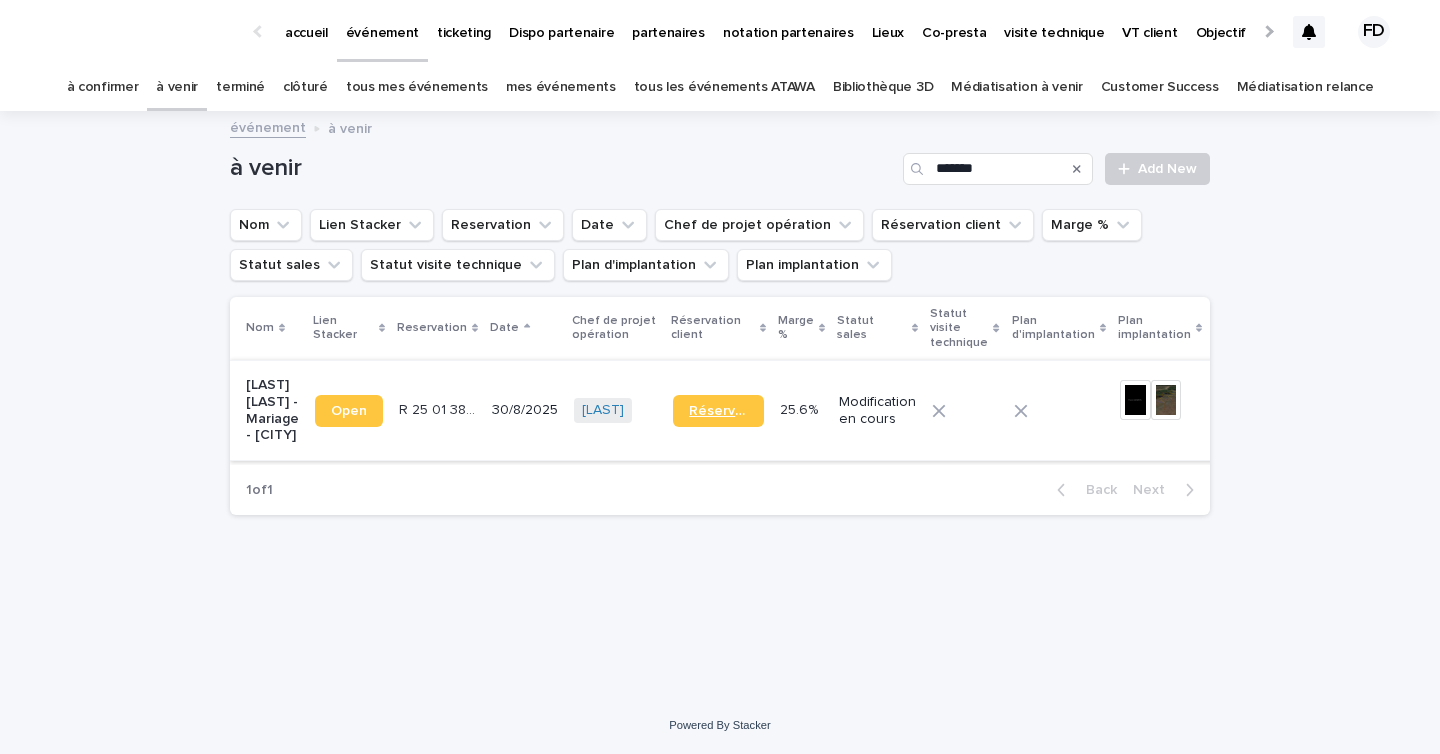 click on "Réservation" at bounding box center [718, 411] 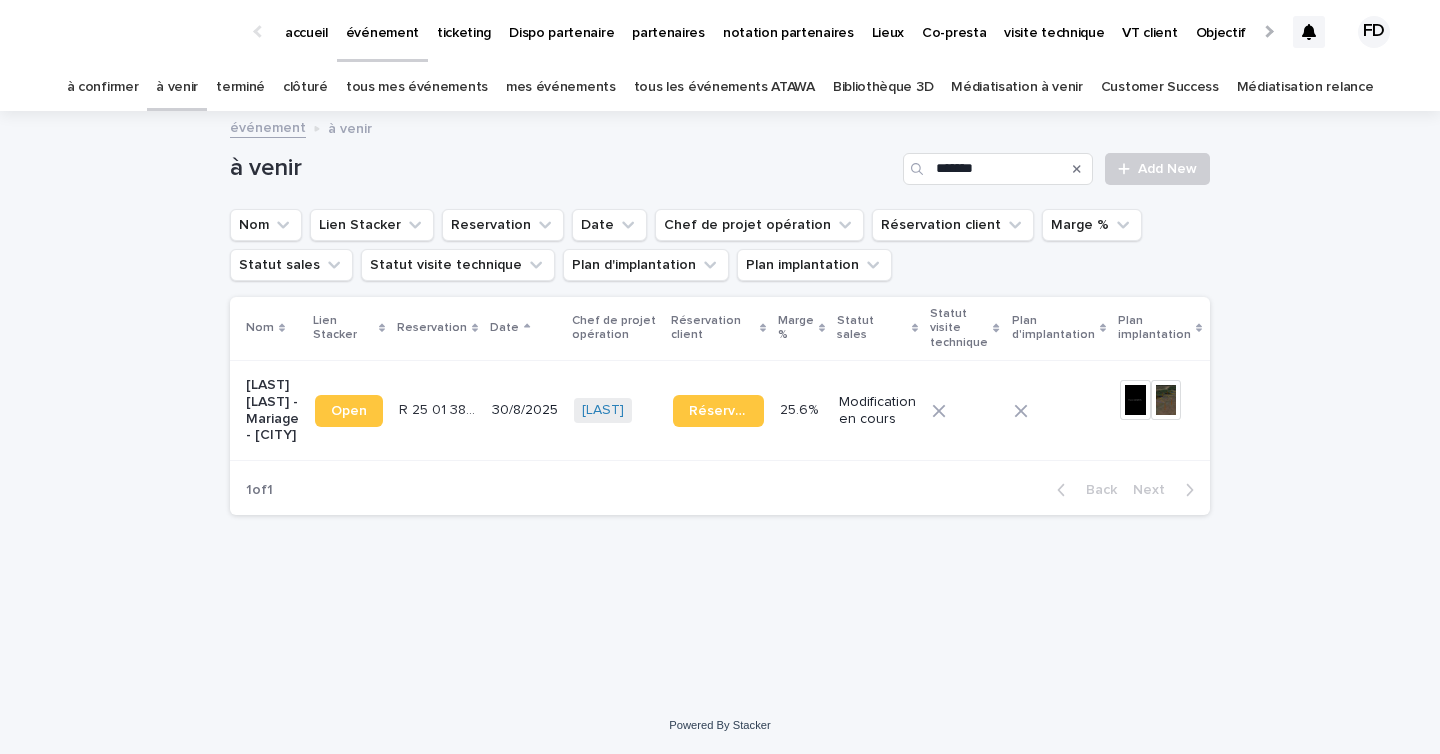 click on "30/8/2025" at bounding box center (525, 410) 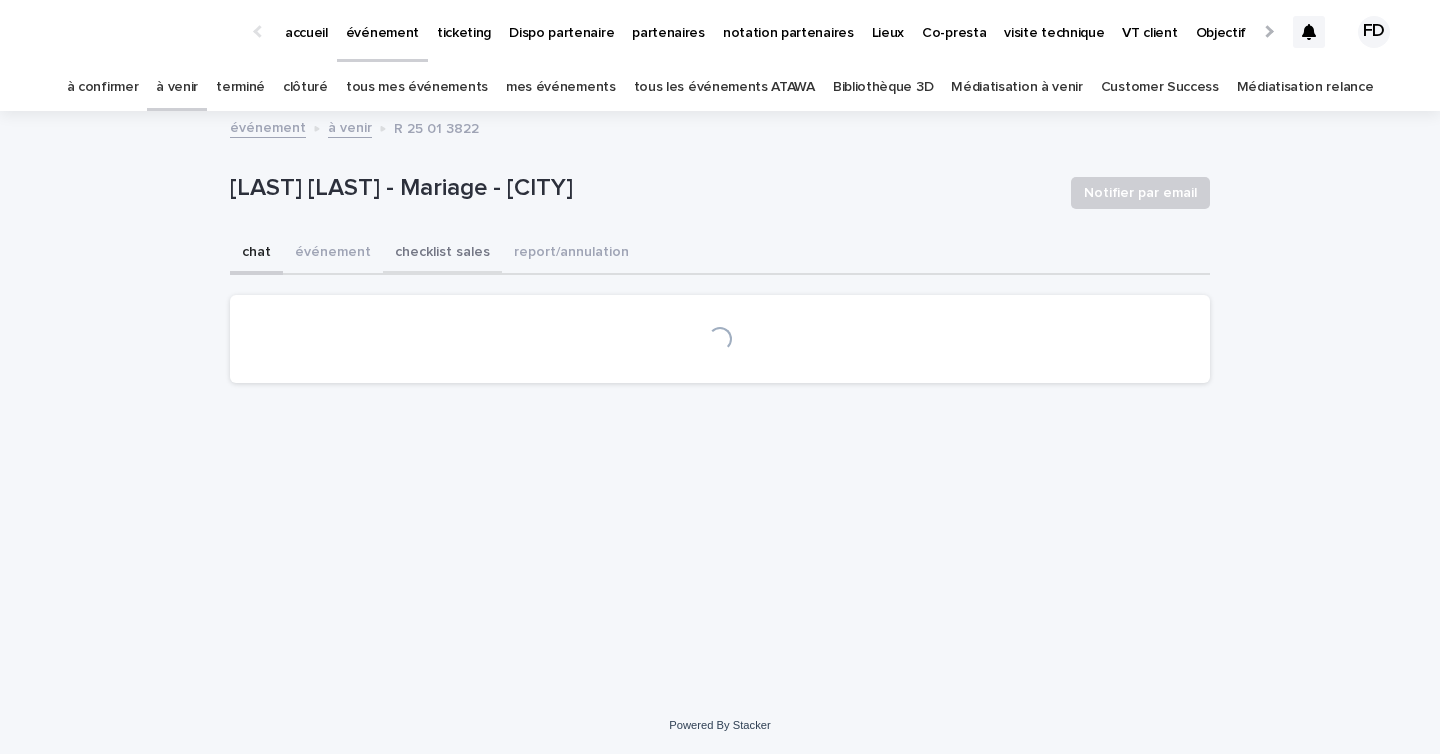 click on "événement" at bounding box center (333, 254) 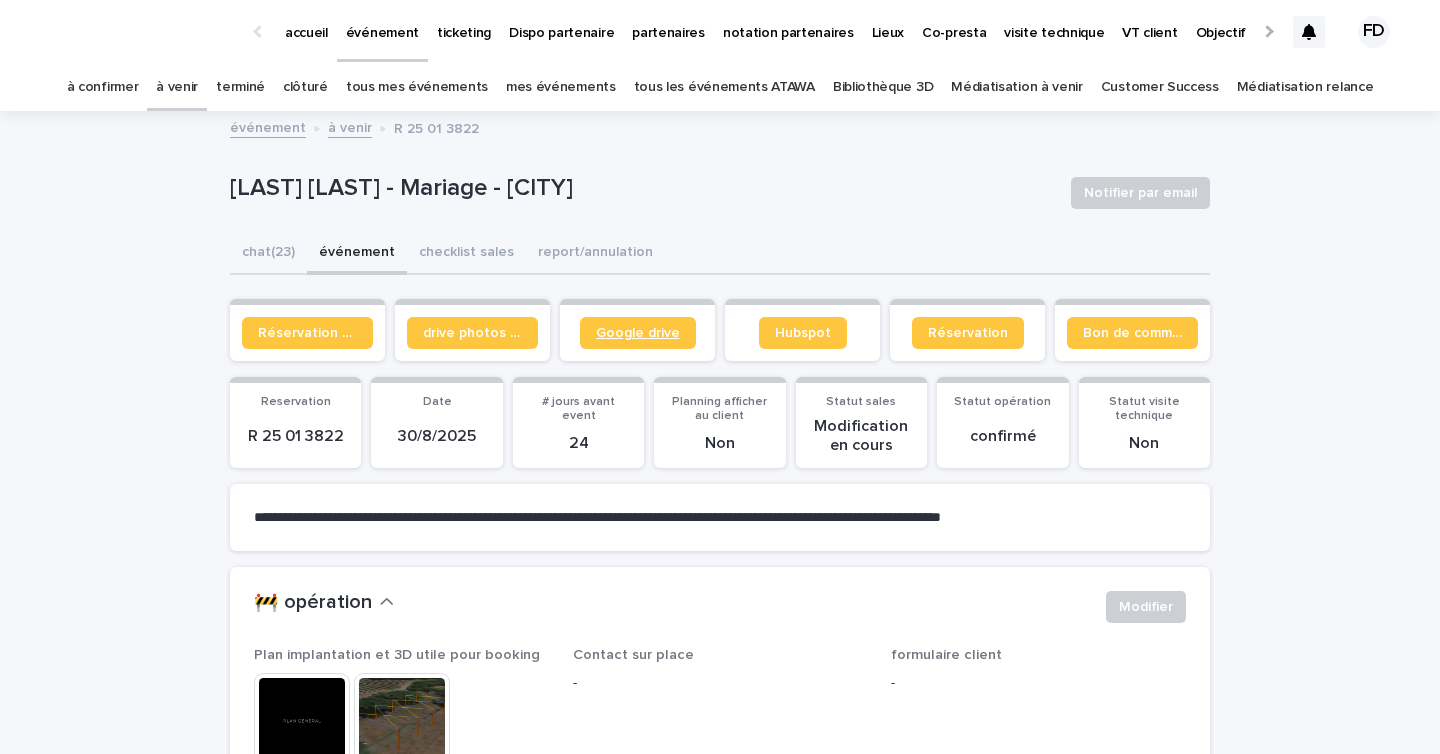click on "Google drive" at bounding box center [638, 333] 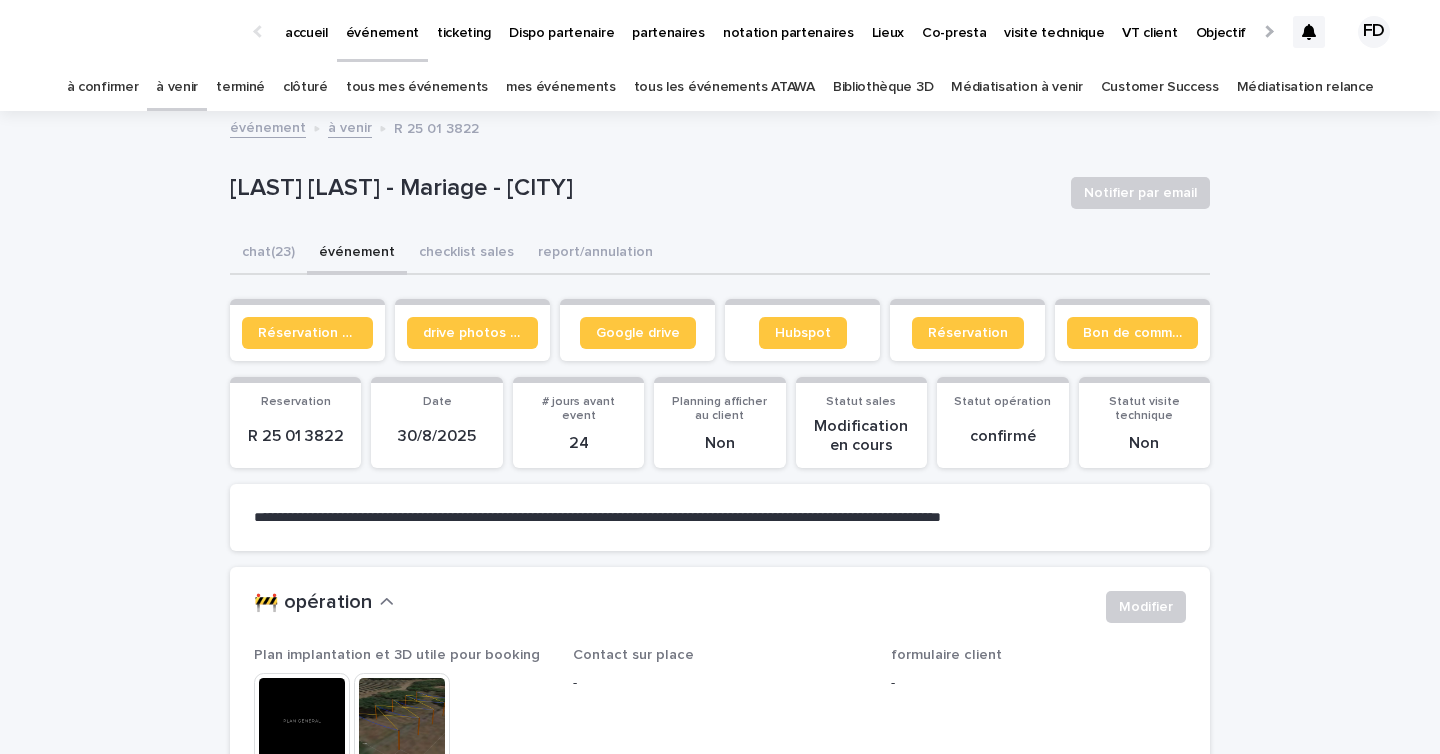 scroll, scrollTop: 185, scrollLeft: 0, axis: vertical 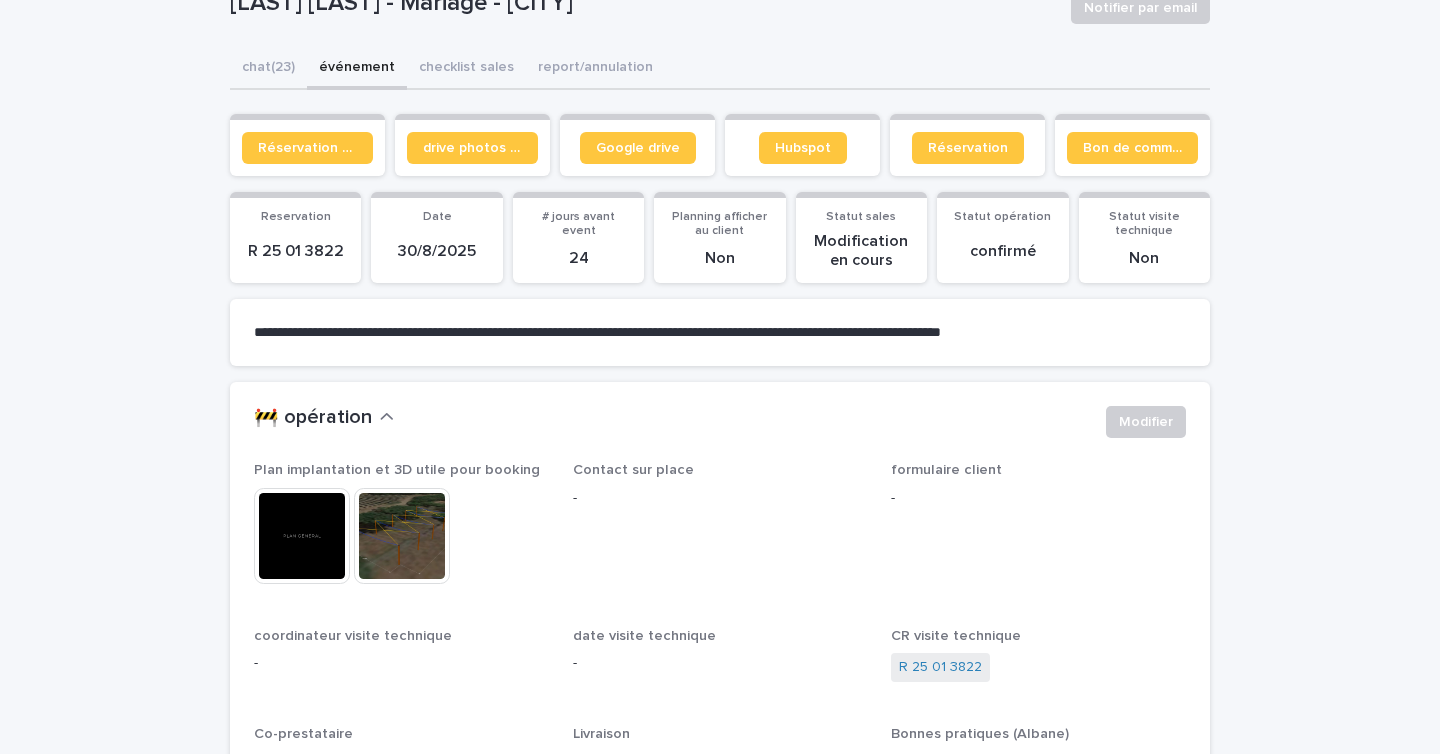 click at bounding box center (302, 536) 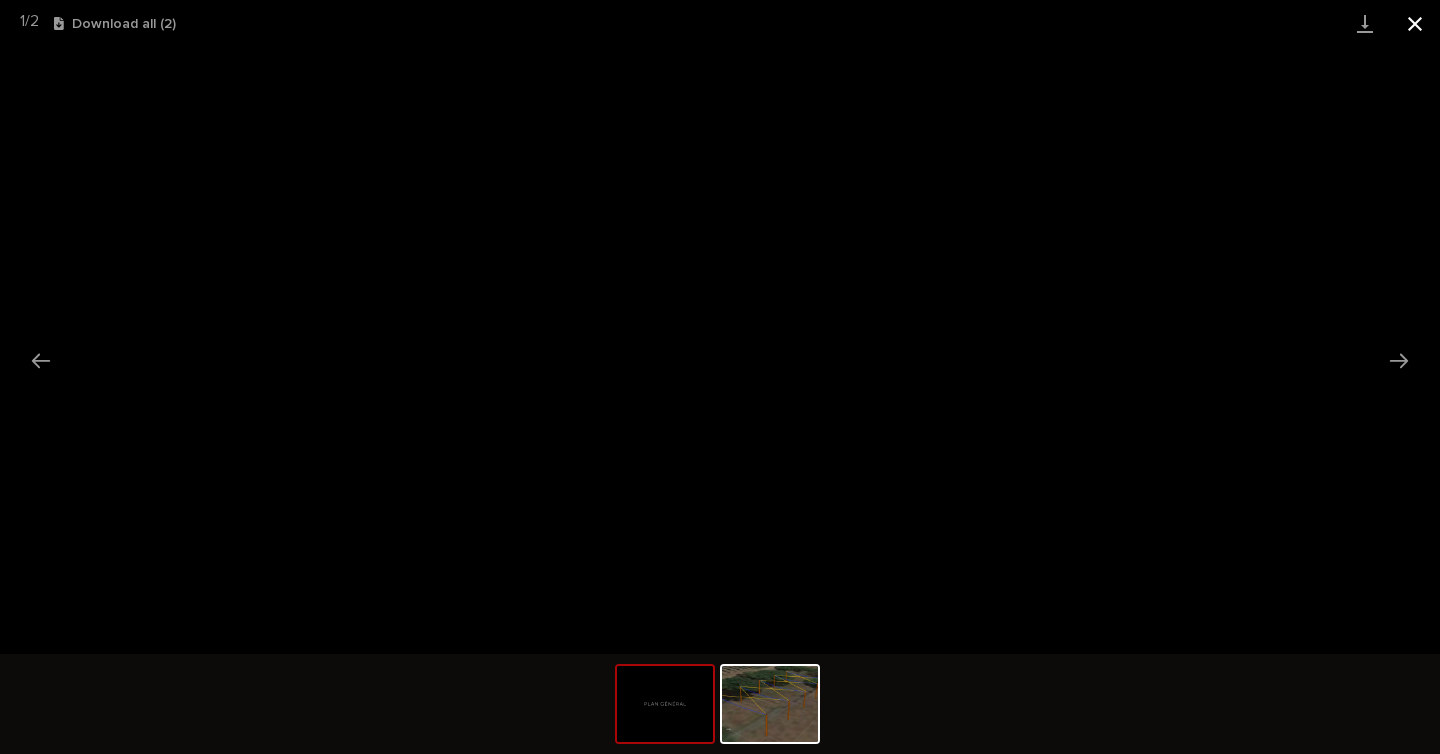 click at bounding box center [1415, 23] 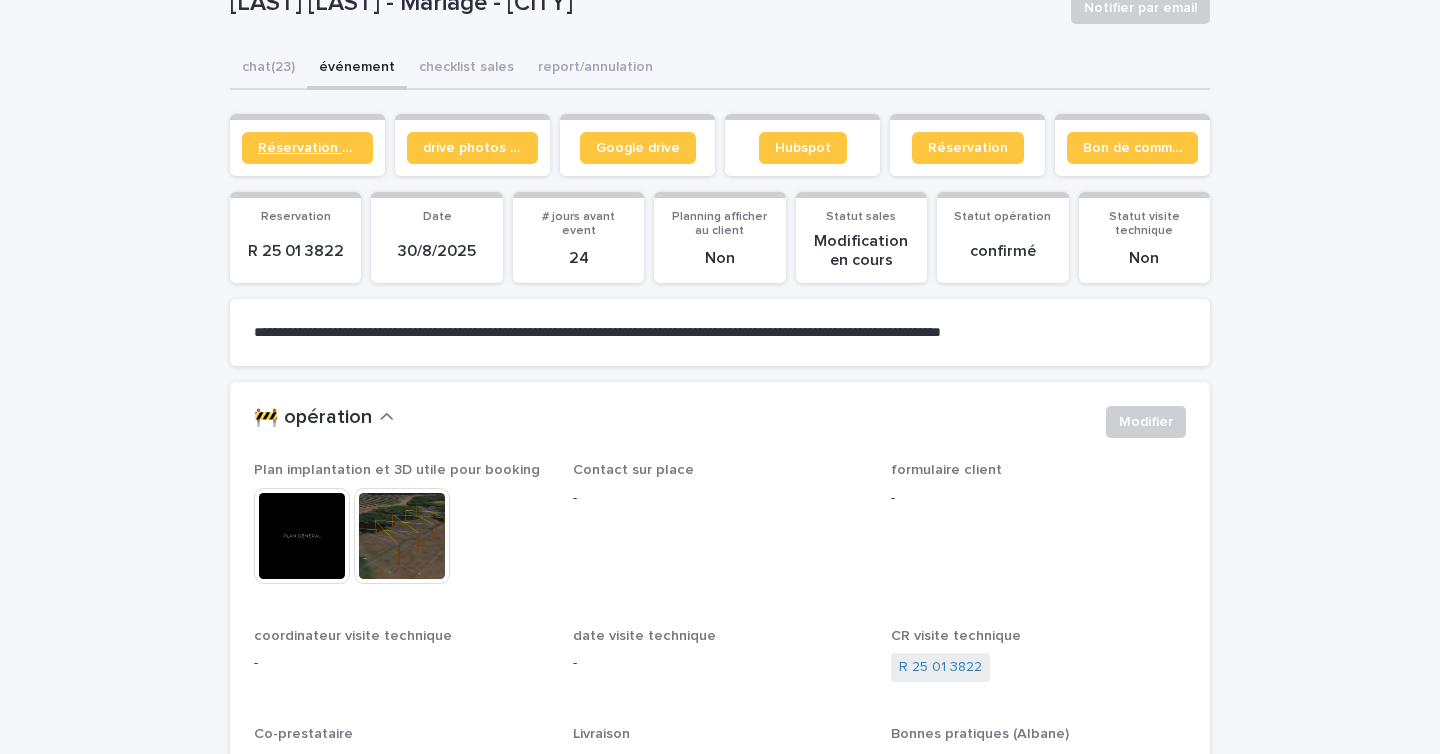click on "Réservation client" at bounding box center (307, 148) 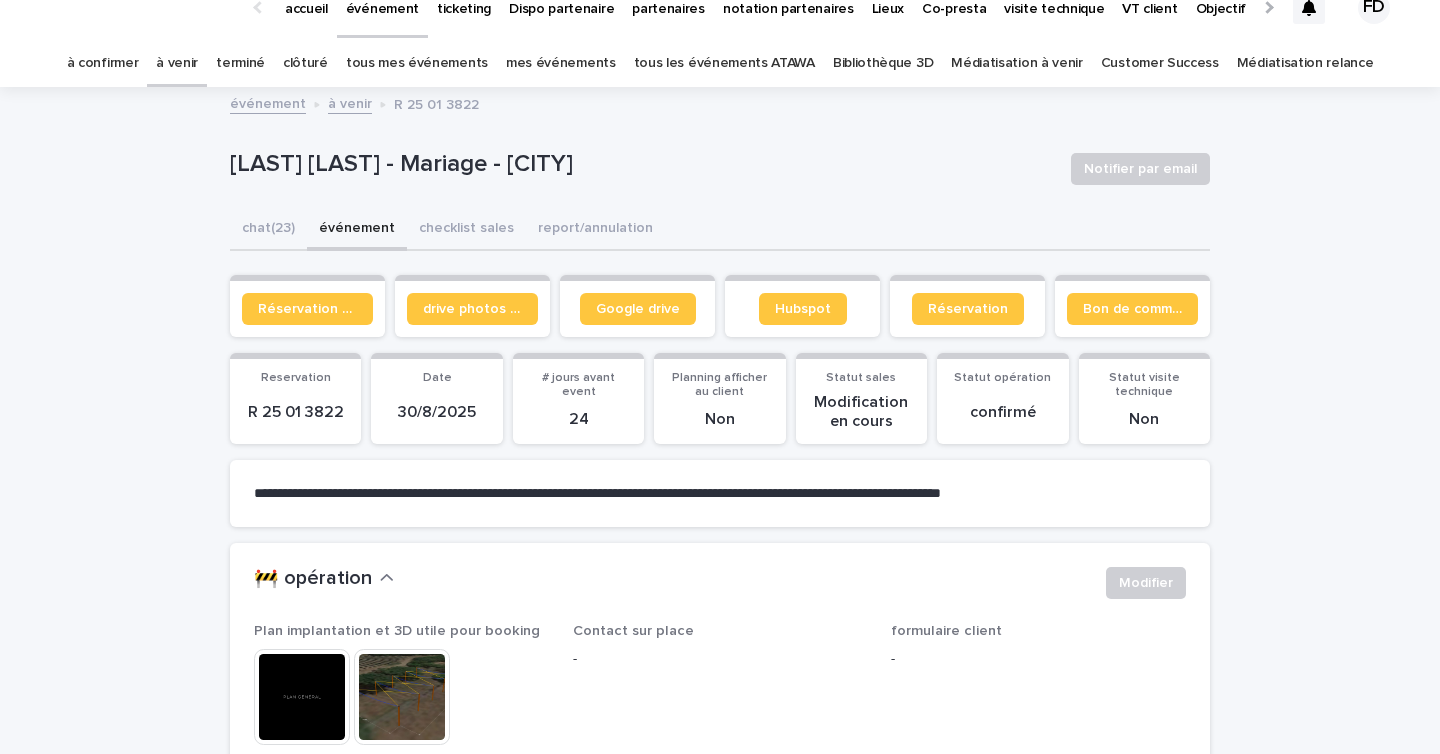 scroll, scrollTop: 25, scrollLeft: 0, axis: vertical 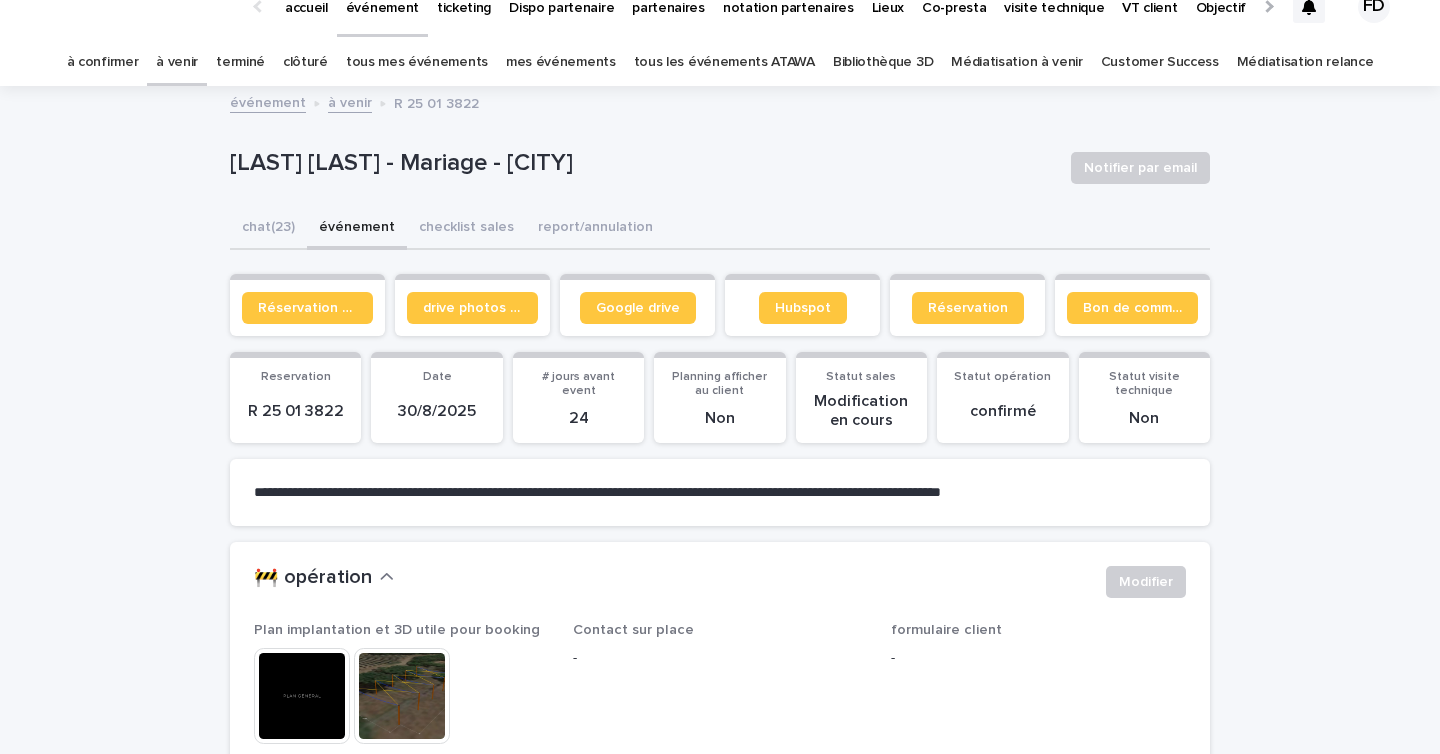 click on "chat  (23)" at bounding box center (268, 229) 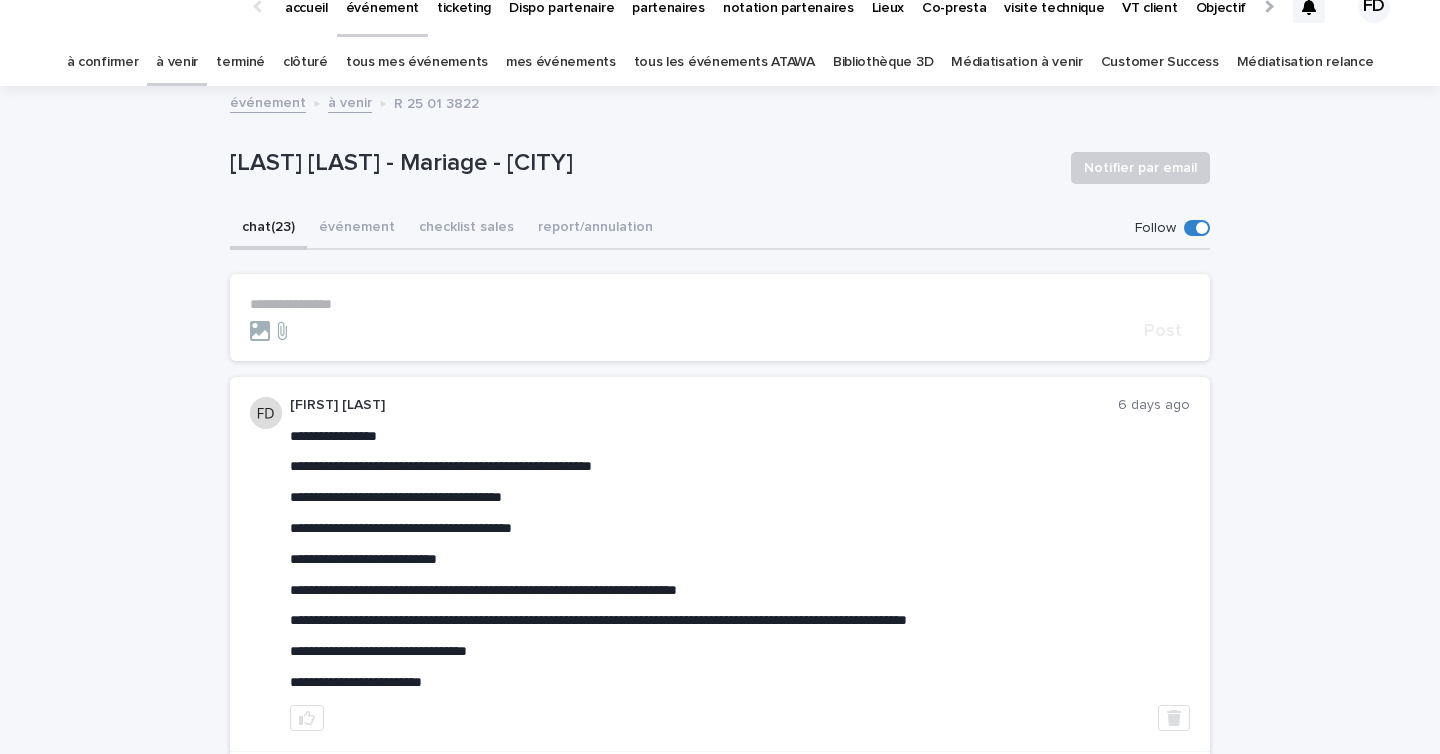 scroll, scrollTop: 0, scrollLeft: 0, axis: both 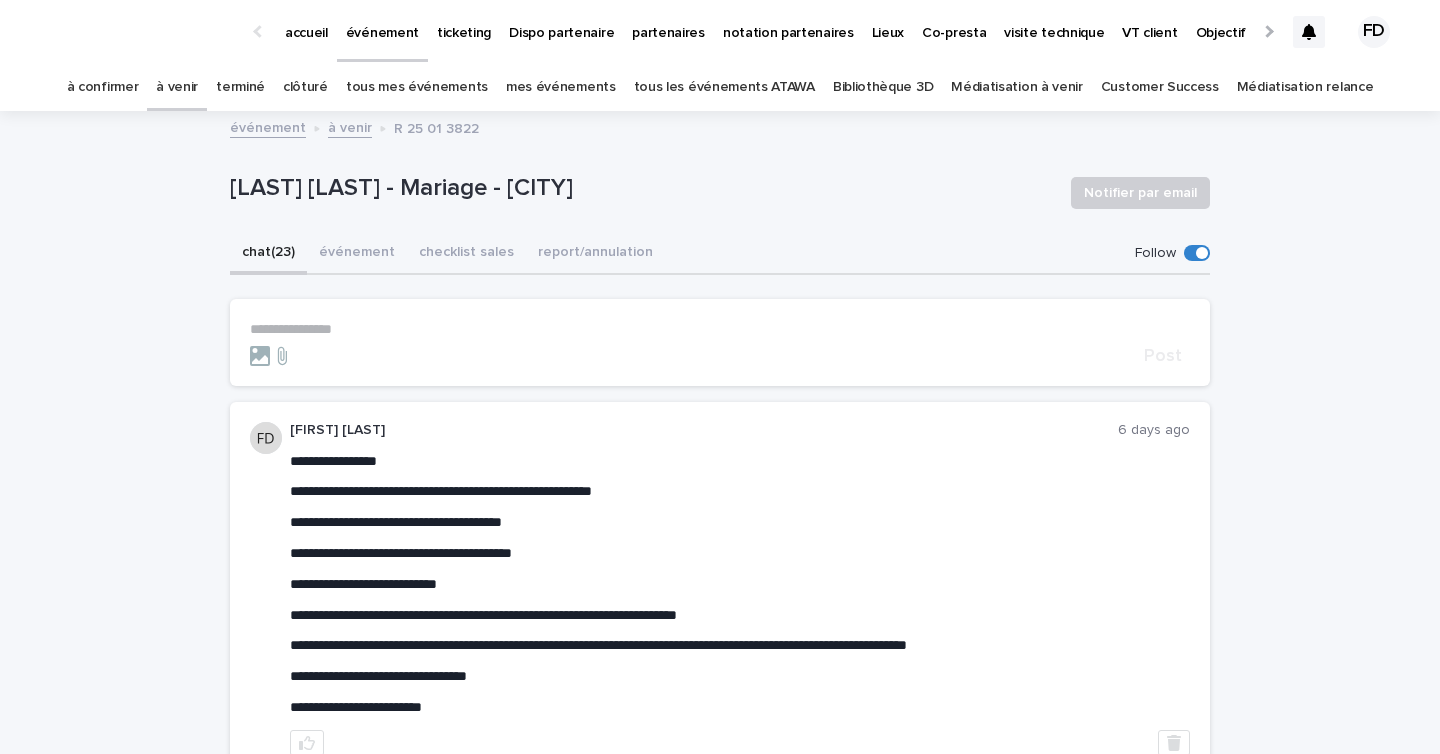click on "[LAST] [LAST] - Mariage - [CITY]" at bounding box center (642, 188) 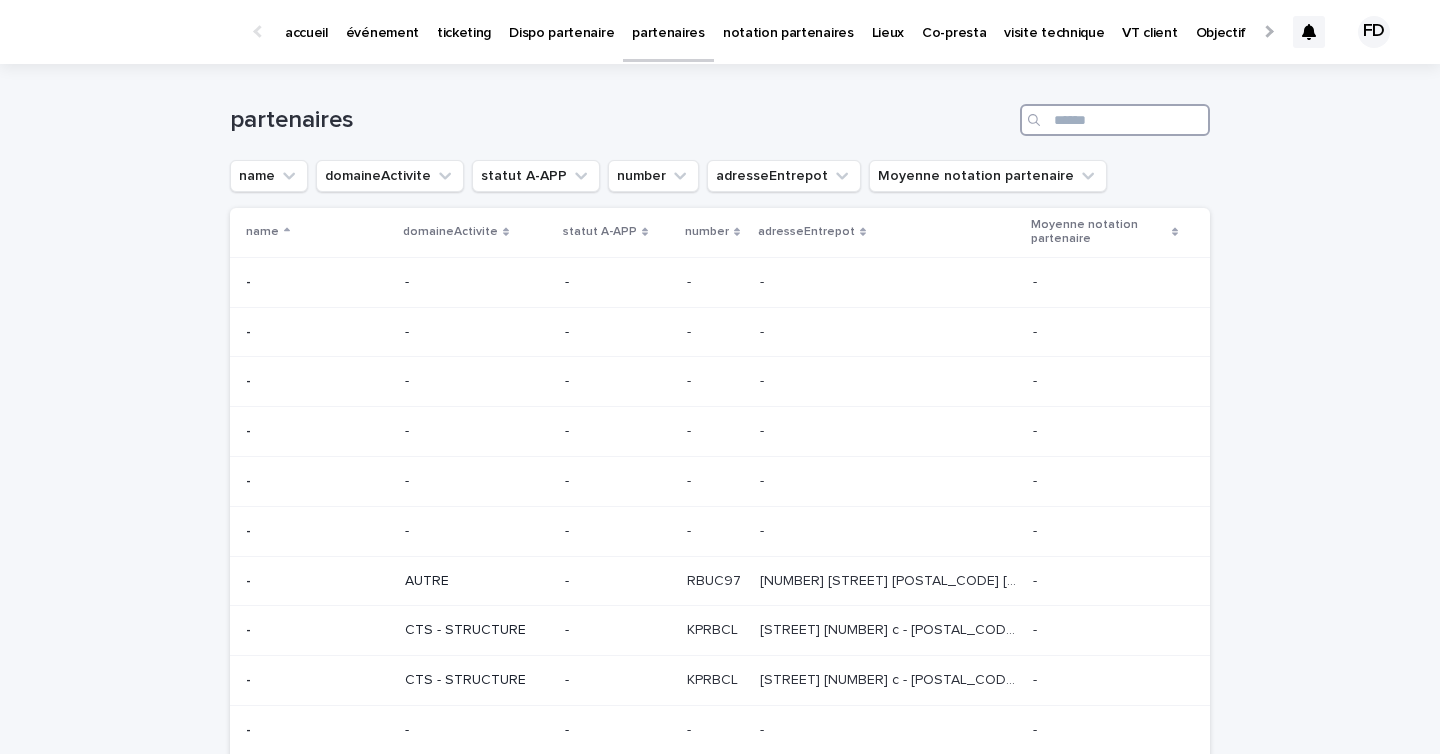 click at bounding box center (1115, 120) 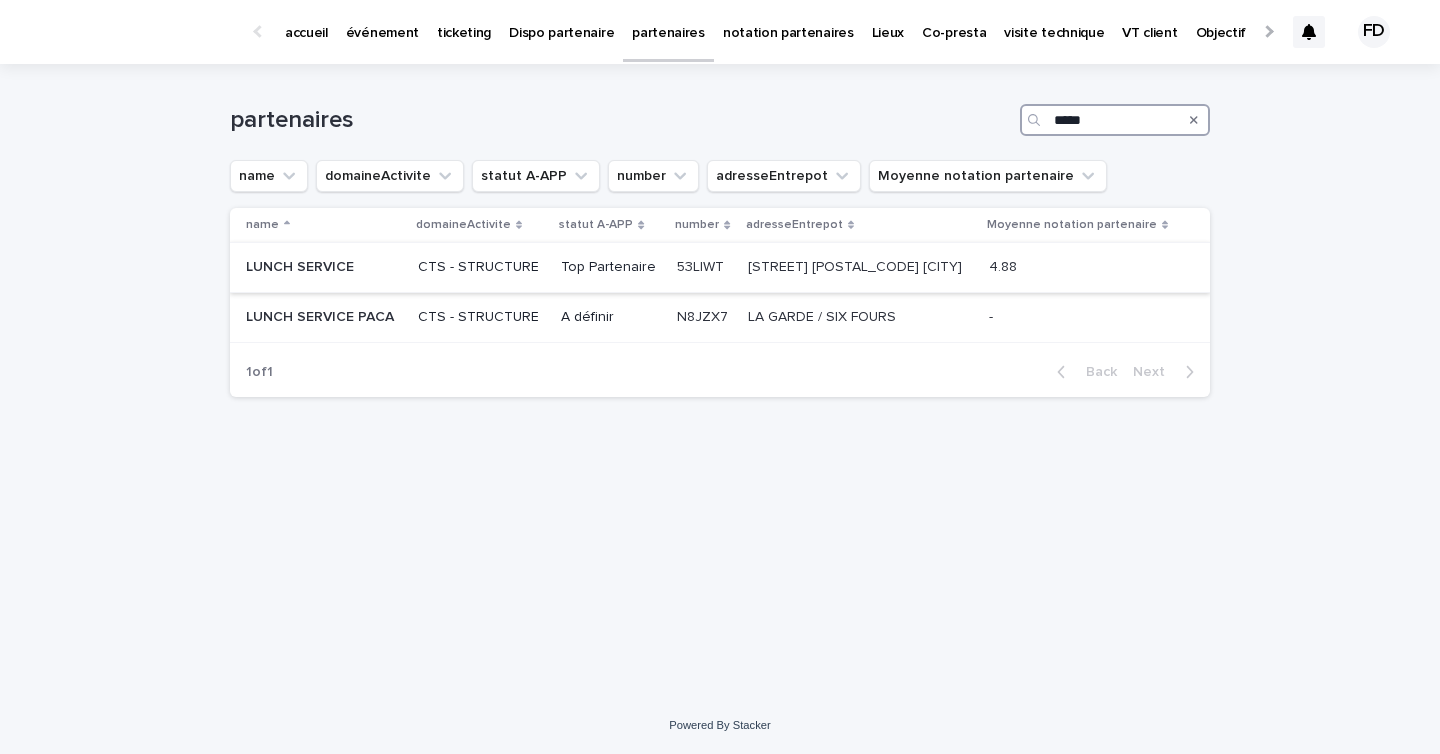 type on "*****" 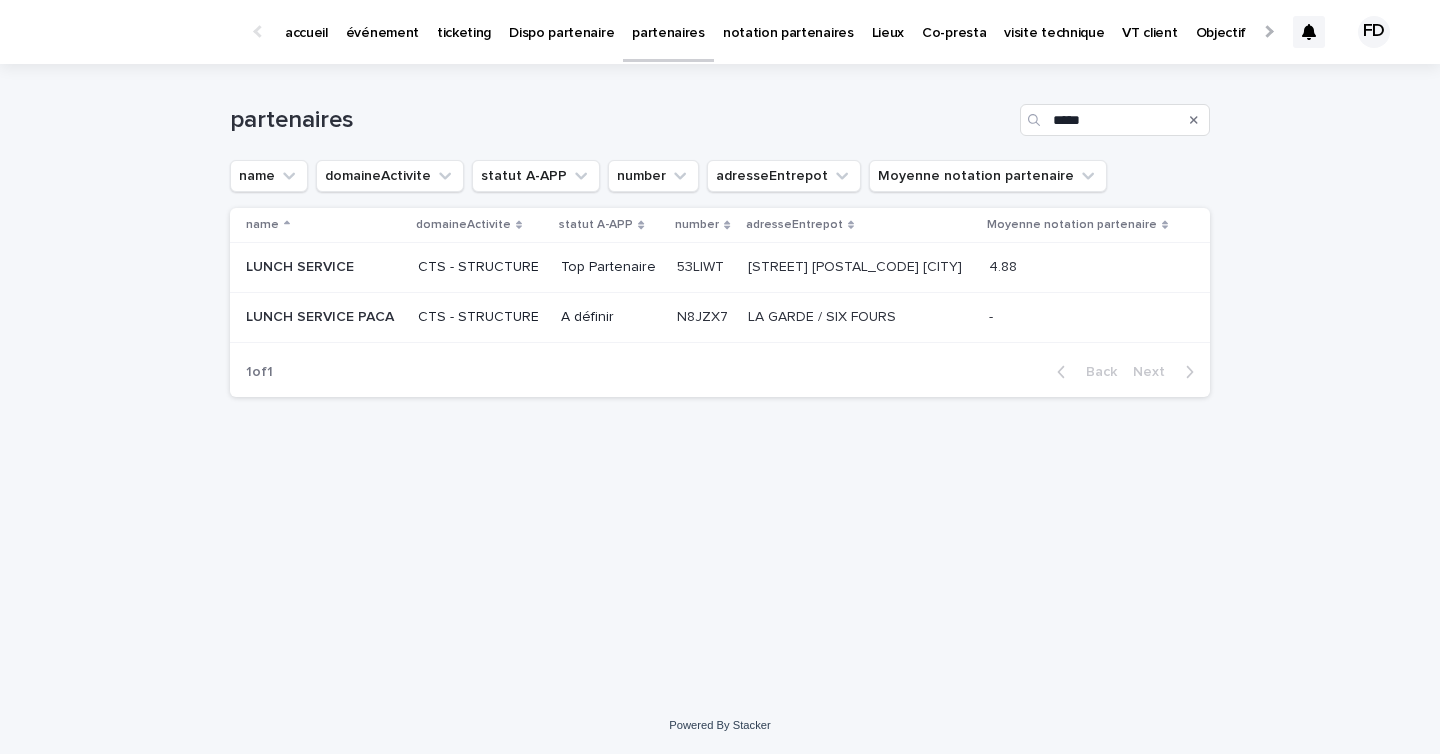 click on "Top Partenaire" at bounding box center [611, 267] 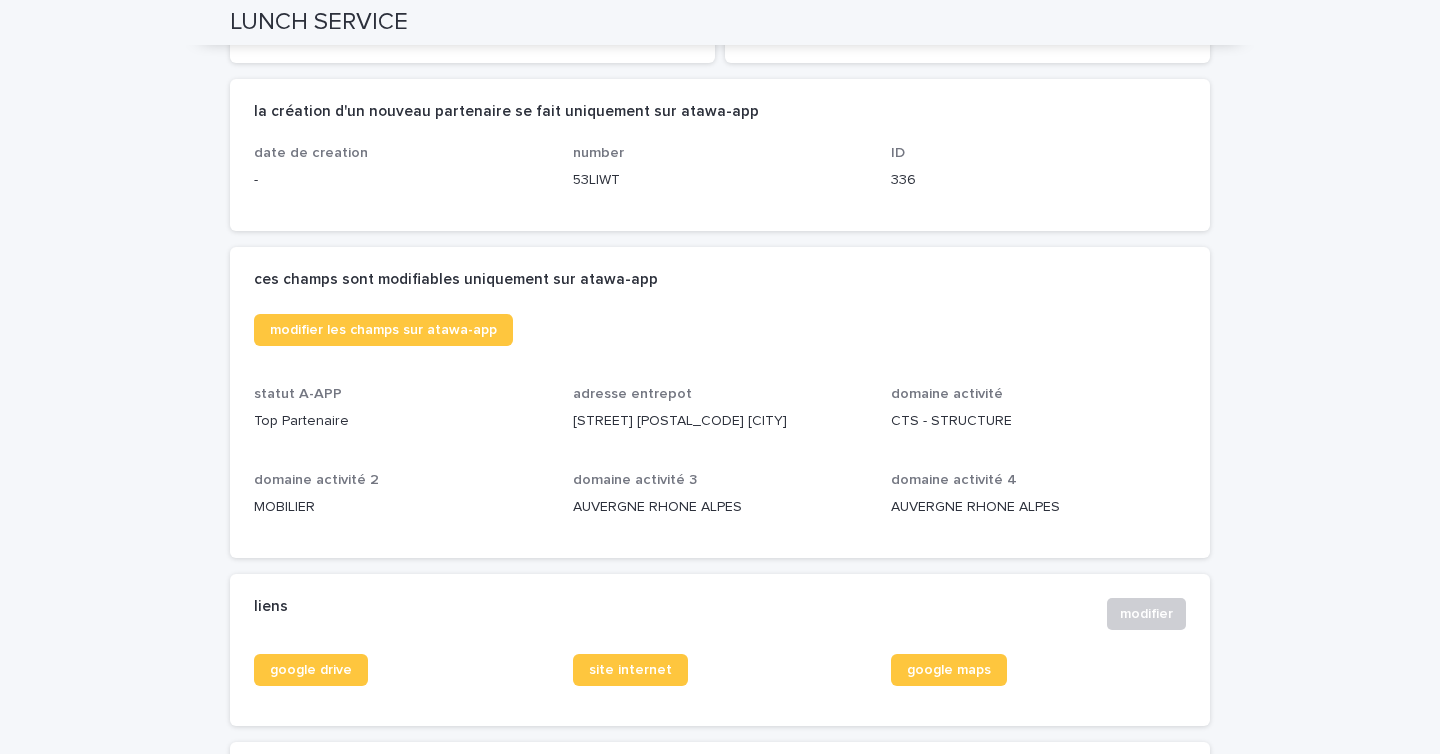 scroll, scrollTop: 258, scrollLeft: 0, axis: vertical 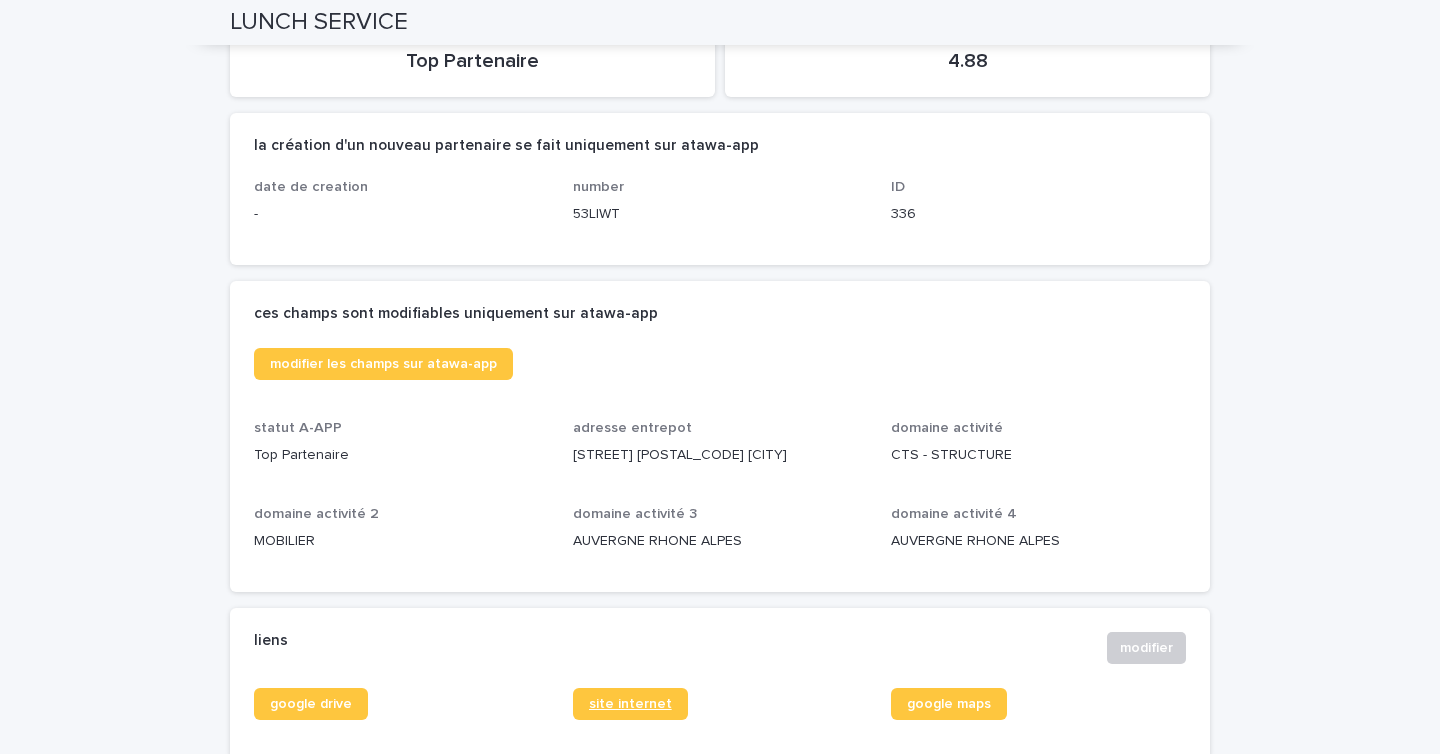 click on "site internet" at bounding box center (630, 704) 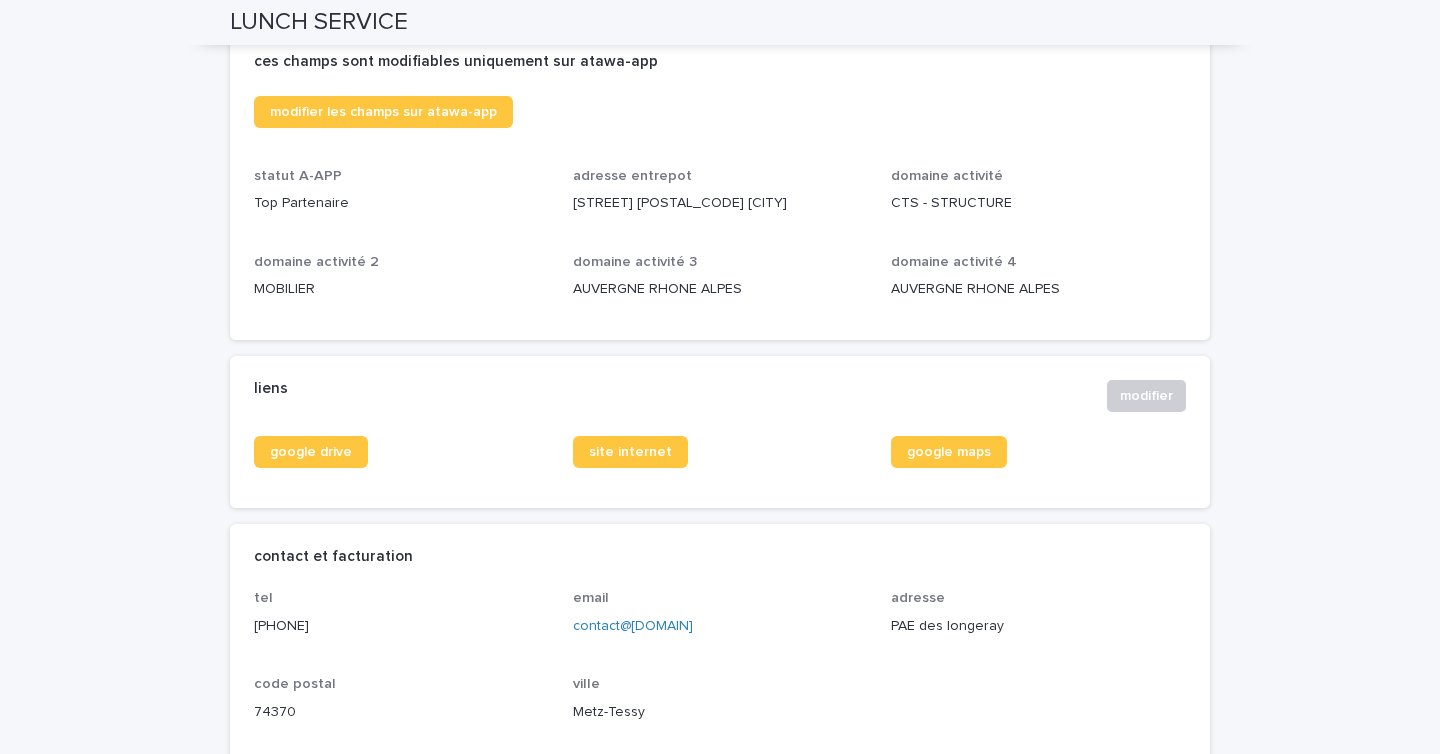 scroll, scrollTop: 531, scrollLeft: 0, axis: vertical 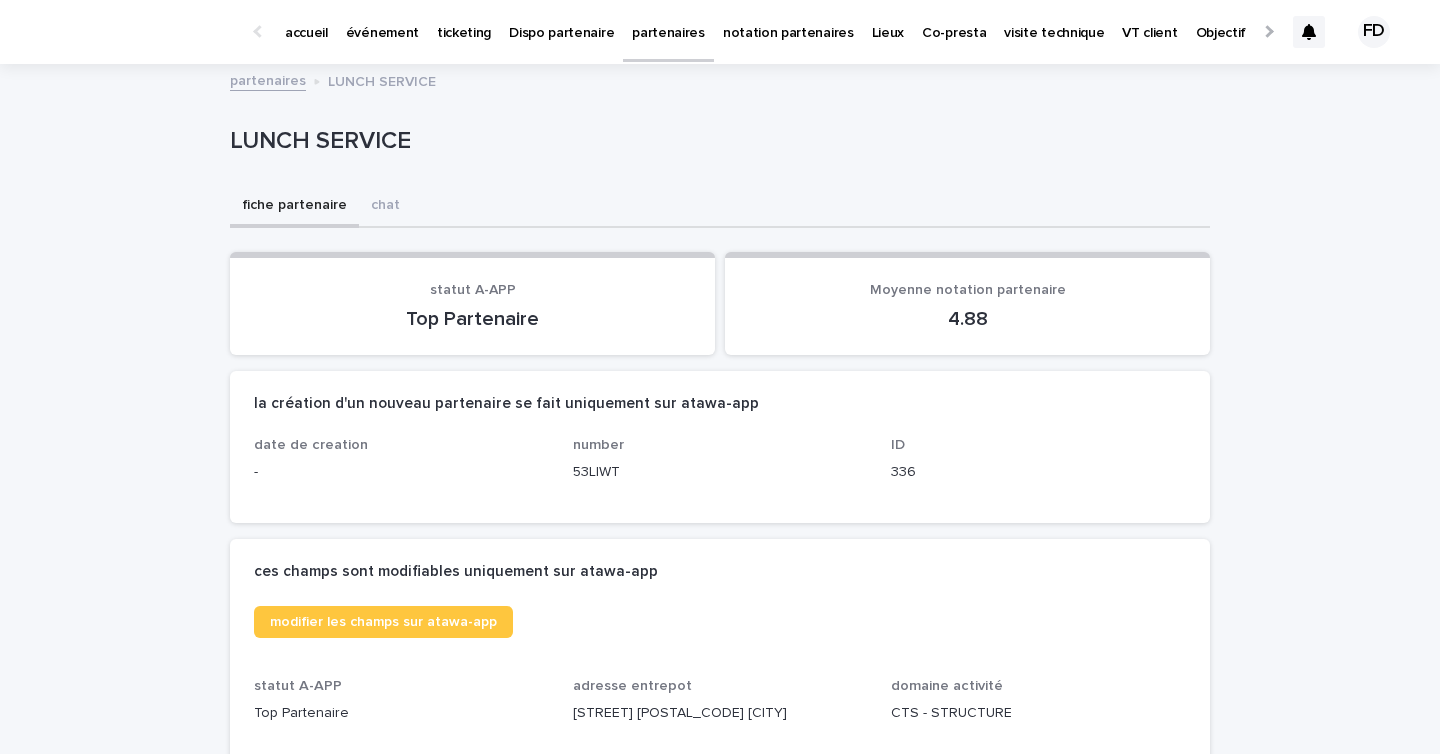 click on "partenaires" at bounding box center (668, 21) 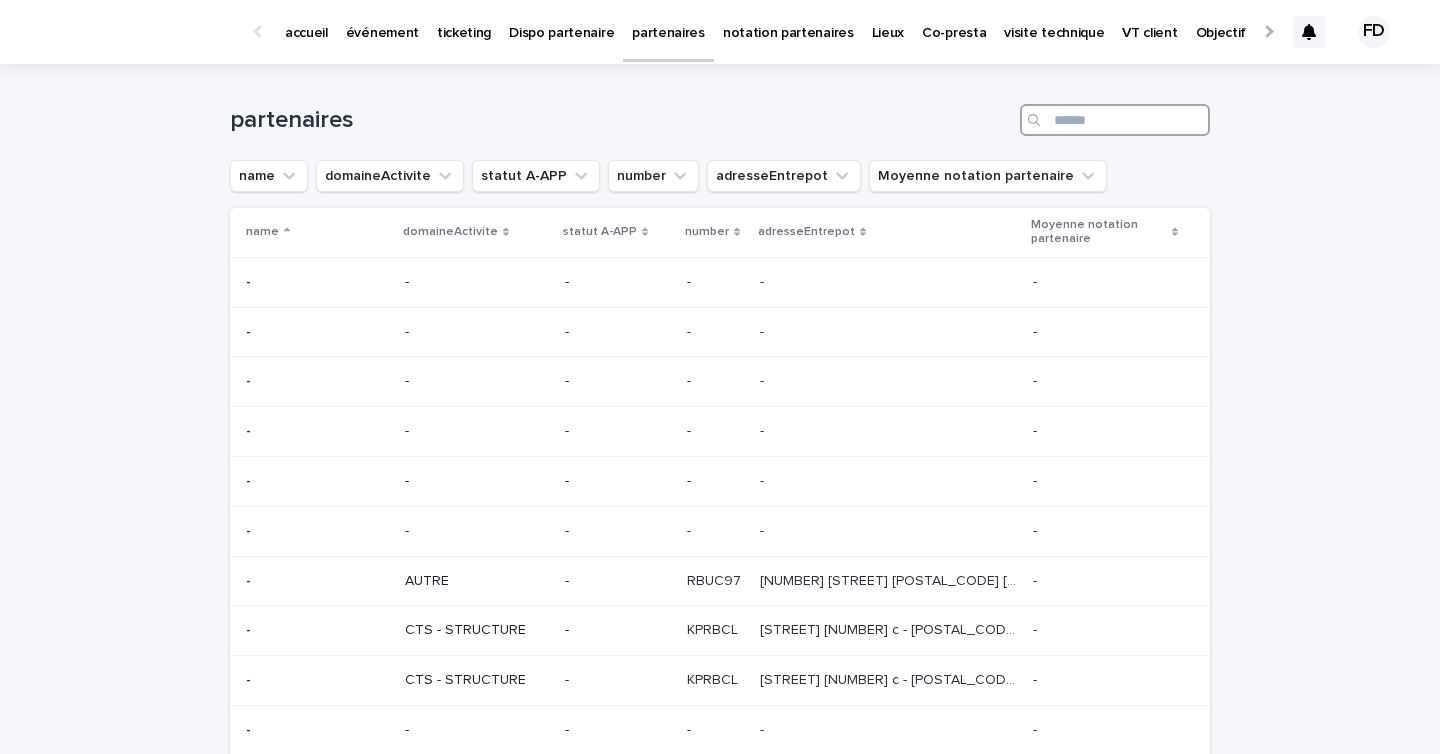 click at bounding box center (1115, 120) 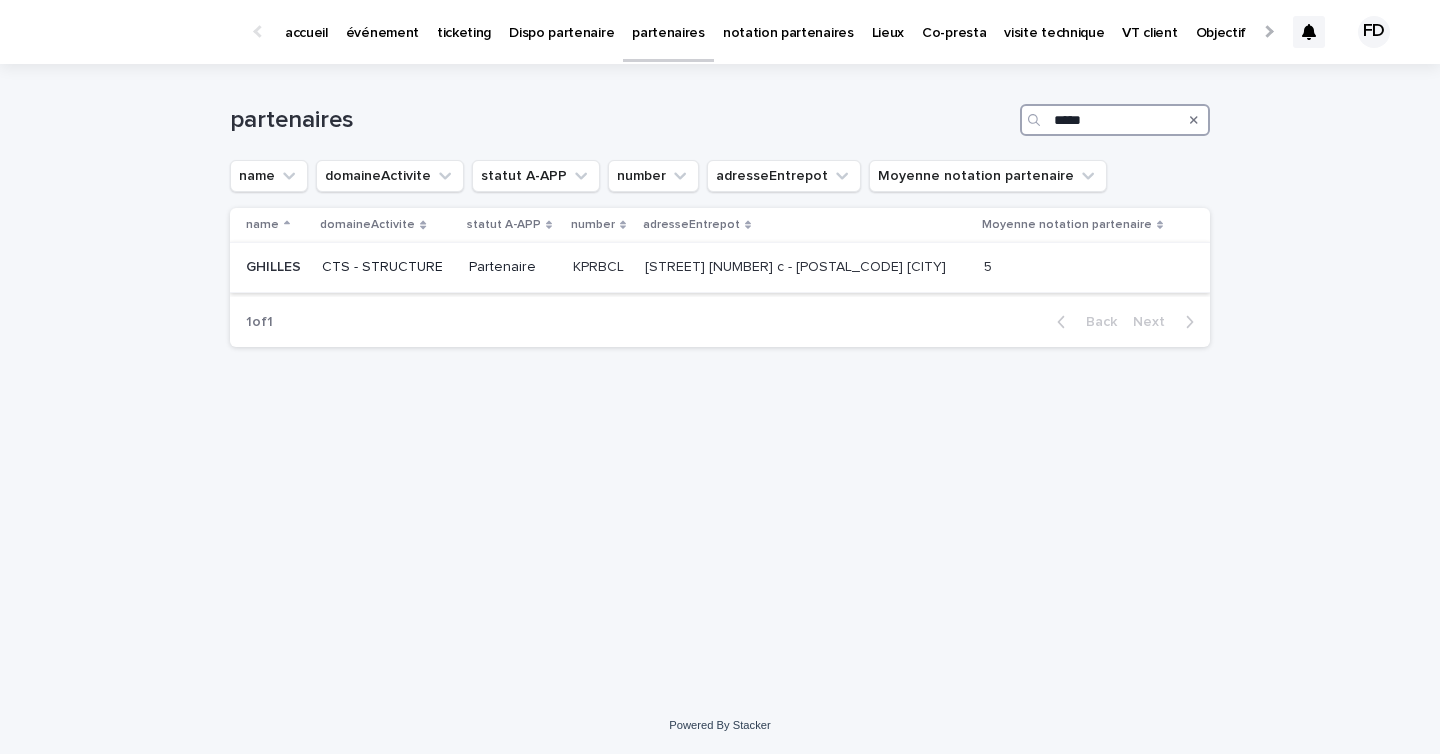 type on "*****" 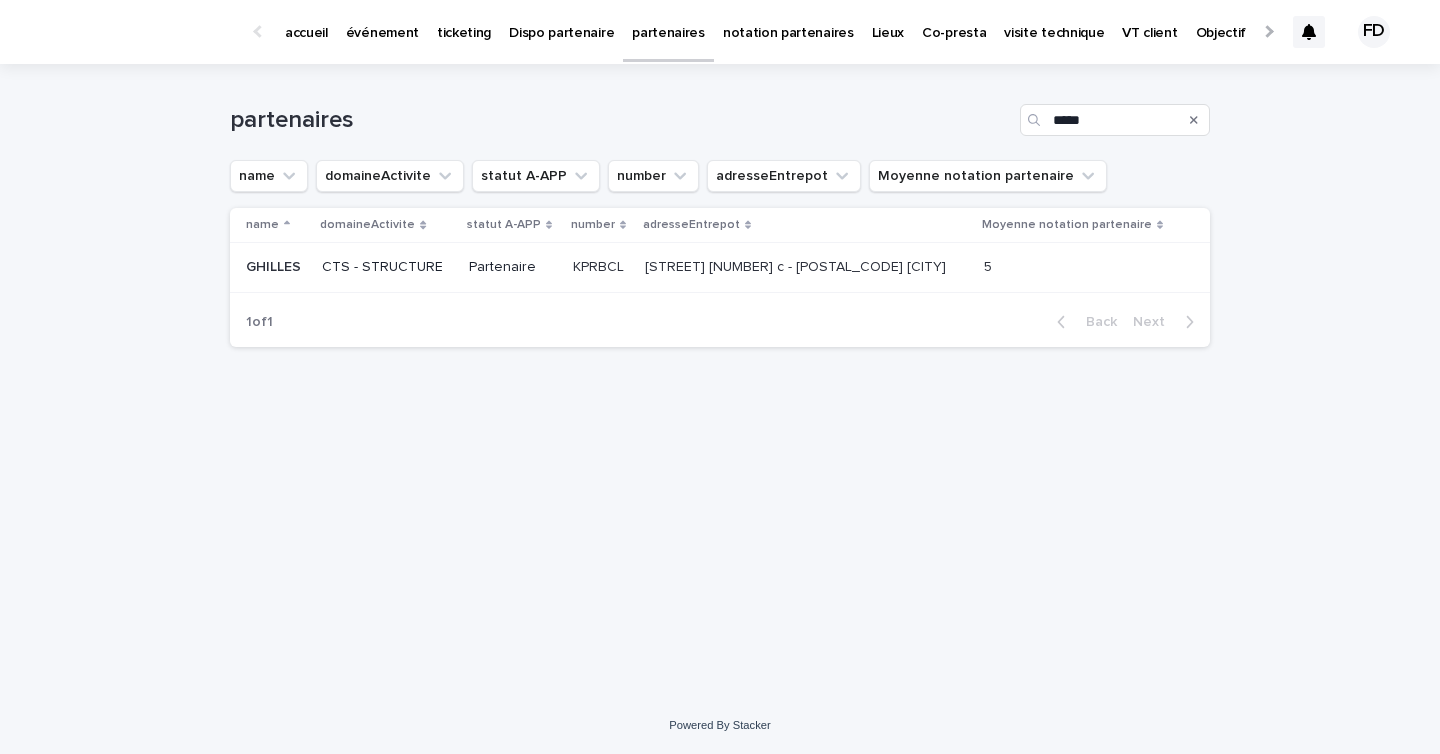 click on "CTS - STRUCTURE" at bounding box center [387, 267] 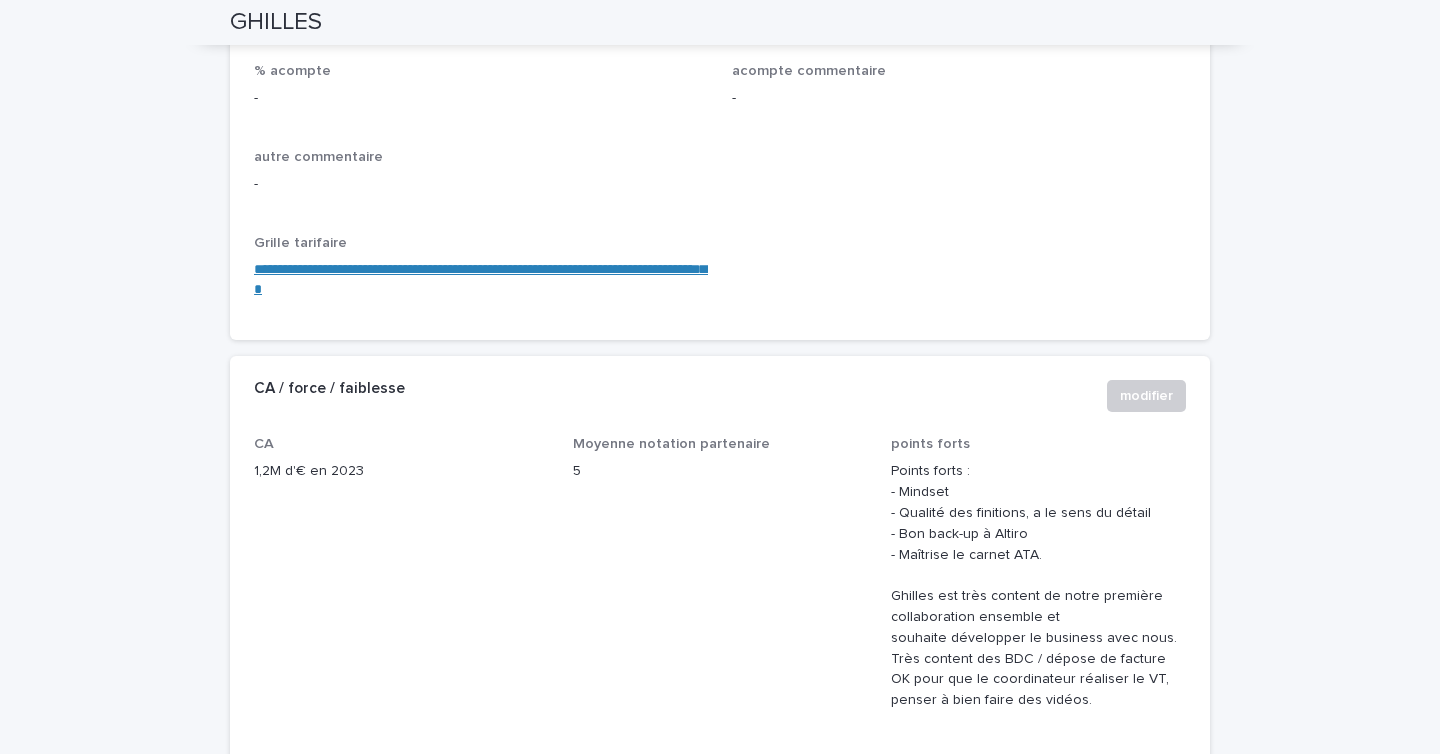 scroll, scrollTop: 1993, scrollLeft: 0, axis: vertical 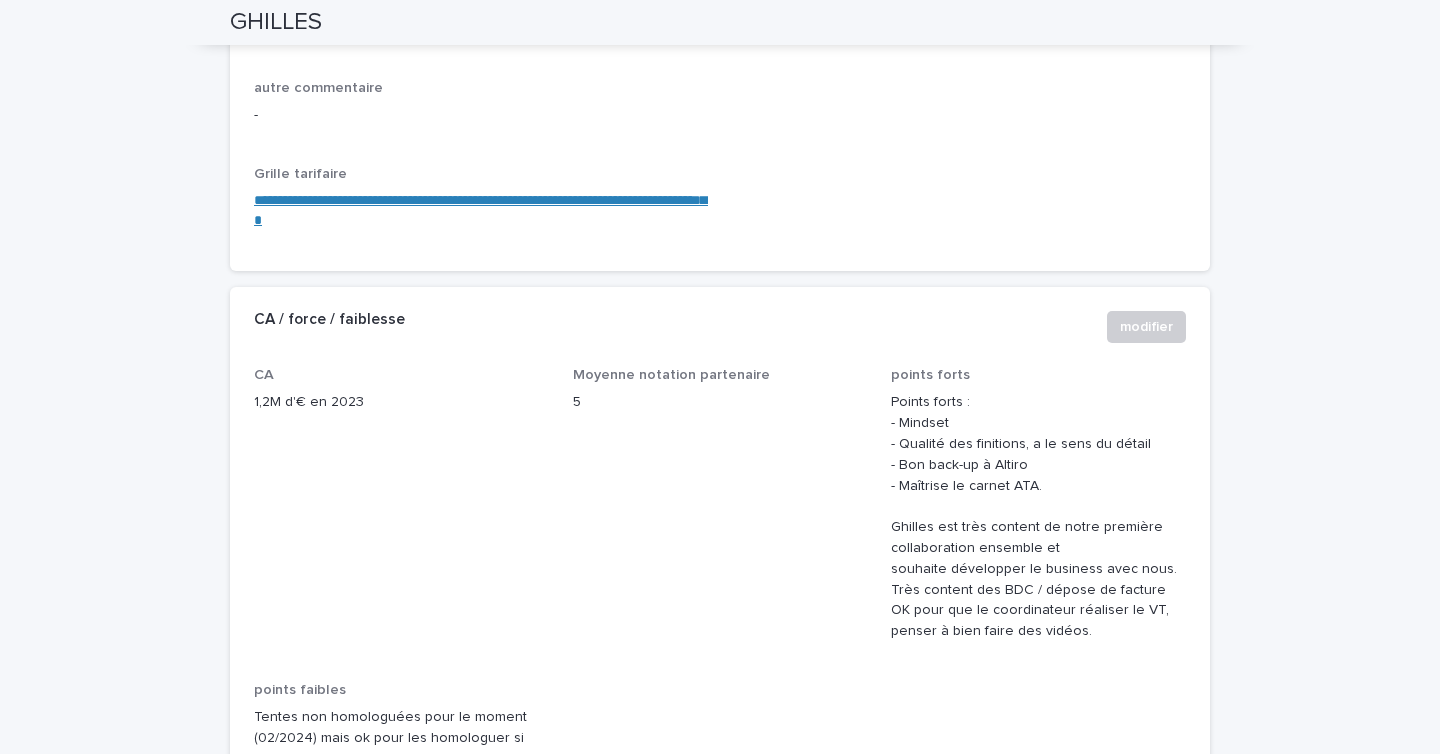 click on "**********" at bounding box center (483, 210) 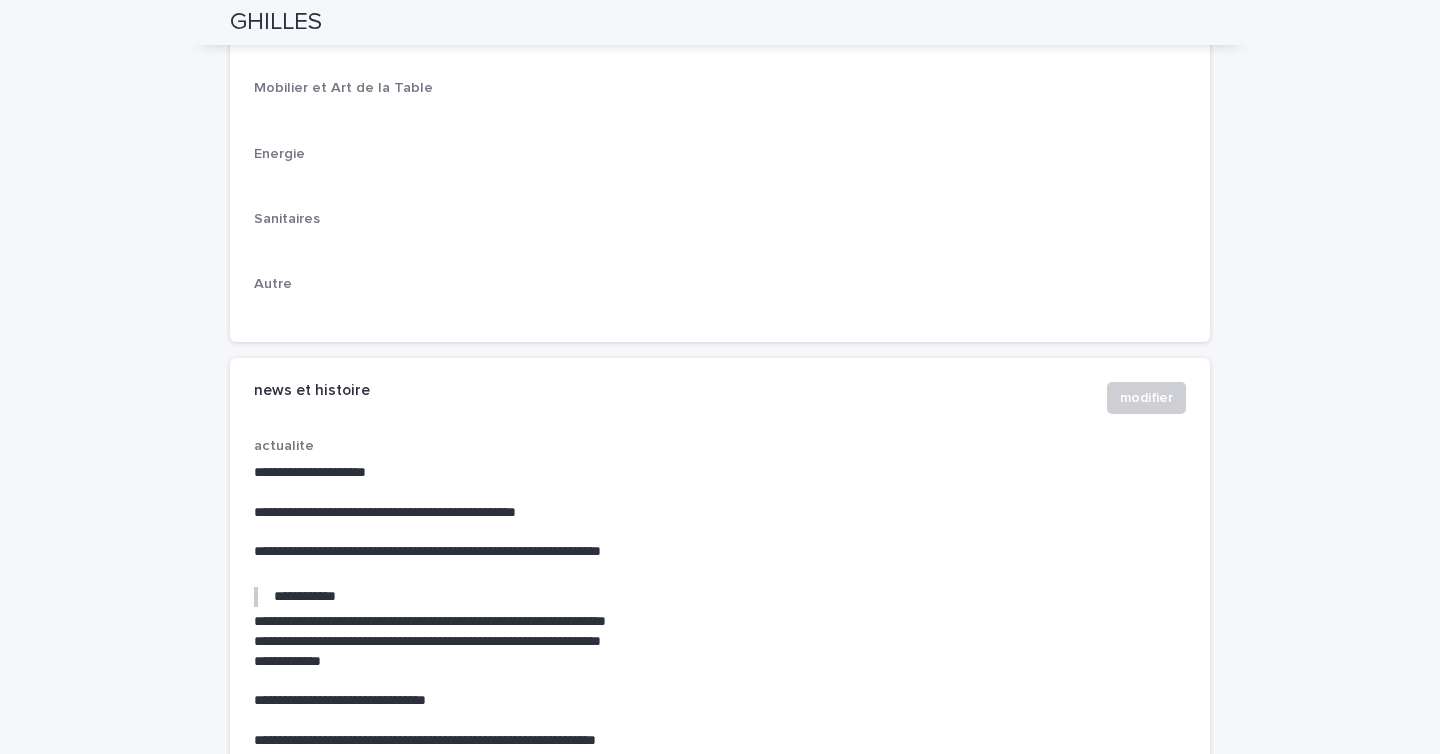 scroll, scrollTop: 3619, scrollLeft: 0, axis: vertical 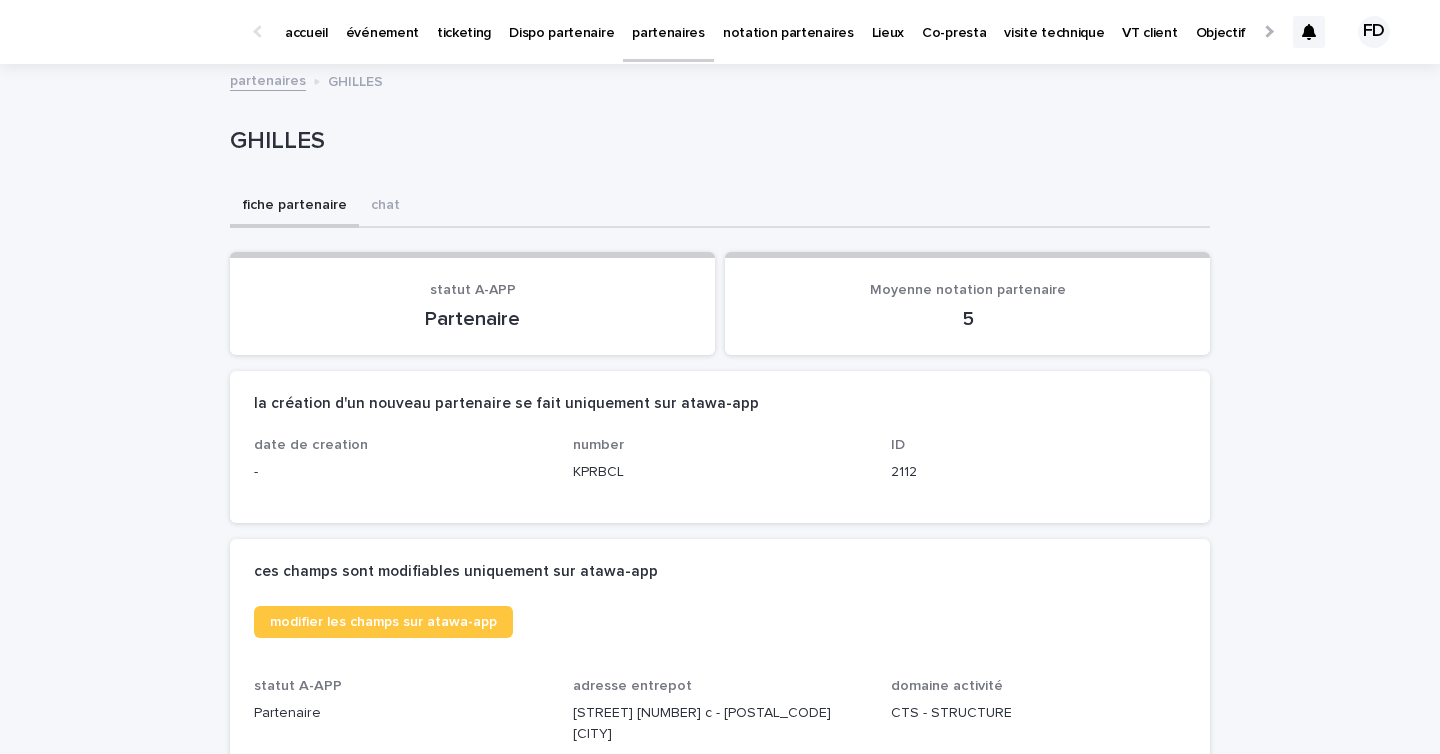 click on "accueil" at bounding box center [306, 21] 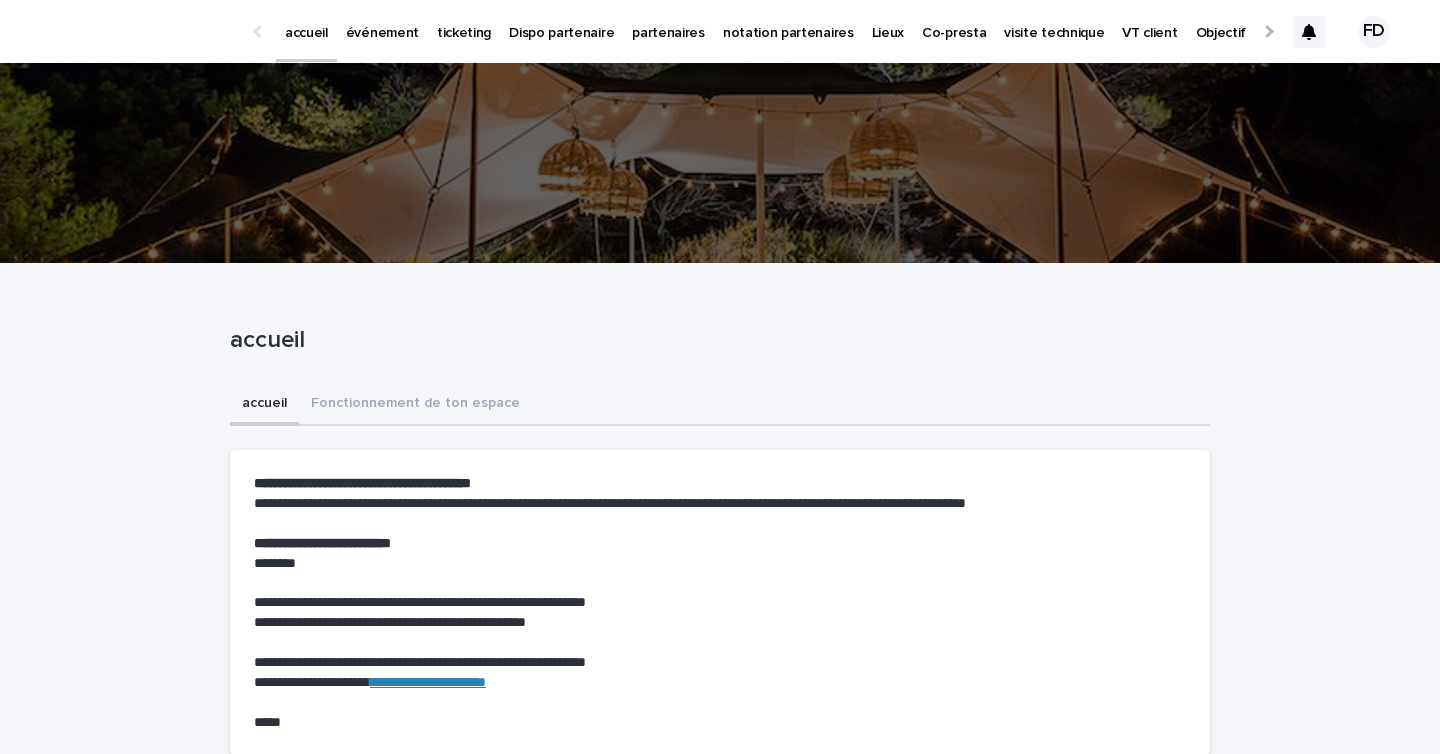 click on "événement" at bounding box center [382, 21] 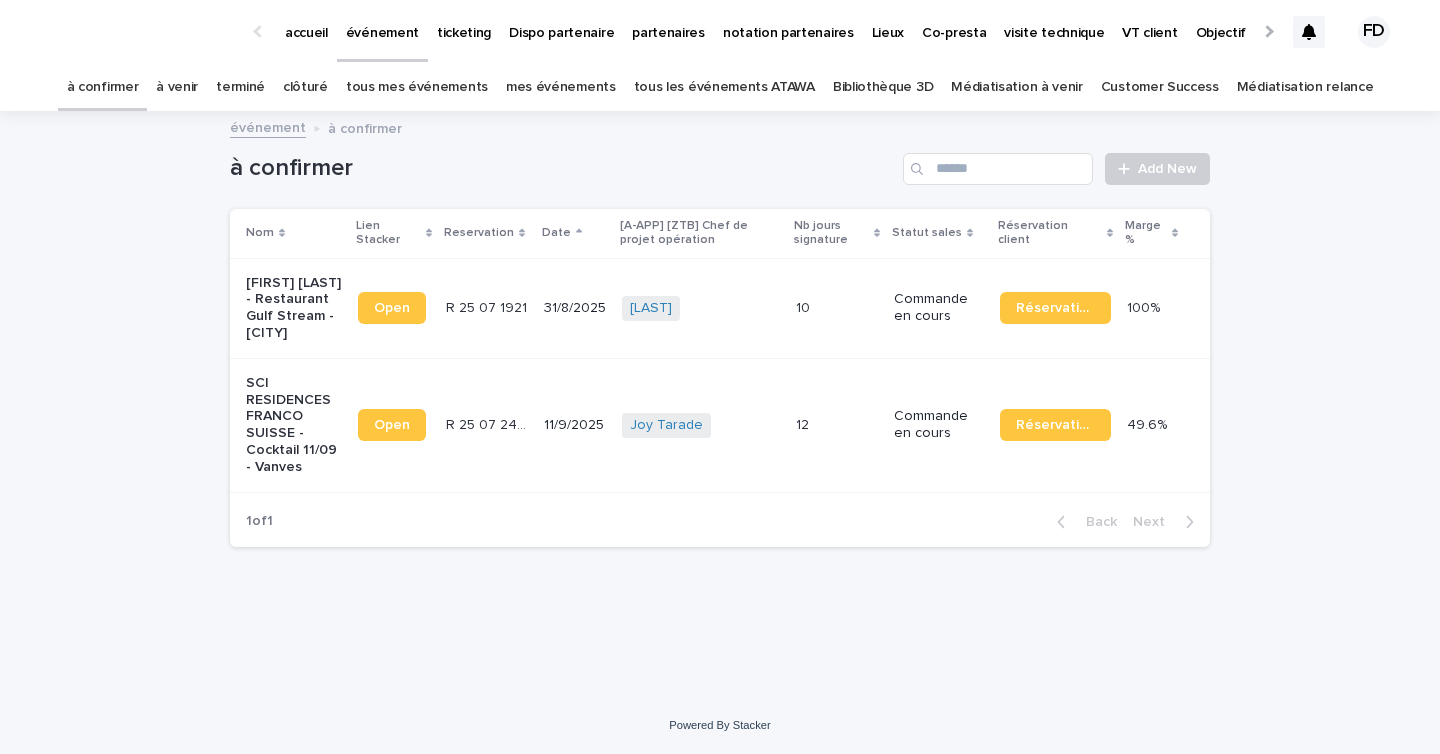 click on "à venir" at bounding box center (177, 87) 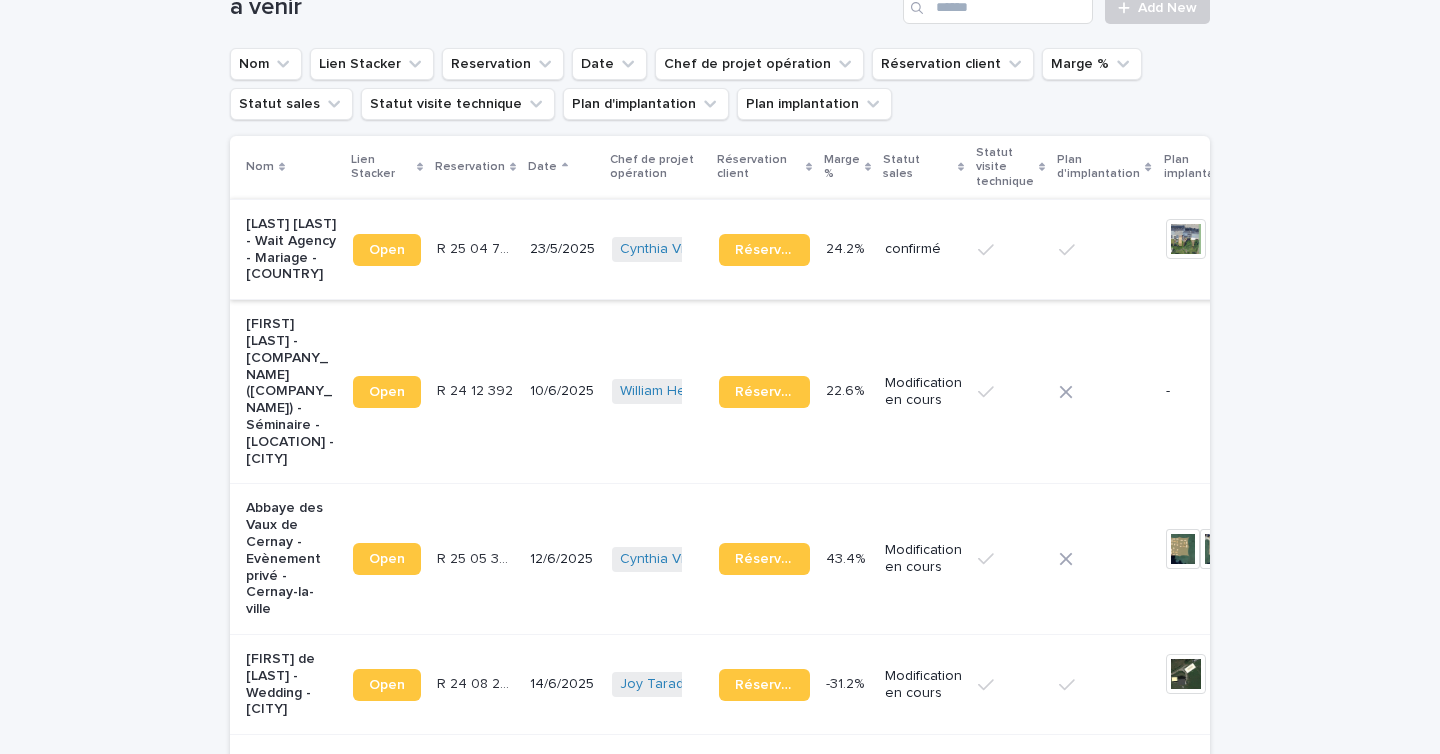 scroll, scrollTop: 0, scrollLeft: 0, axis: both 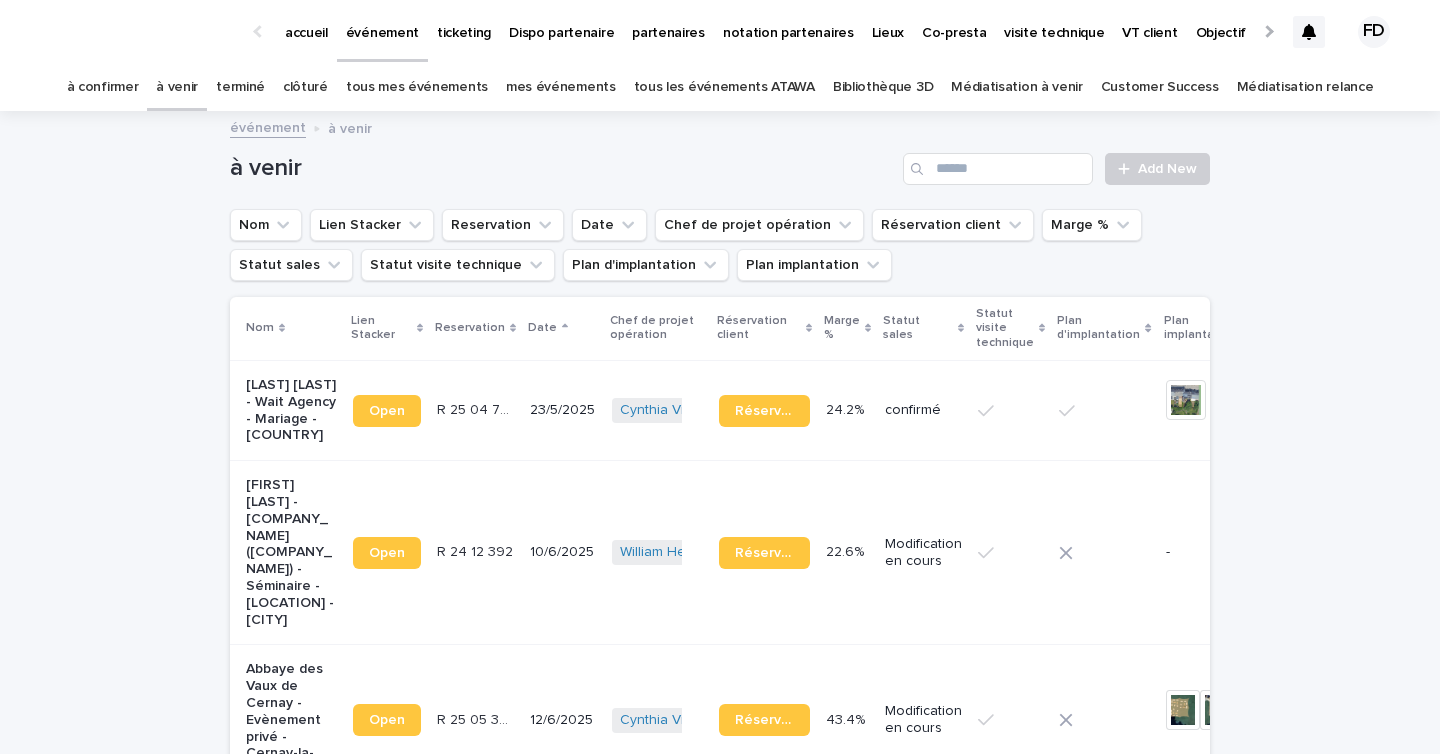 click on "tous les événements ATAWA" at bounding box center (724, 87) 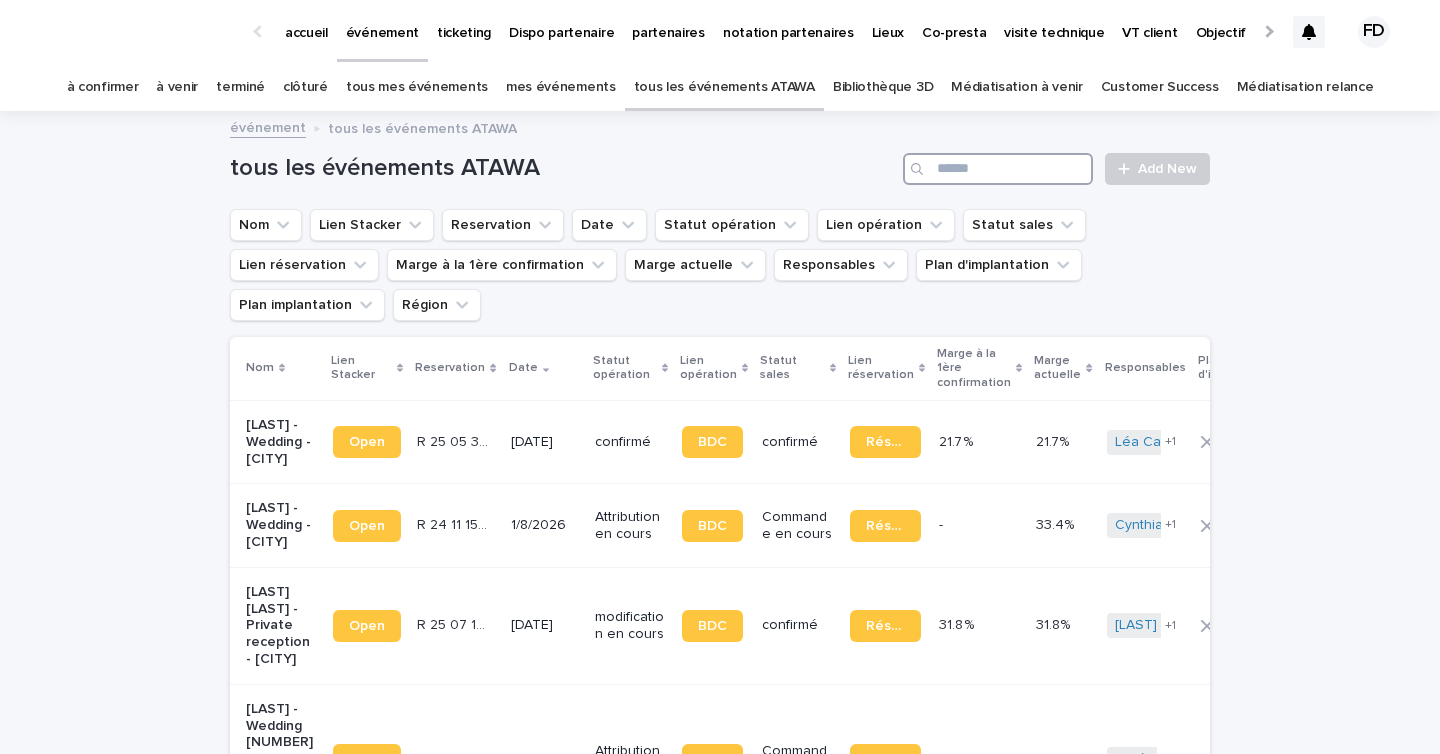 click at bounding box center [998, 169] 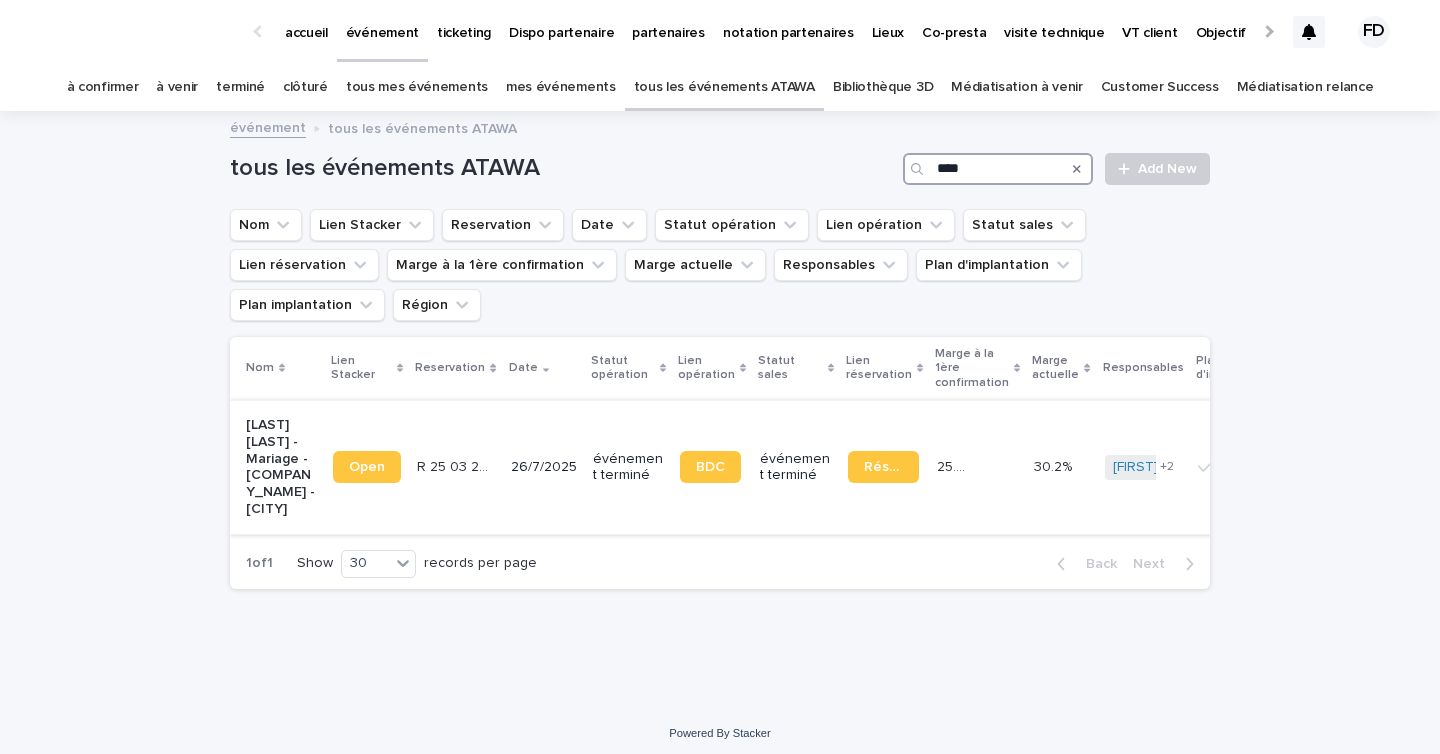 type on "****" 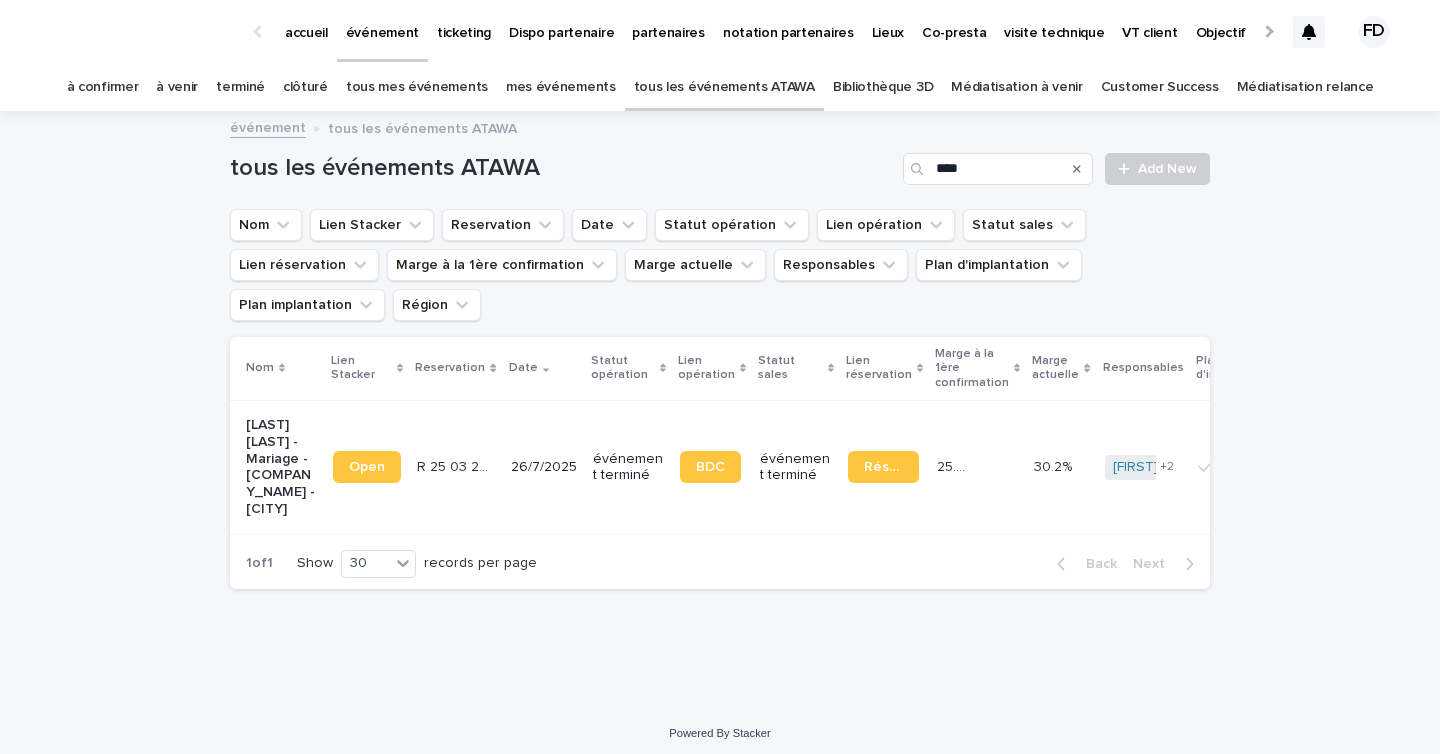 click on "R 25 03 2400 R 25 03 2400" at bounding box center [455, 467] 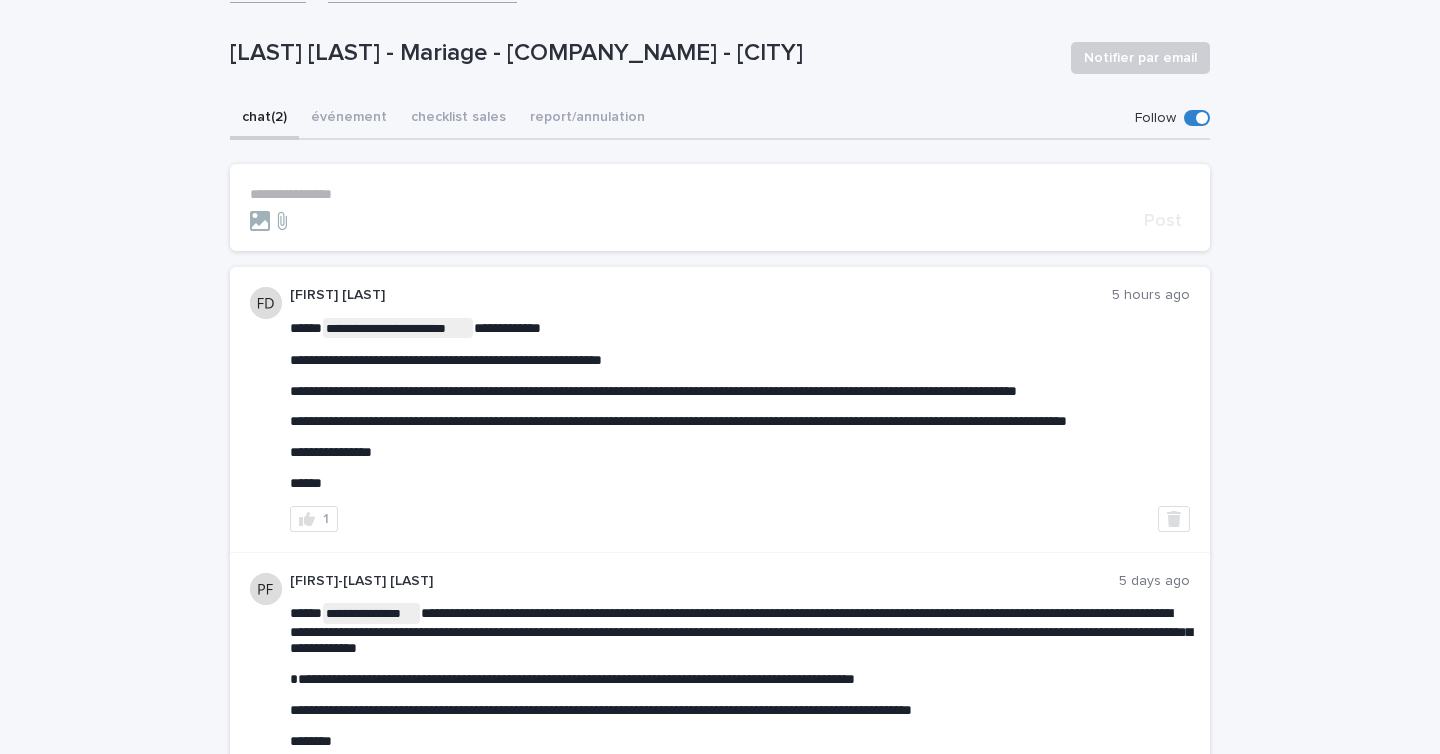 scroll, scrollTop: 58, scrollLeft: 0, axis: vertical 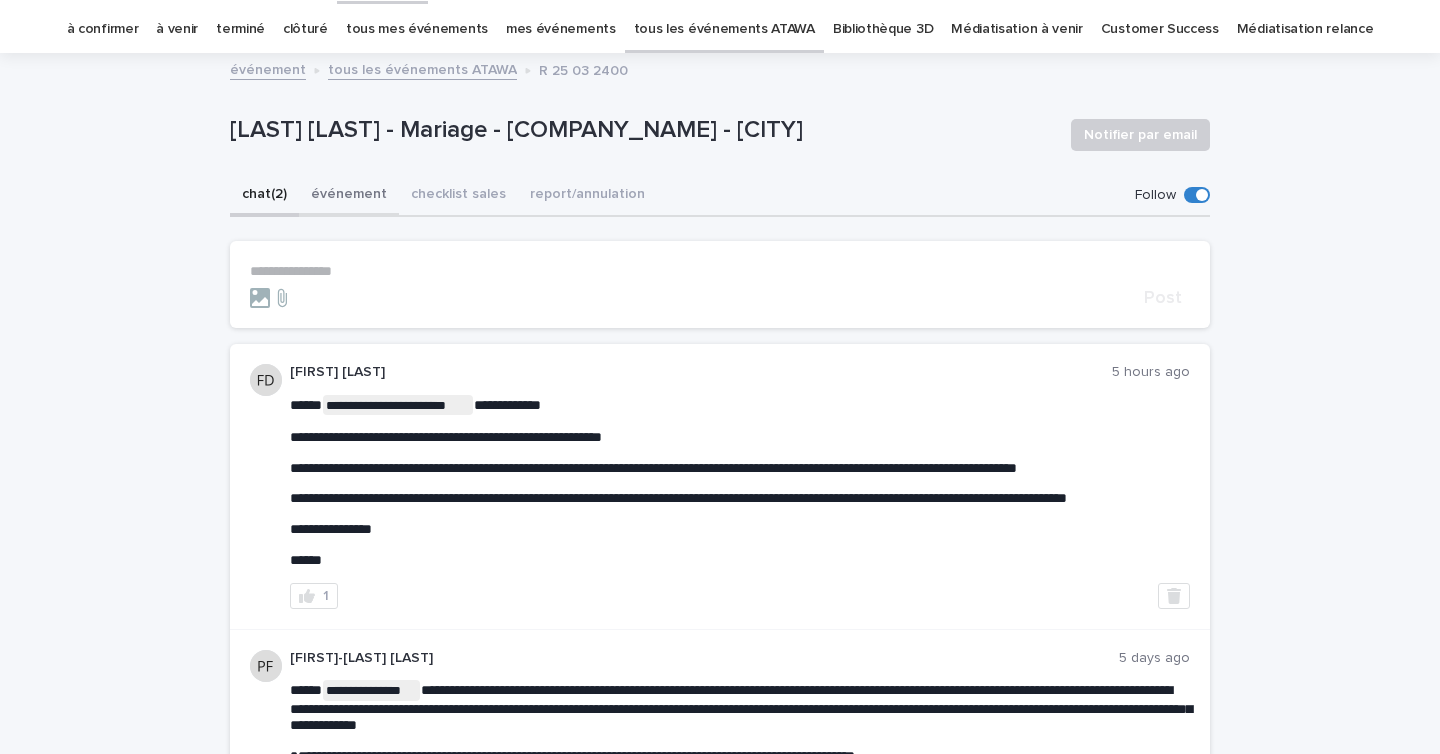 click on "événement" at bounding box center [349, 196] 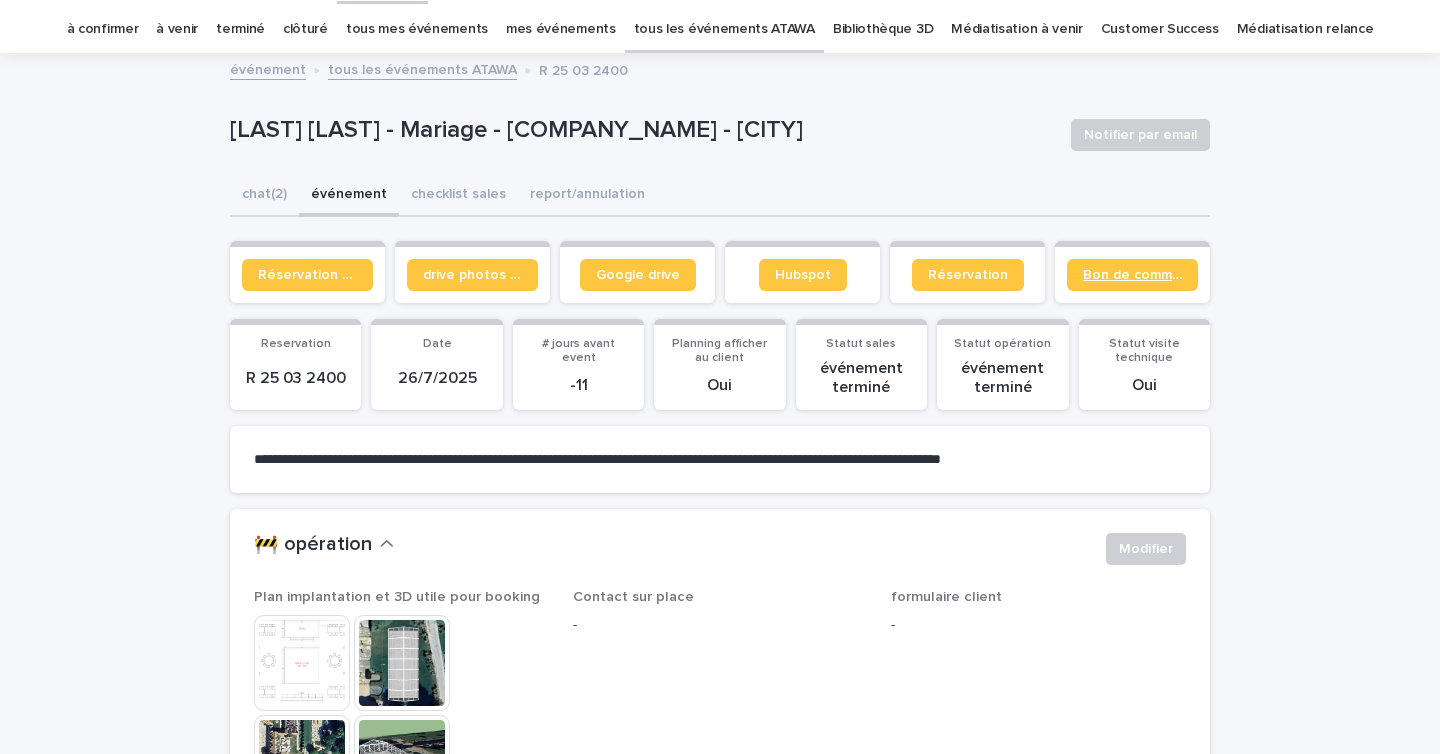 click on "Bon de commande" at bounding box center [1132, 275] 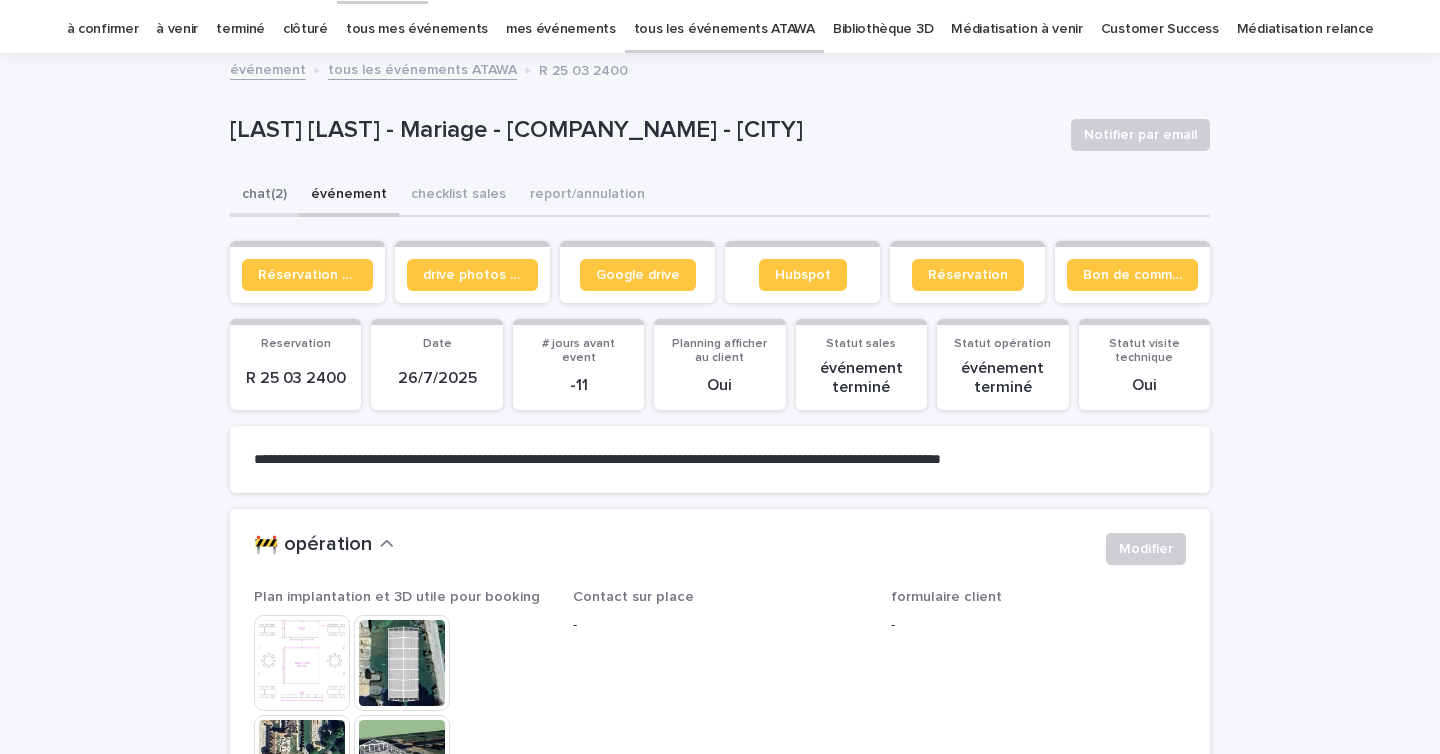 click on "chat  (2)" at bounding box center (264, 196) 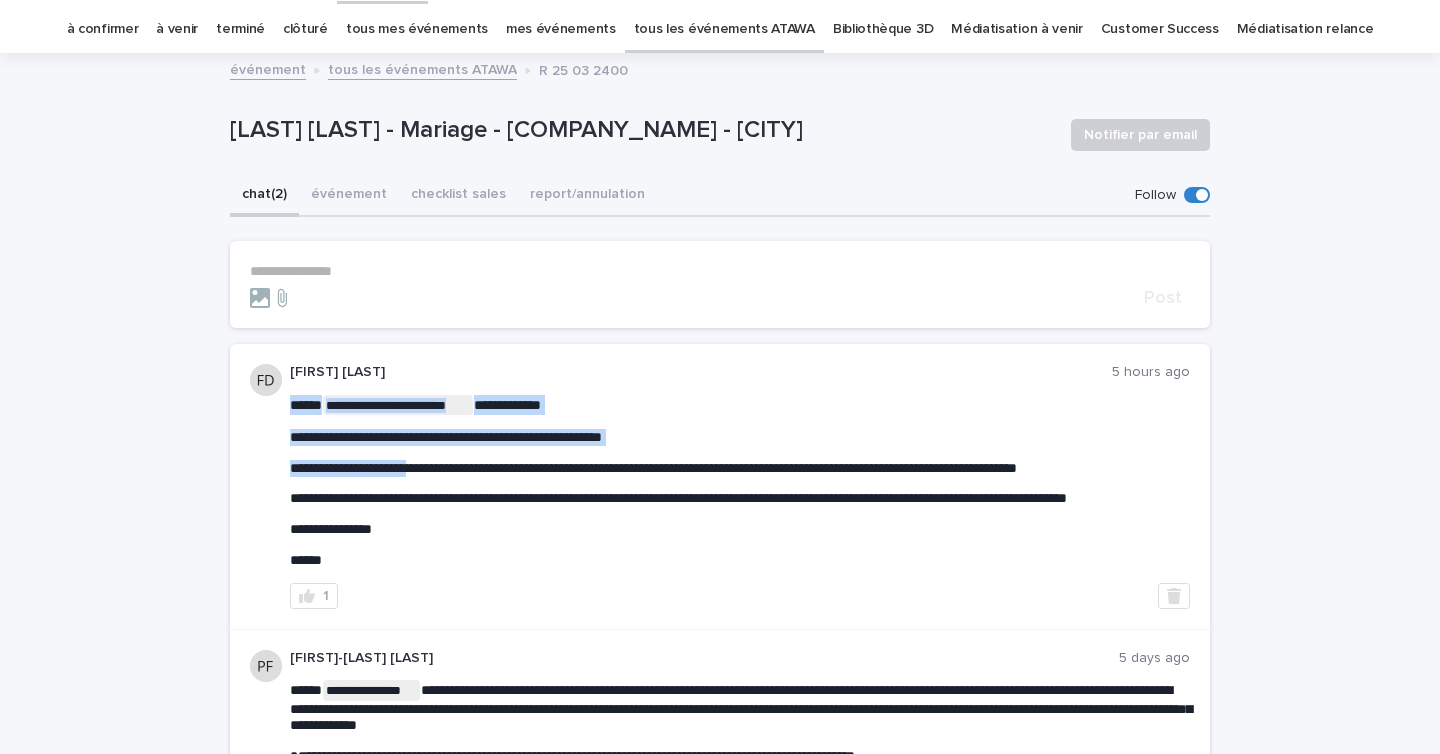 drag, startPoint x: 473, startPoint y: 467, endPoint x: 419, endPoint y: 467, distance: 54 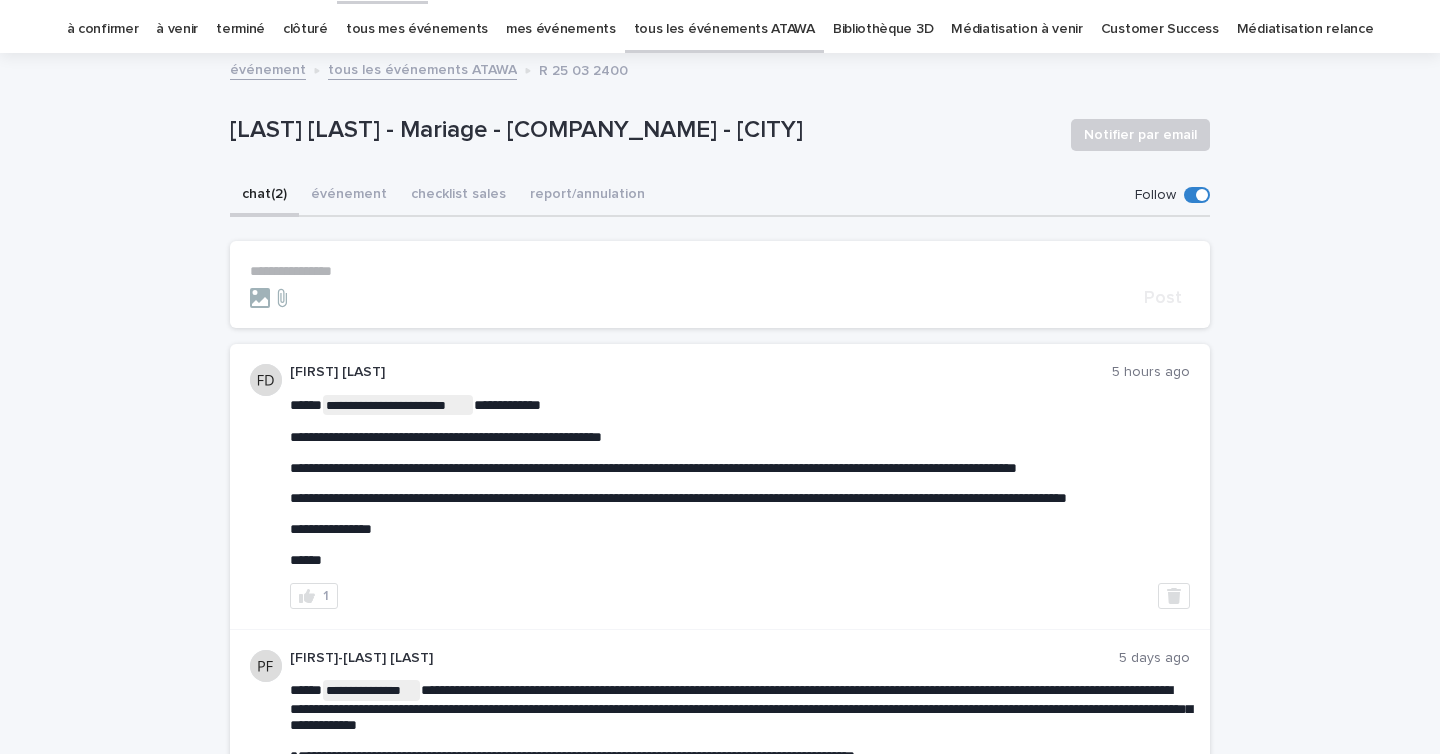 click on "**********" at bounding box center [653, 468] 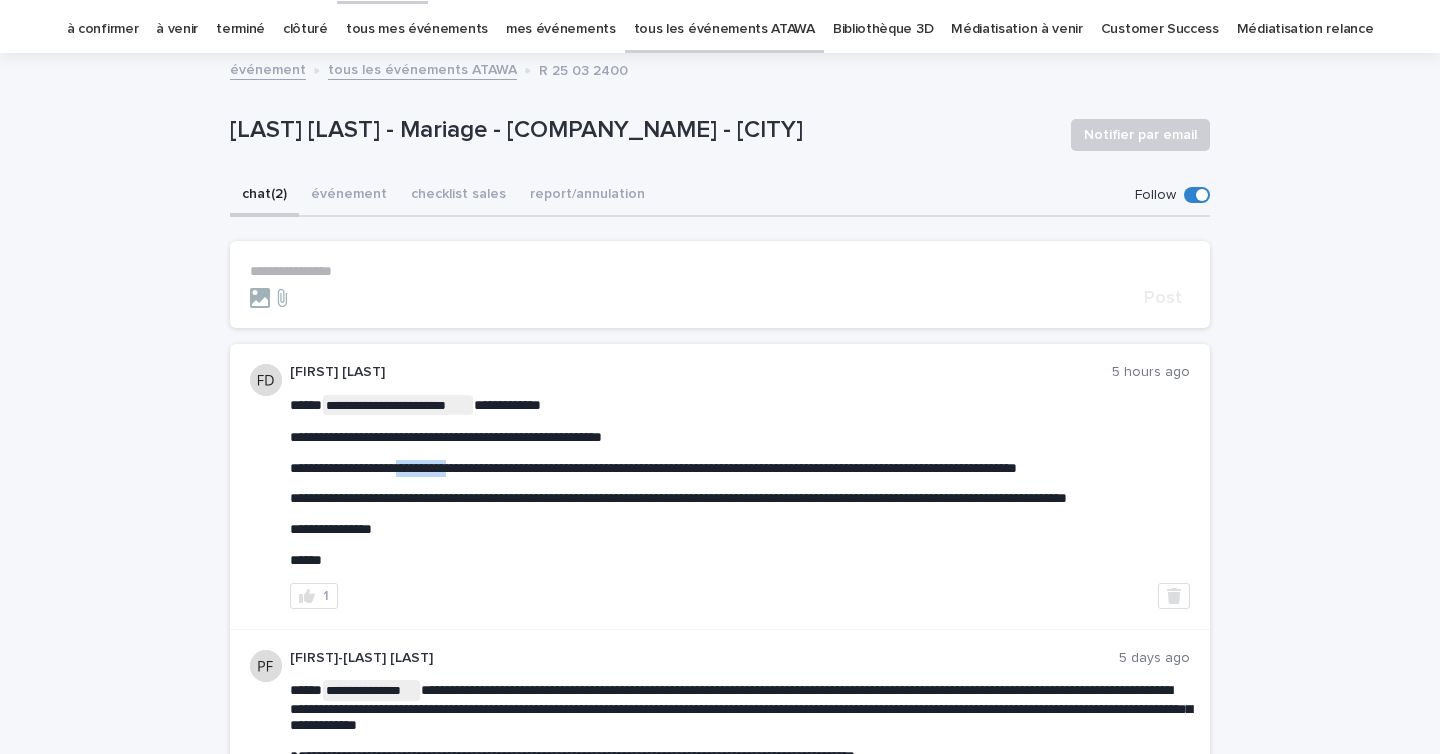 drag, startPoint x: 412, startPoint y: 467, endPoint x: 475, endPoint y: 467, distance: 63 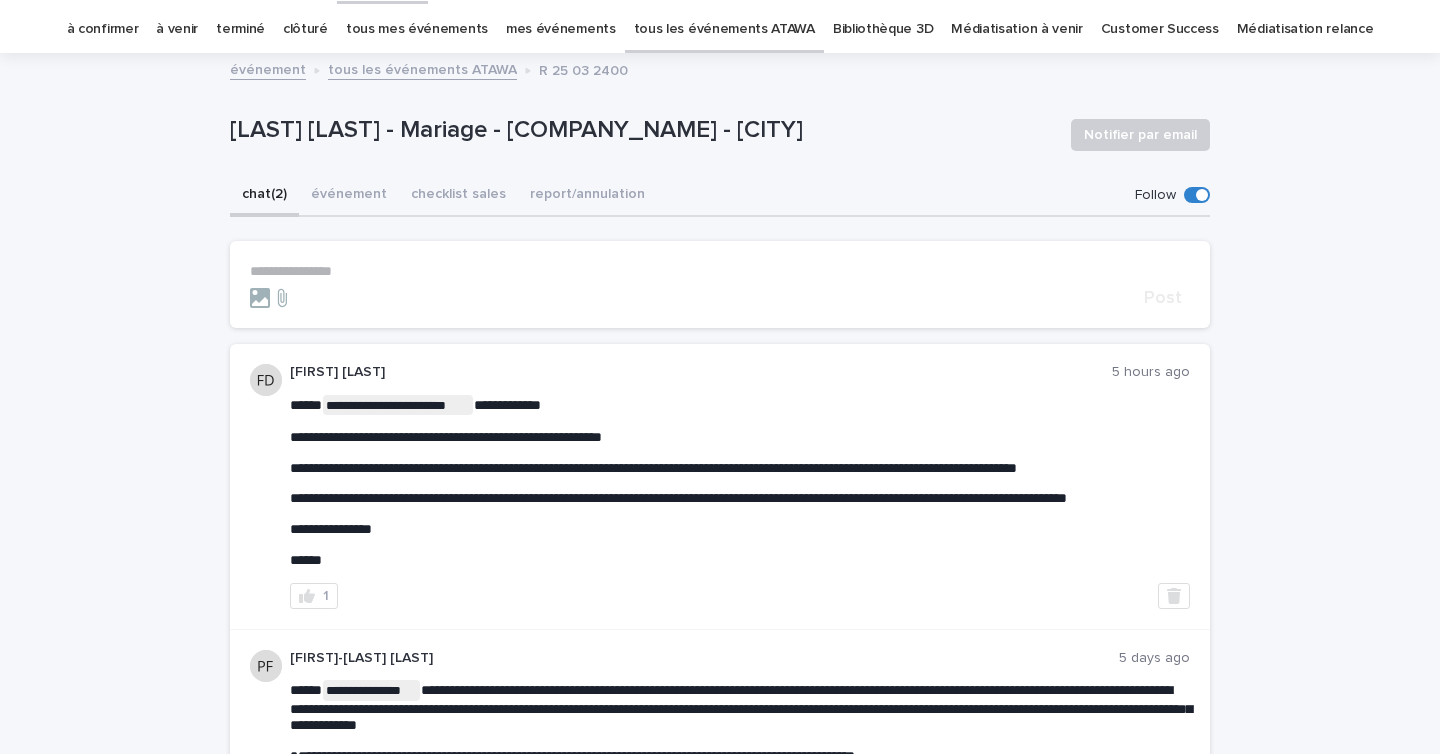 click on "**********" at bounding box center (678, 498) 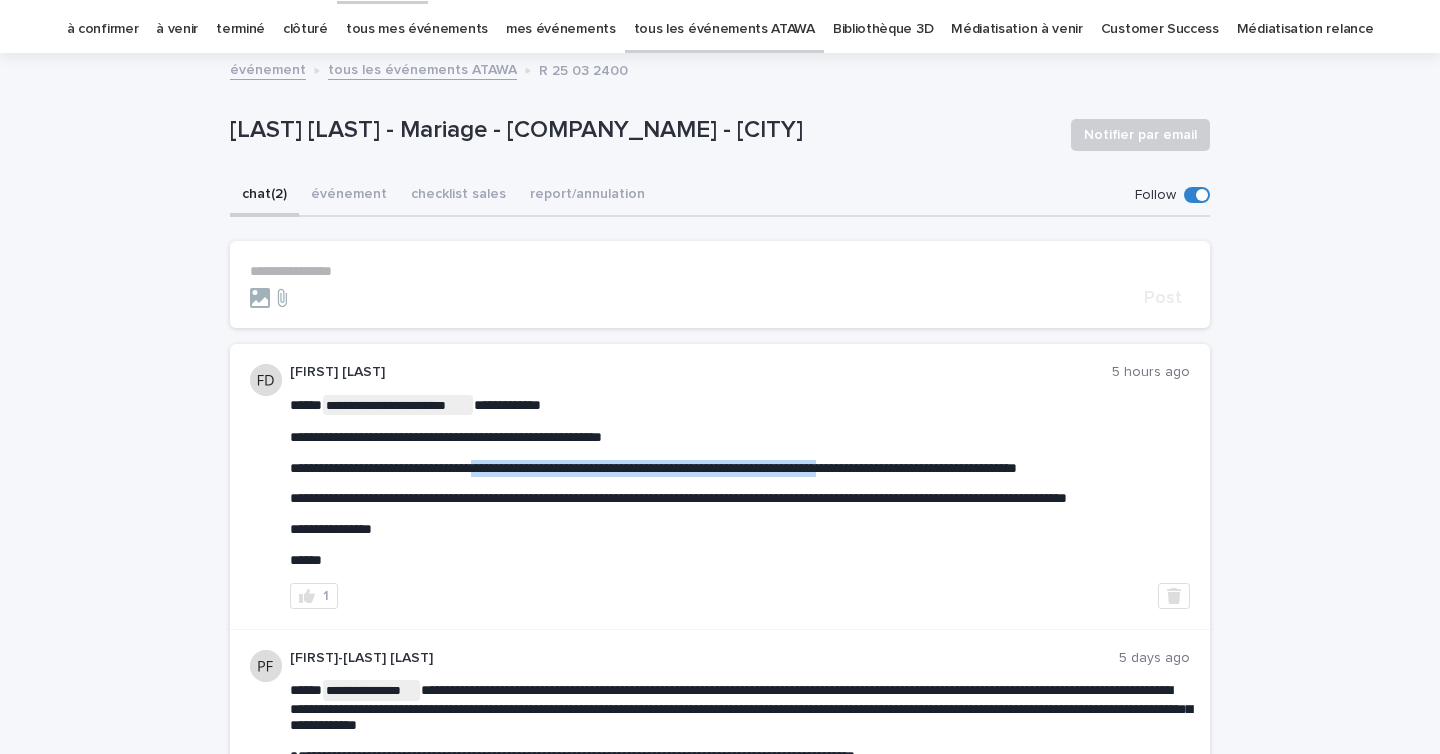 drag, startPoint x: 942, startPoint y: 468, endPoint x: 509, endPoint y: 469, distance: 433.00116 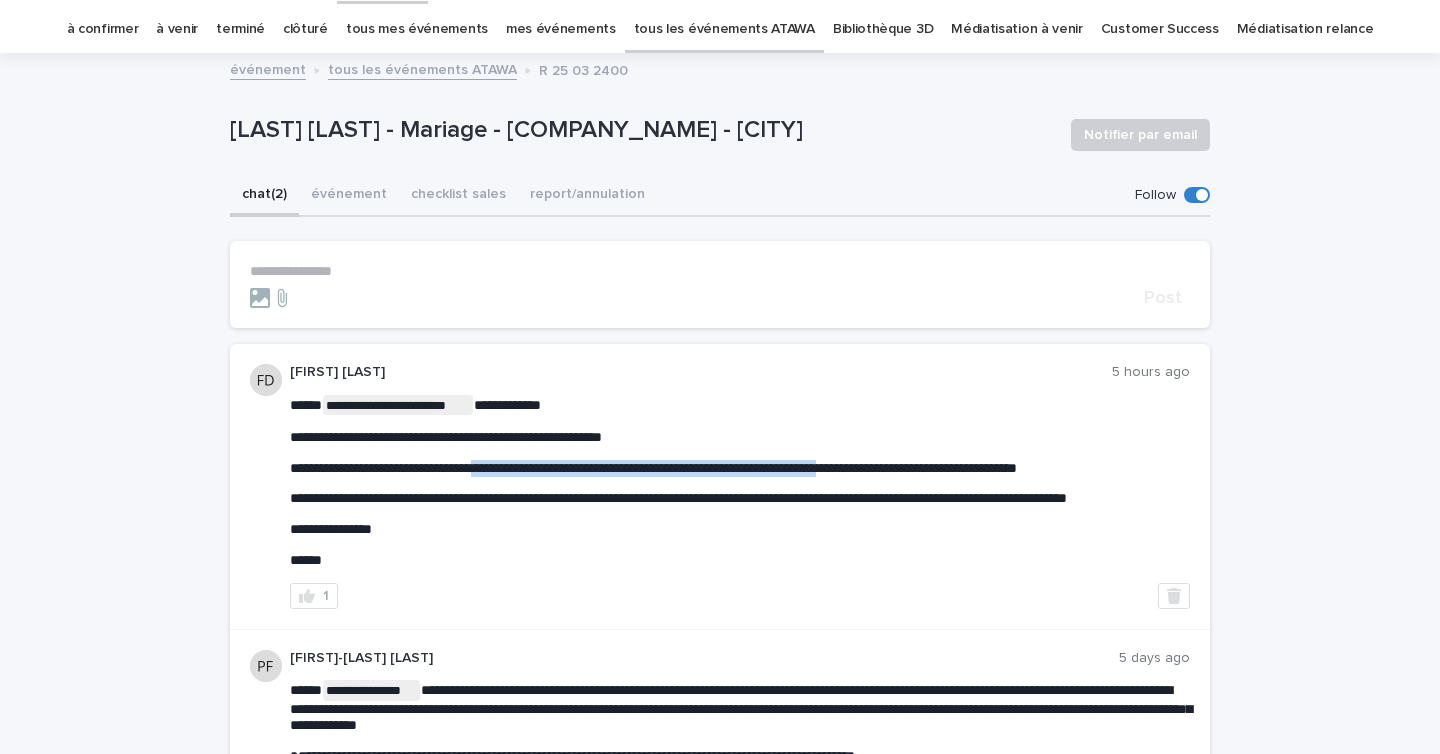click on "**********" at bounding box center (653, 468) 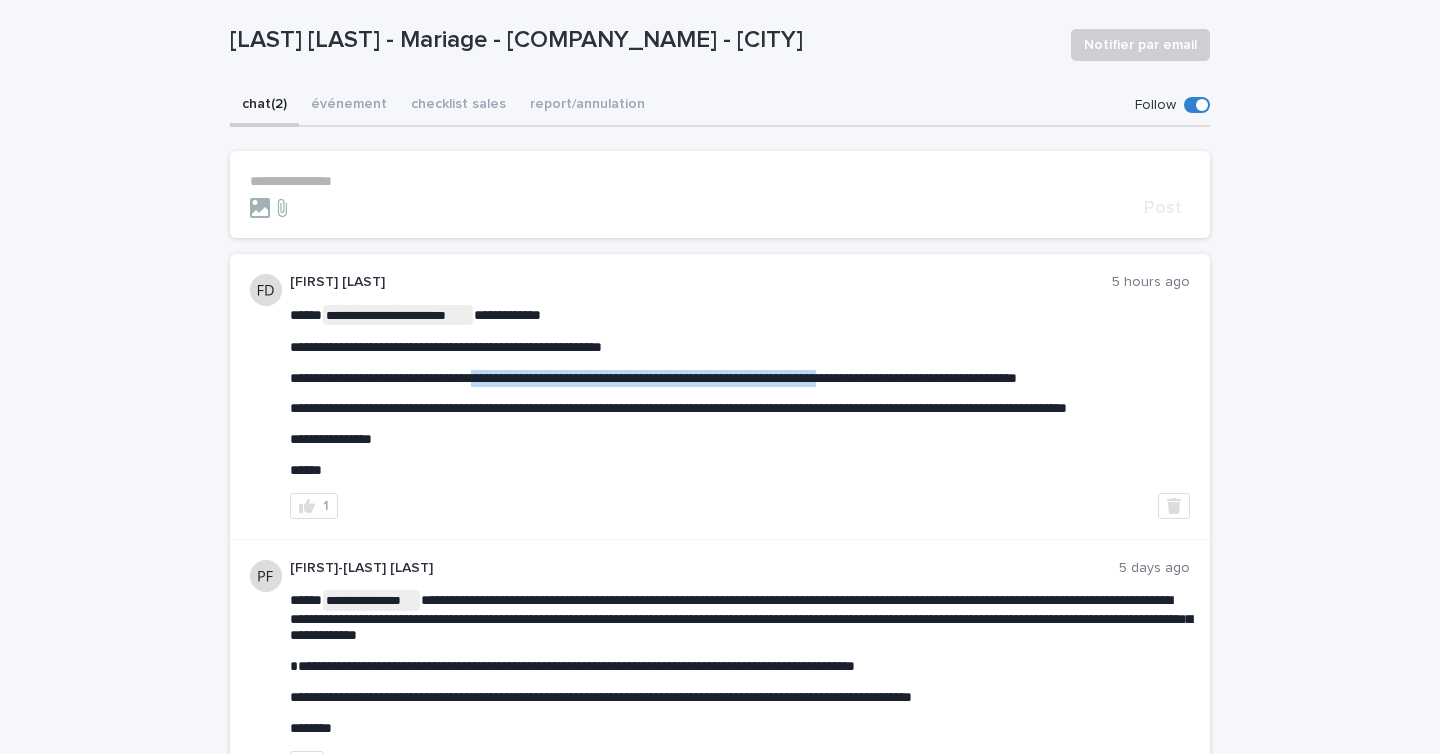 scroll, scrollTop: 0, scrollLeft: 0, axis: both 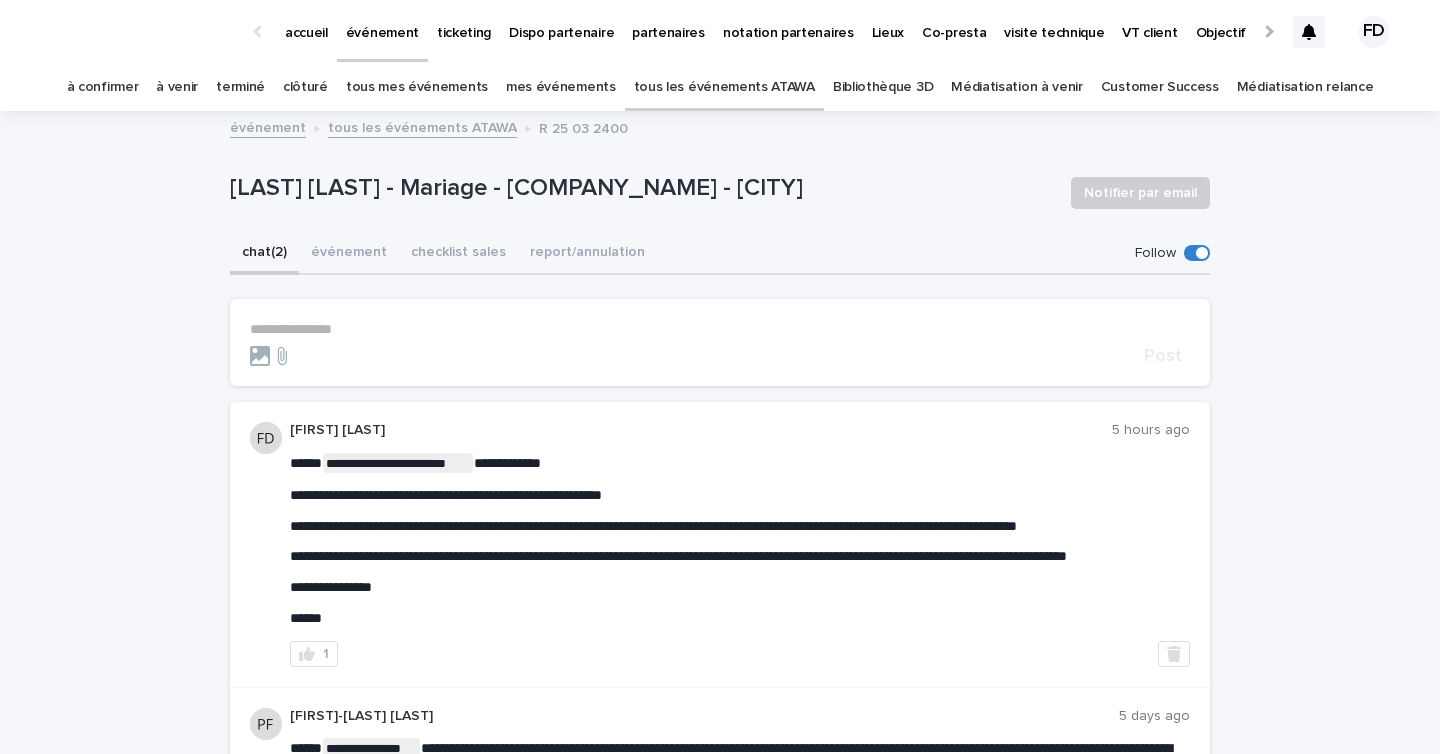 click on "tous les événements ATAWA" at bounding box center [724, 87] 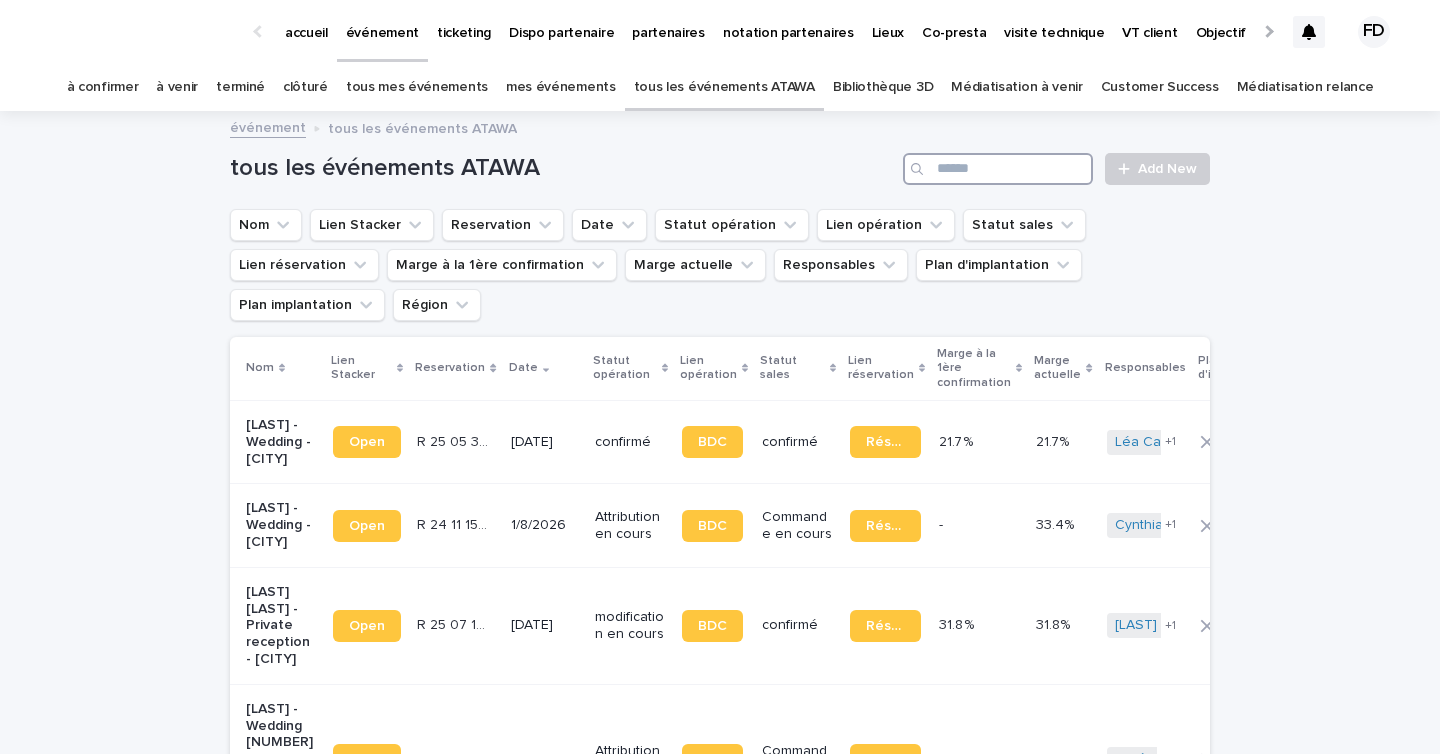 click at bounding box center [998, 169] 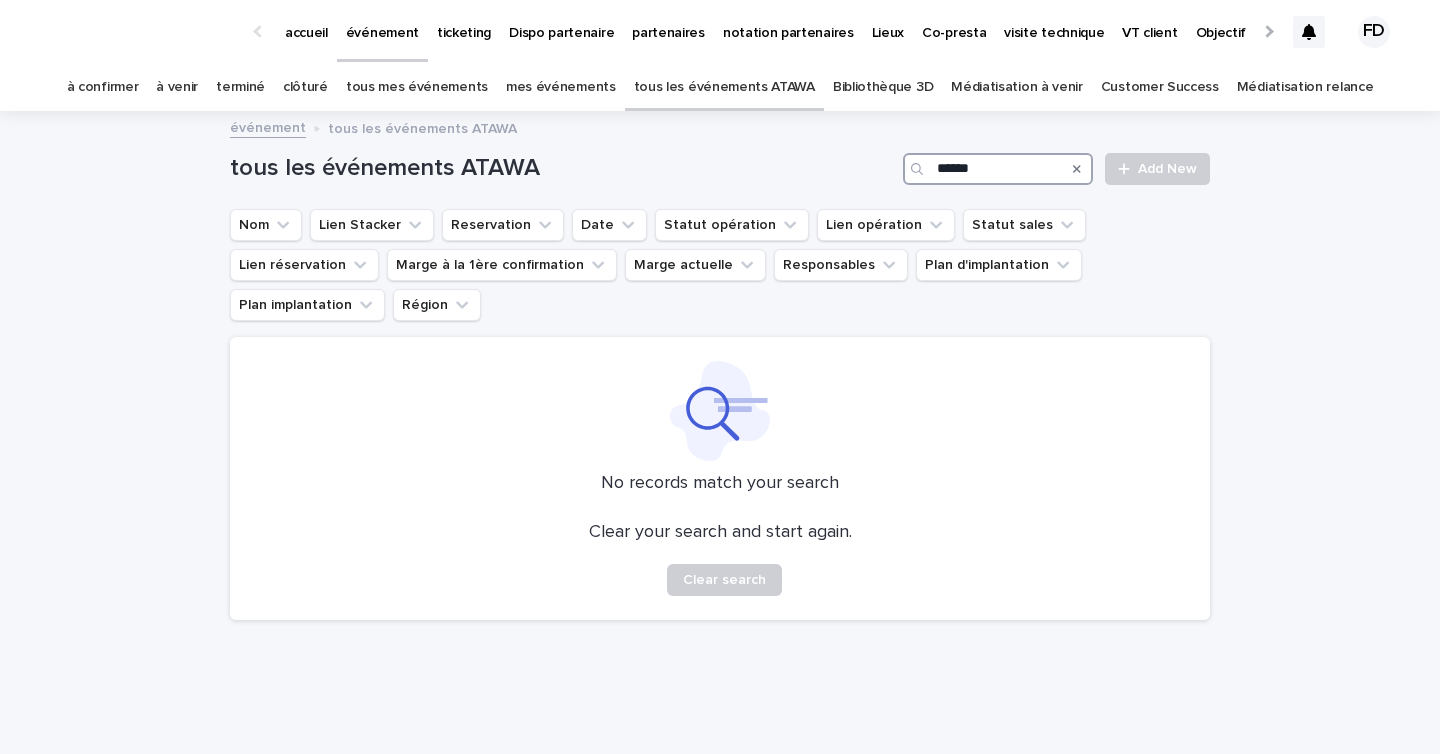 click on "******" at bounding box center (998, 169) 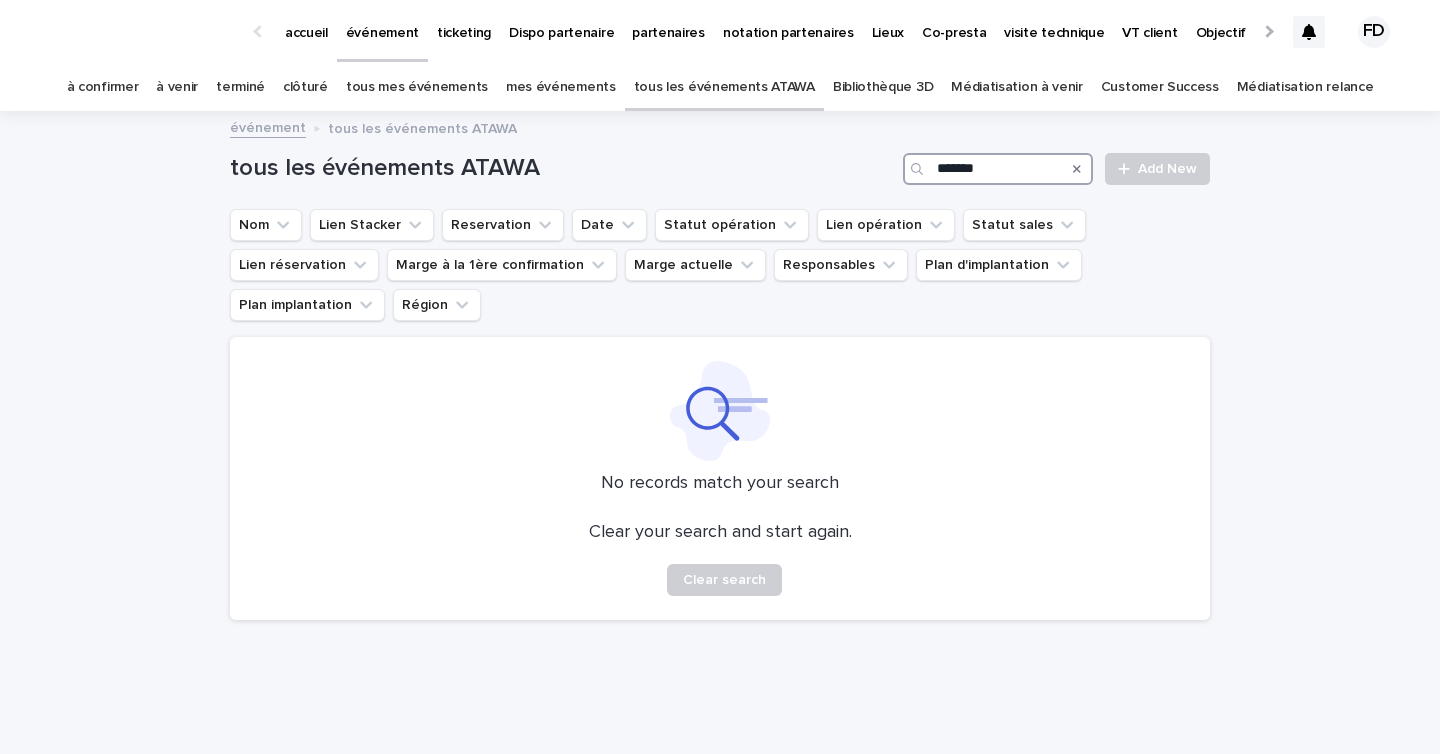 click on "*******" at bounding box center [998, 169] 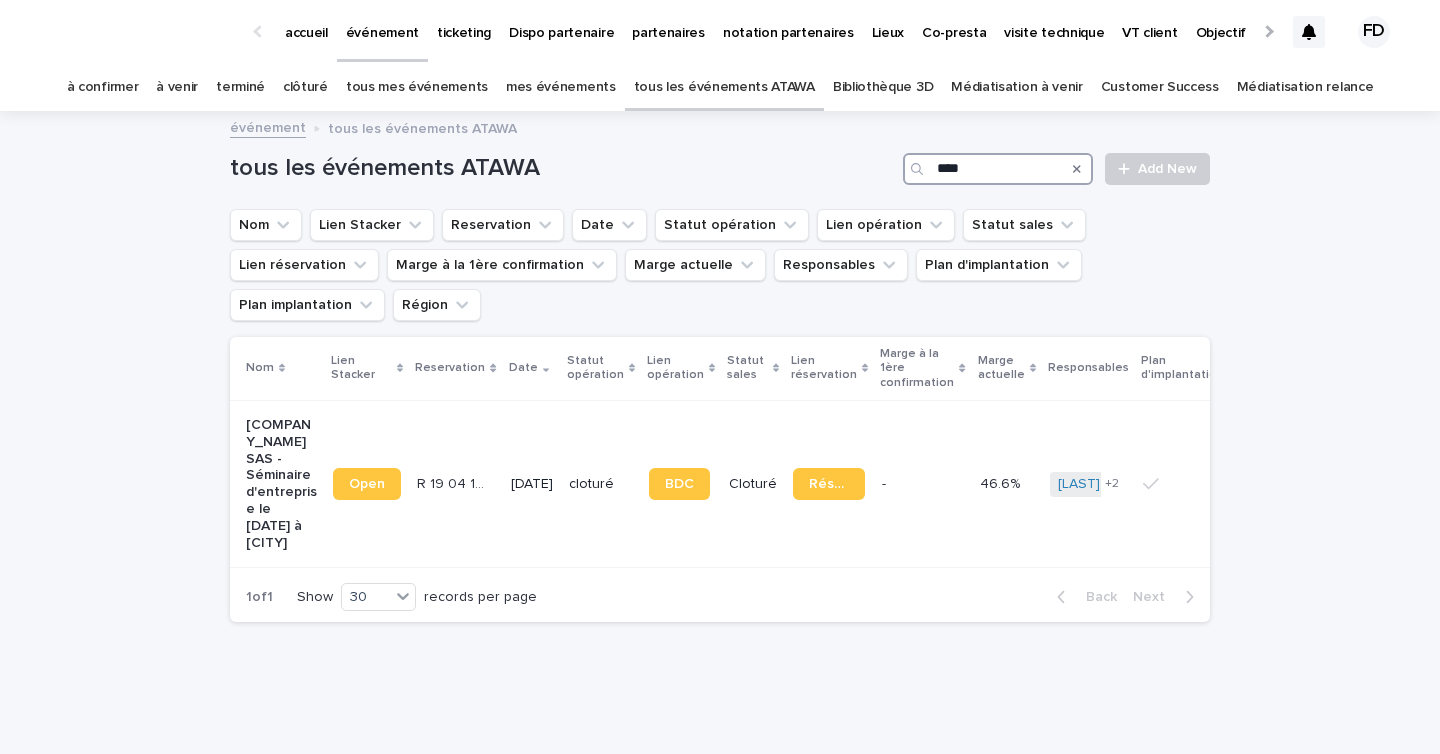 click on "****" at bounding box center (998, 169) 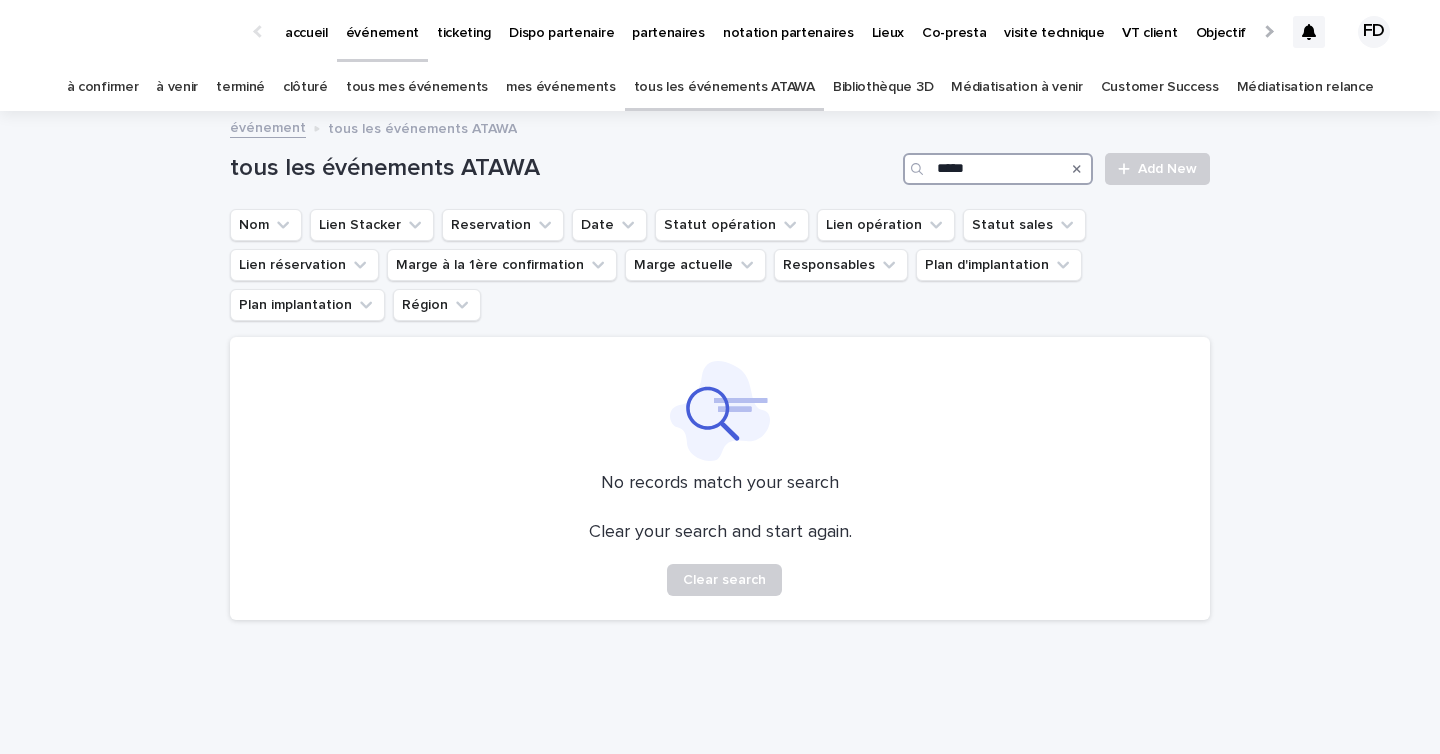click on "*****" at bounding box center [998, 169] 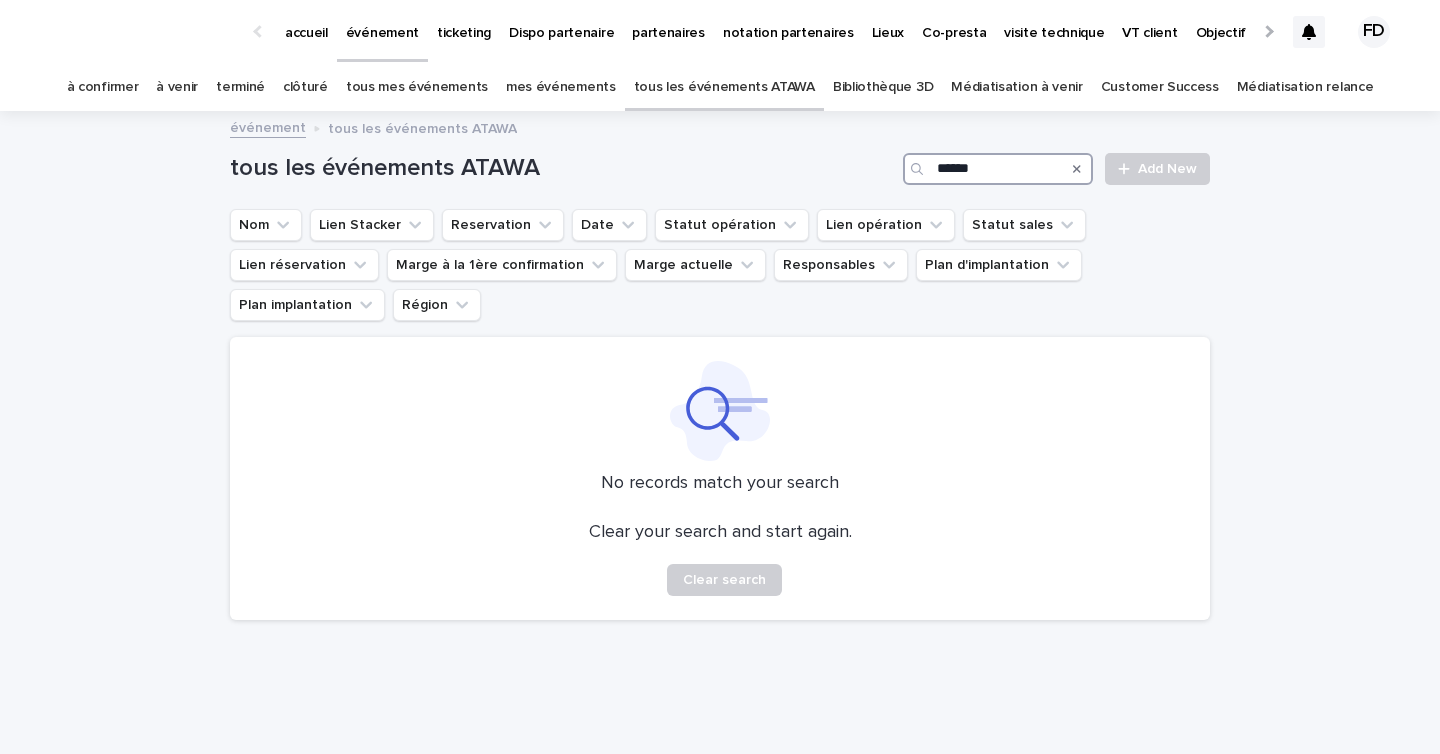 click on "******" at bounding box center (998, 169) 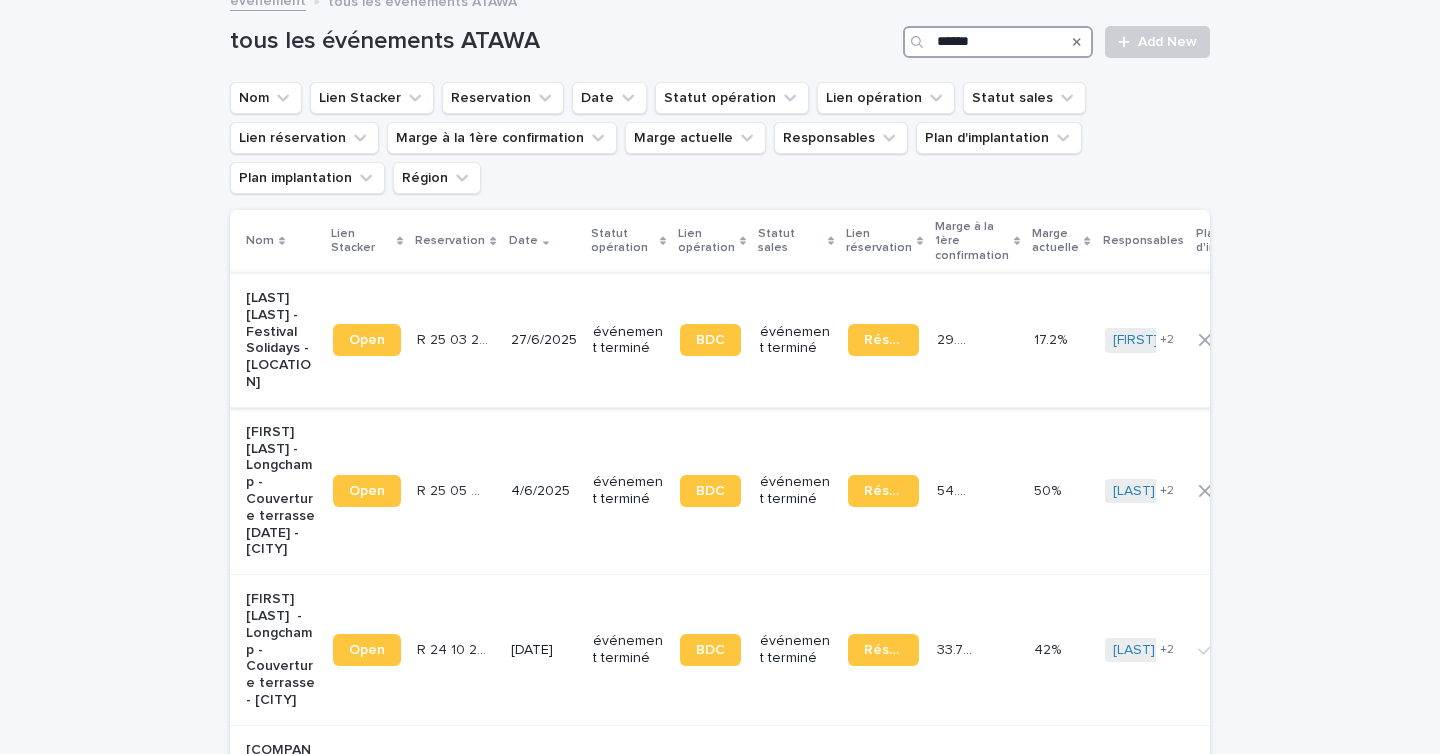 scroll, scrollTop: 0, scrollLeft: 0, axis: both 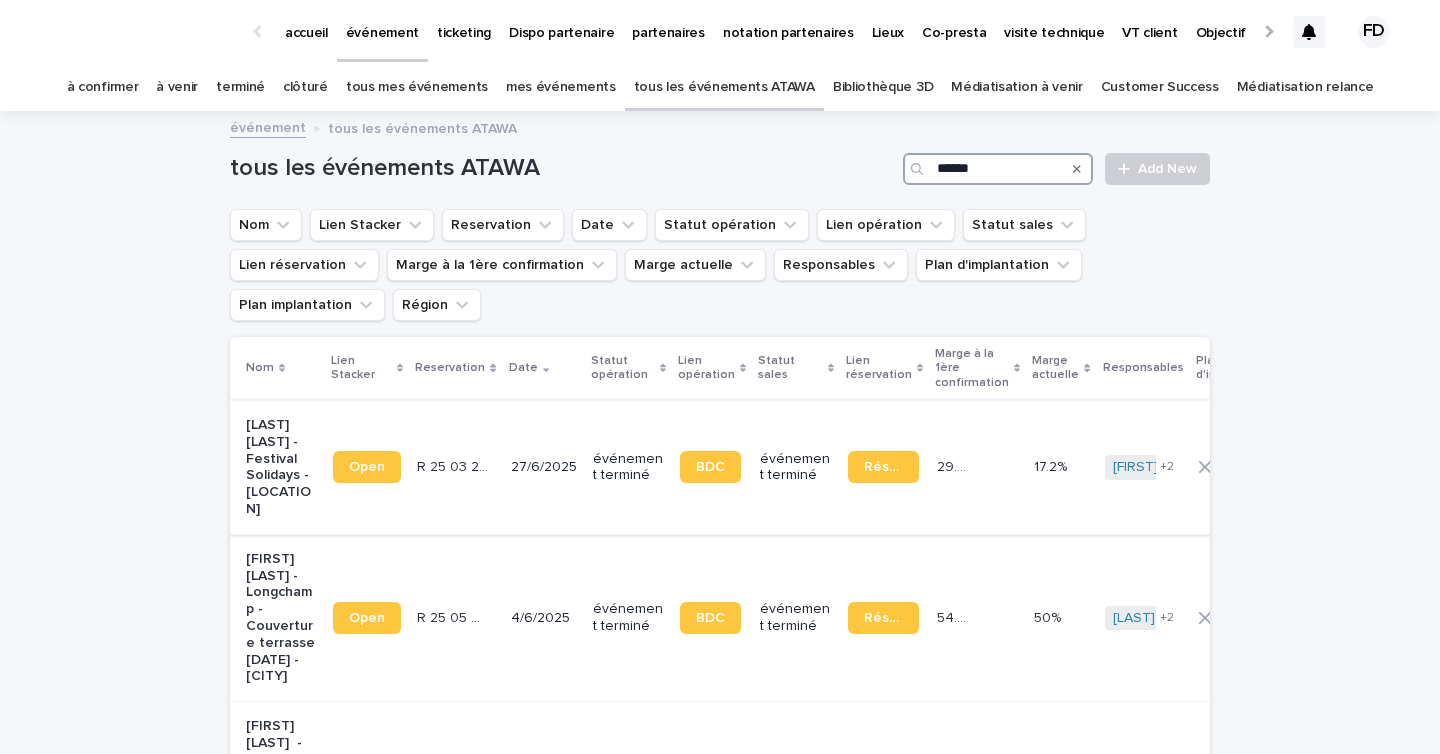 type on "******" 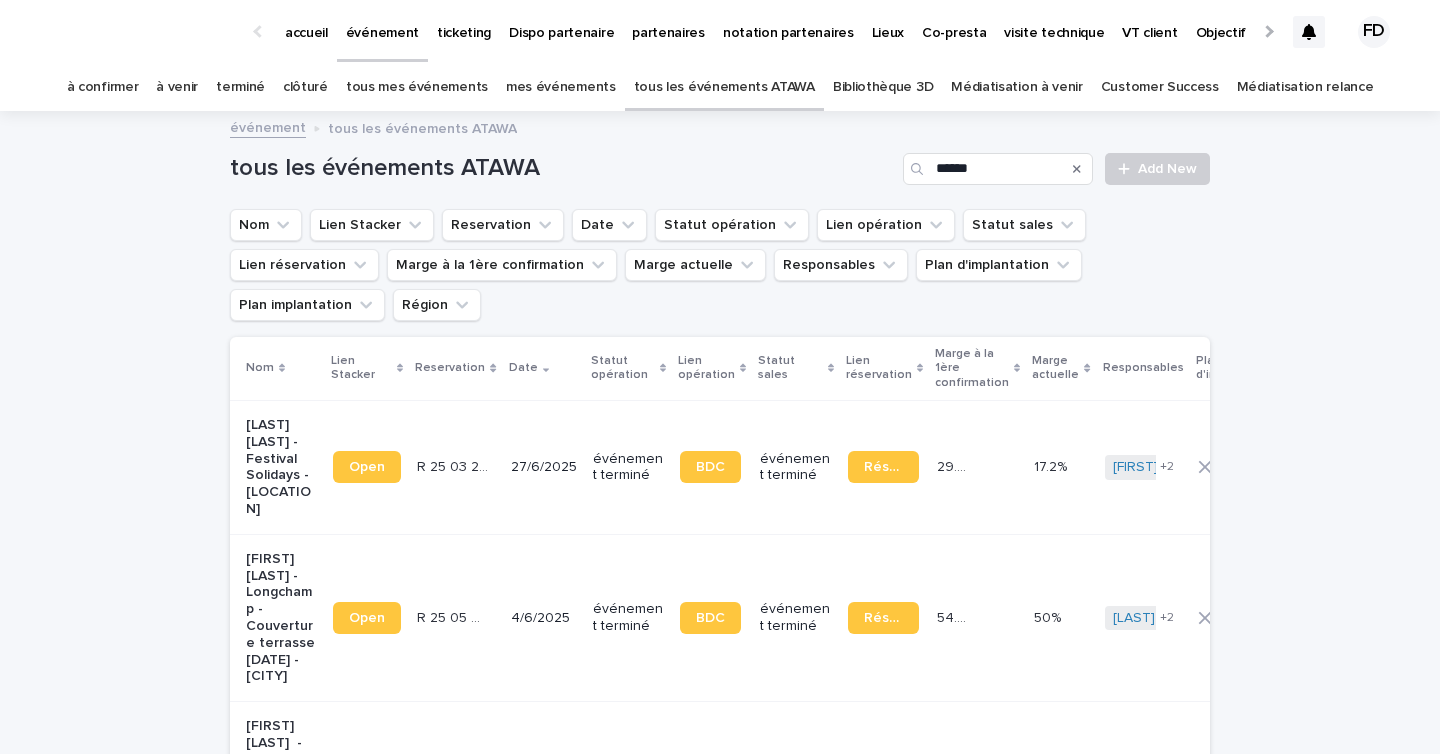 click on "événement terminé" at bounding box center [795, 468] 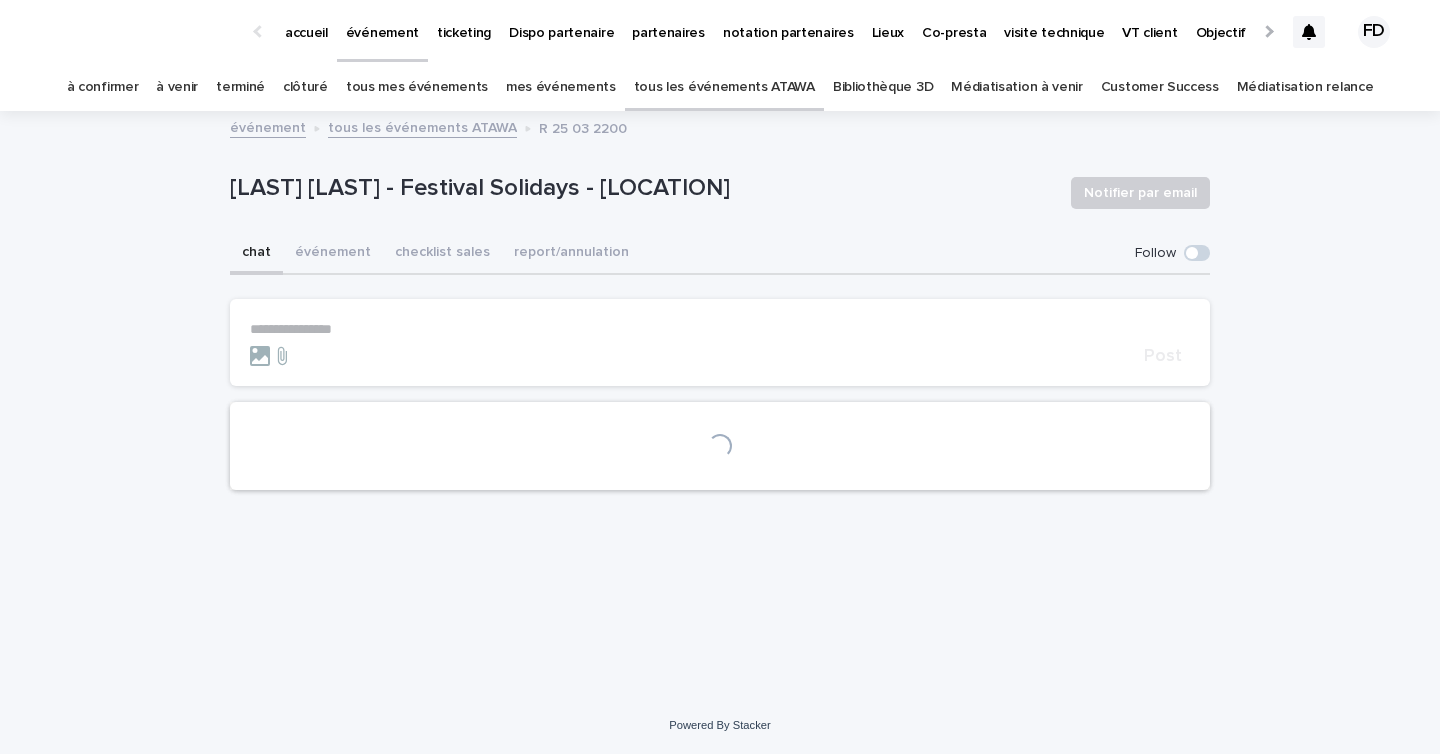 click on "événement" at bounding box center [333, 254] 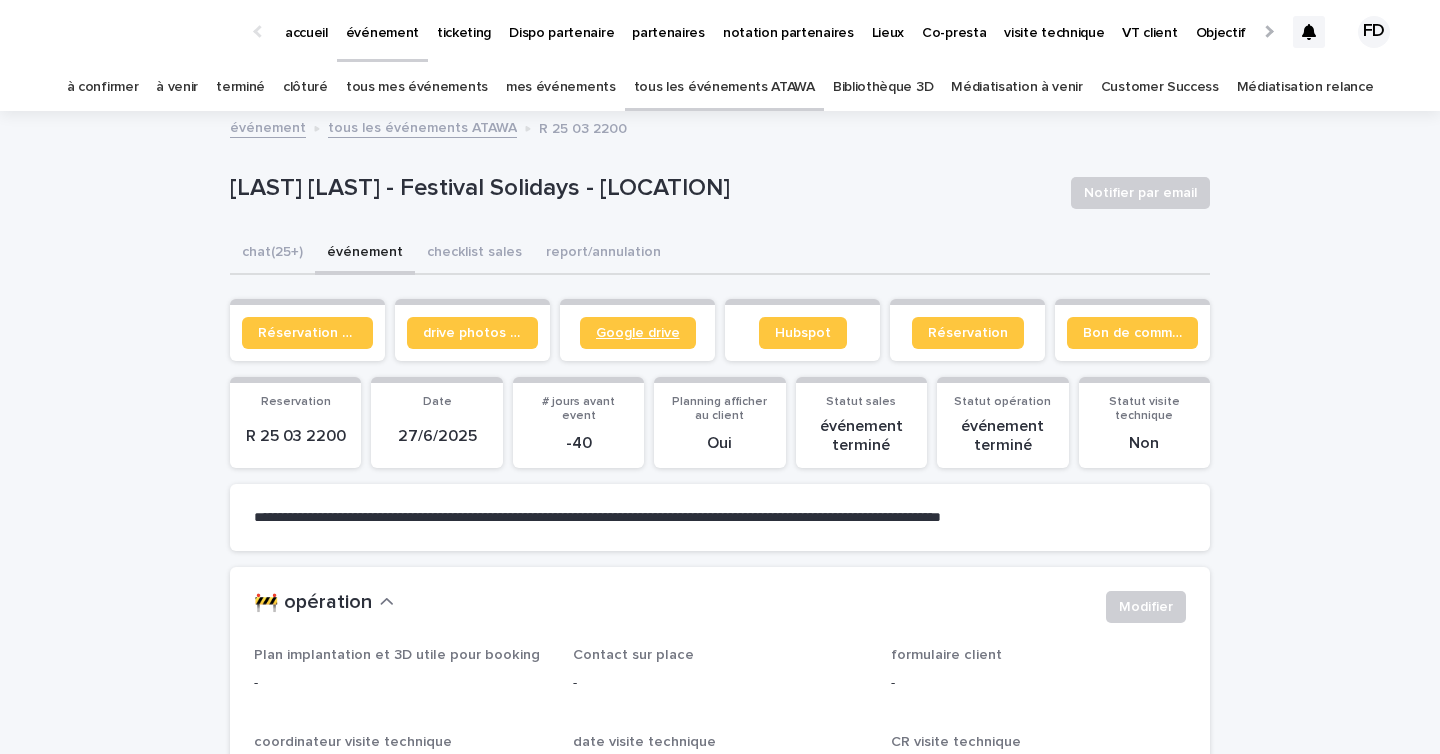 click on "Google drive" at bounding box center (638, 333) 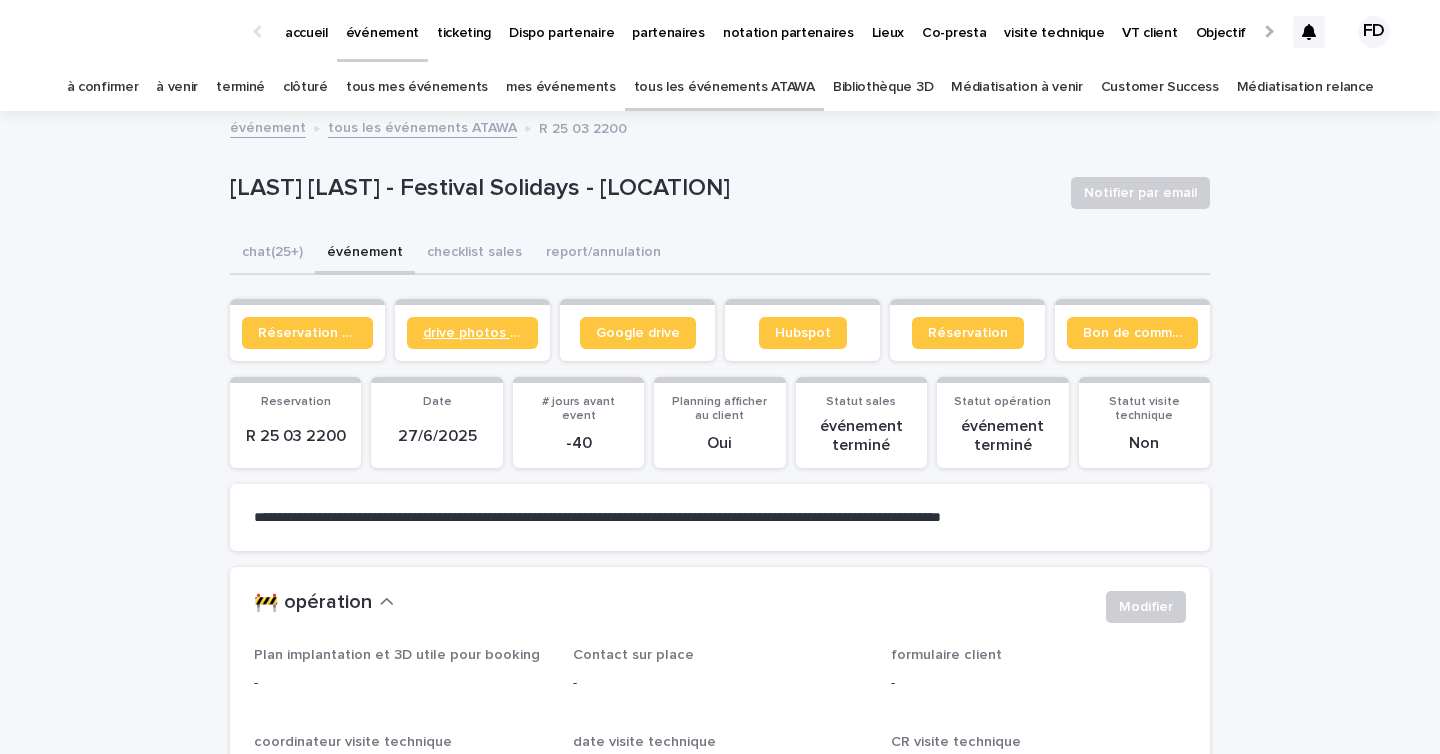 click on "drive photos coordinateur" at bounding box center [472, 333] 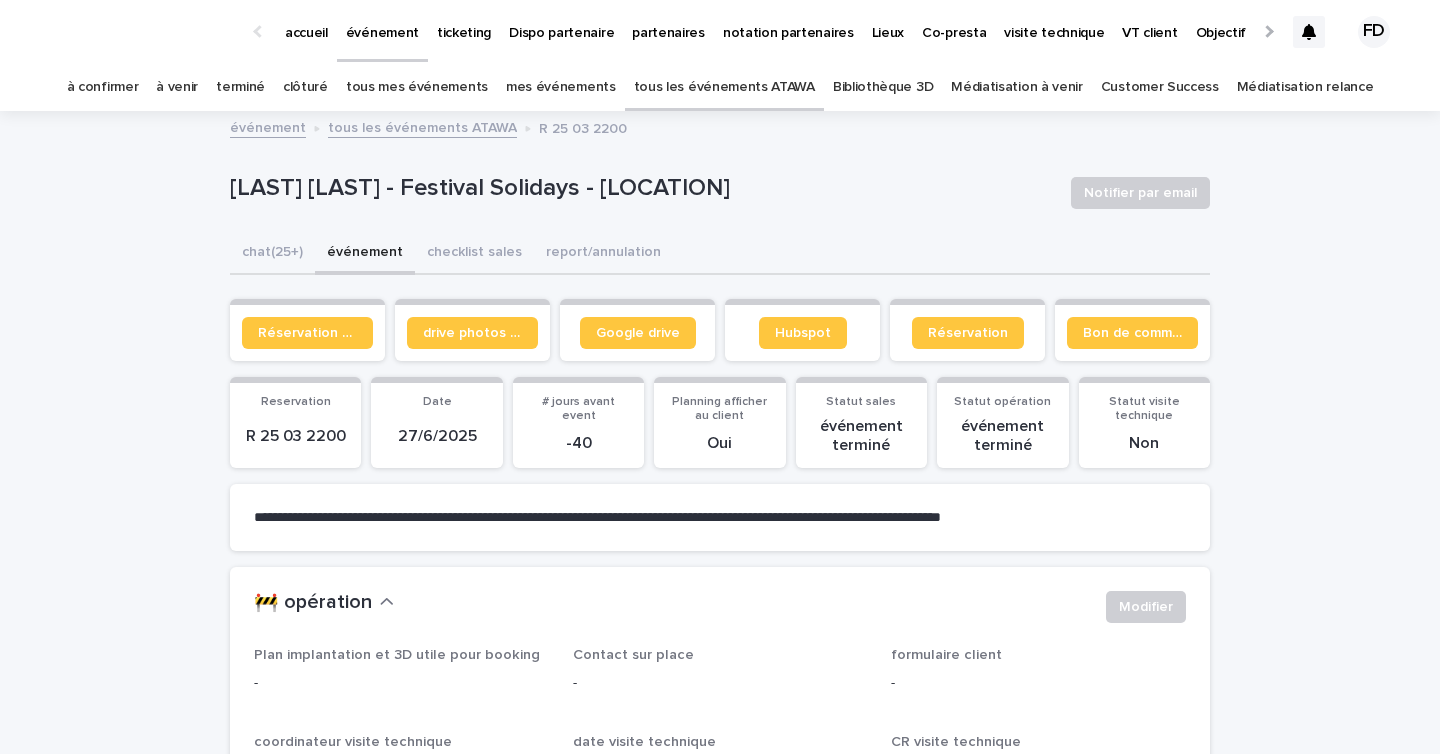 click on "tous les événements ATAWA" at bounding box center (724, 87) 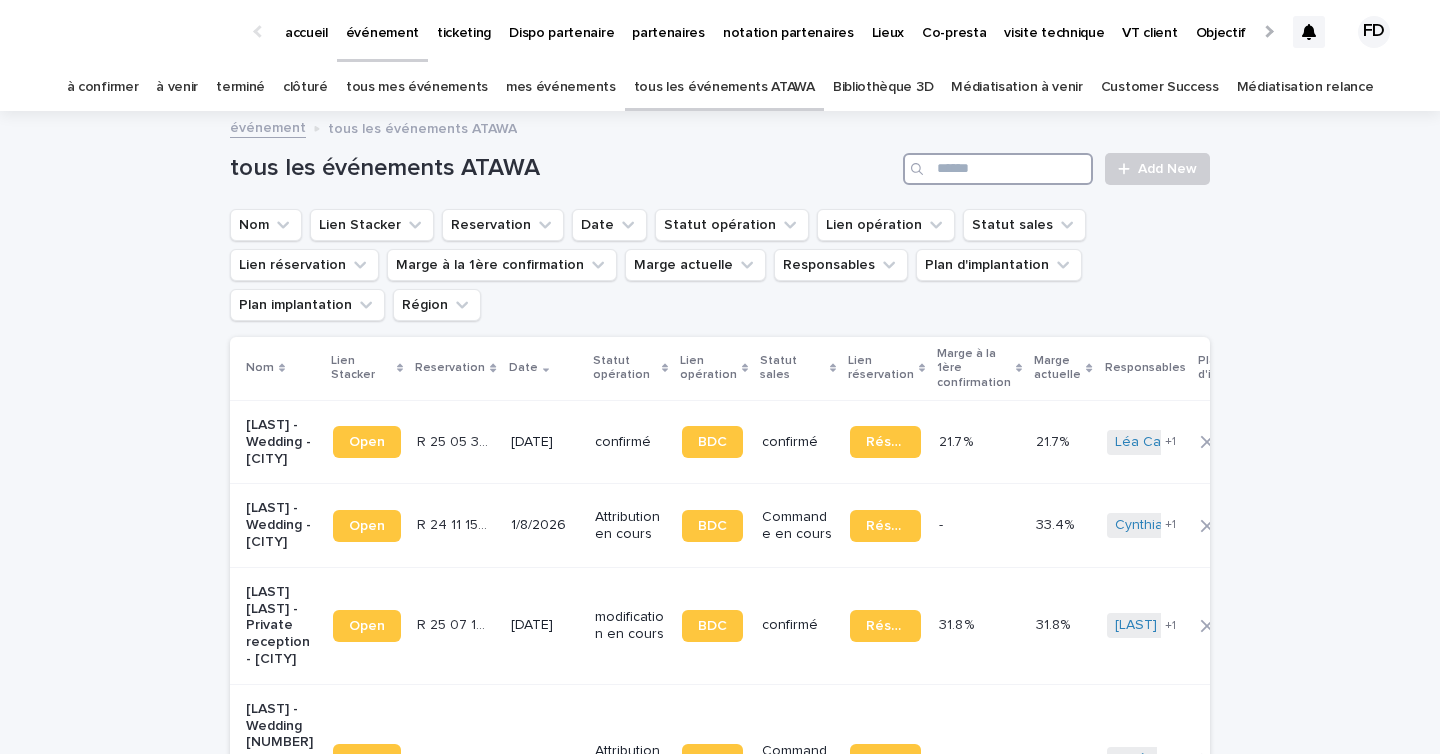 click at bounding box center [998, 169] 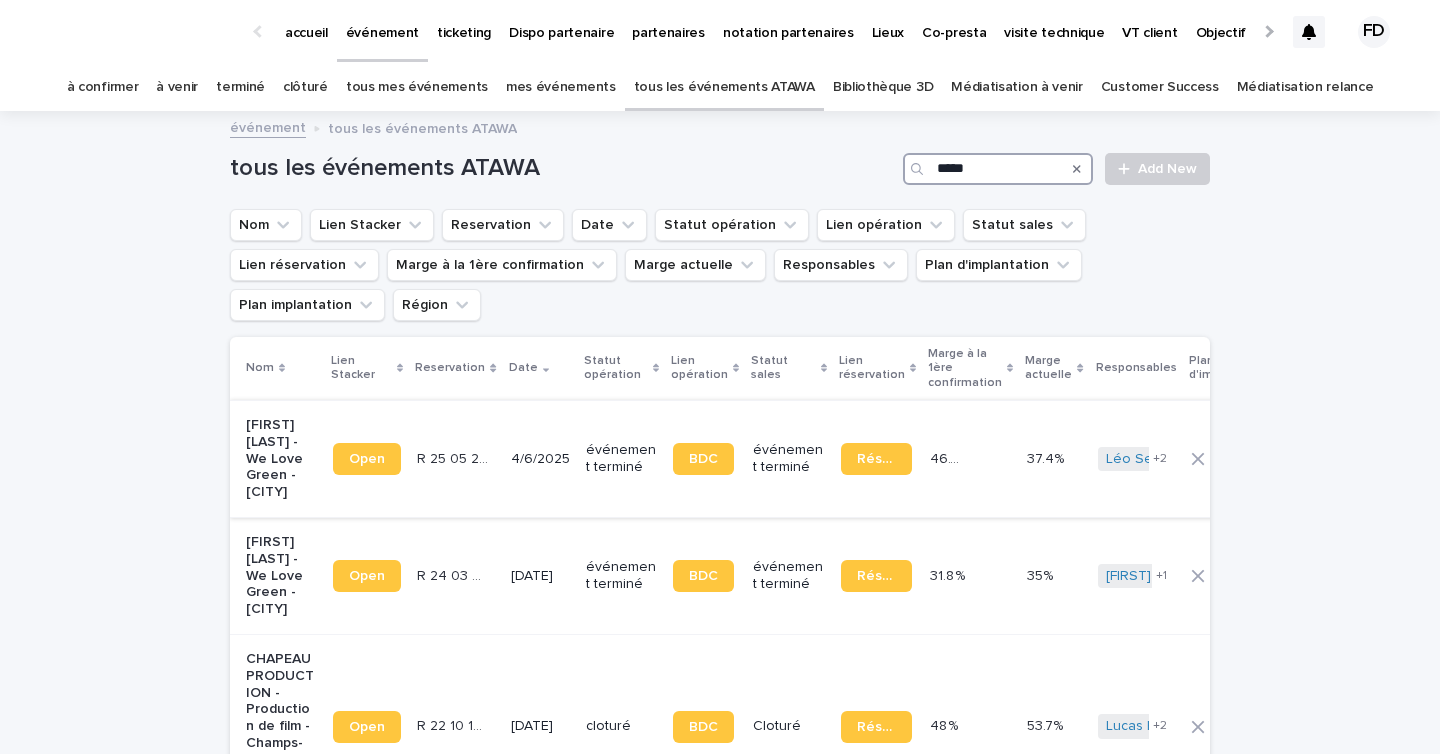 type on "*****" 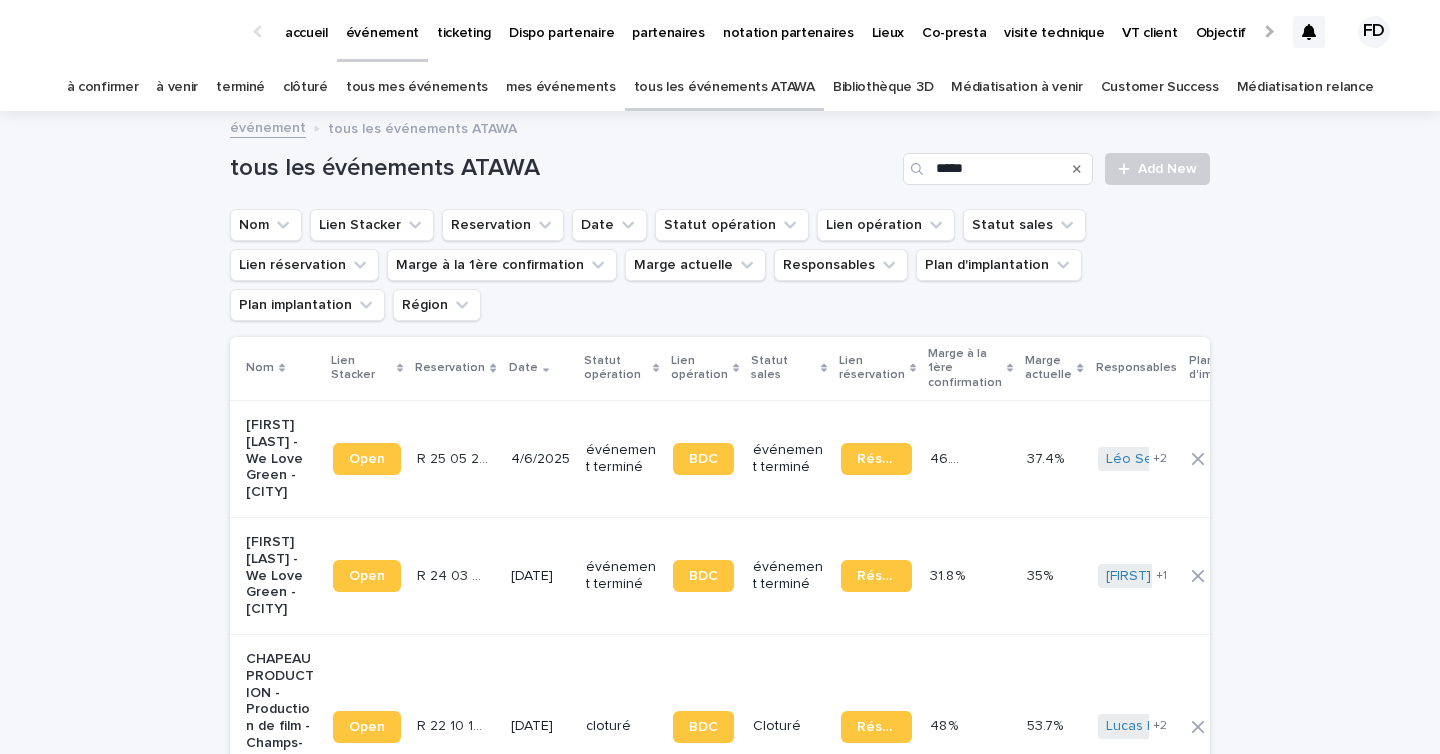 click on "4/6/2025" at bounding box center [540, 459] 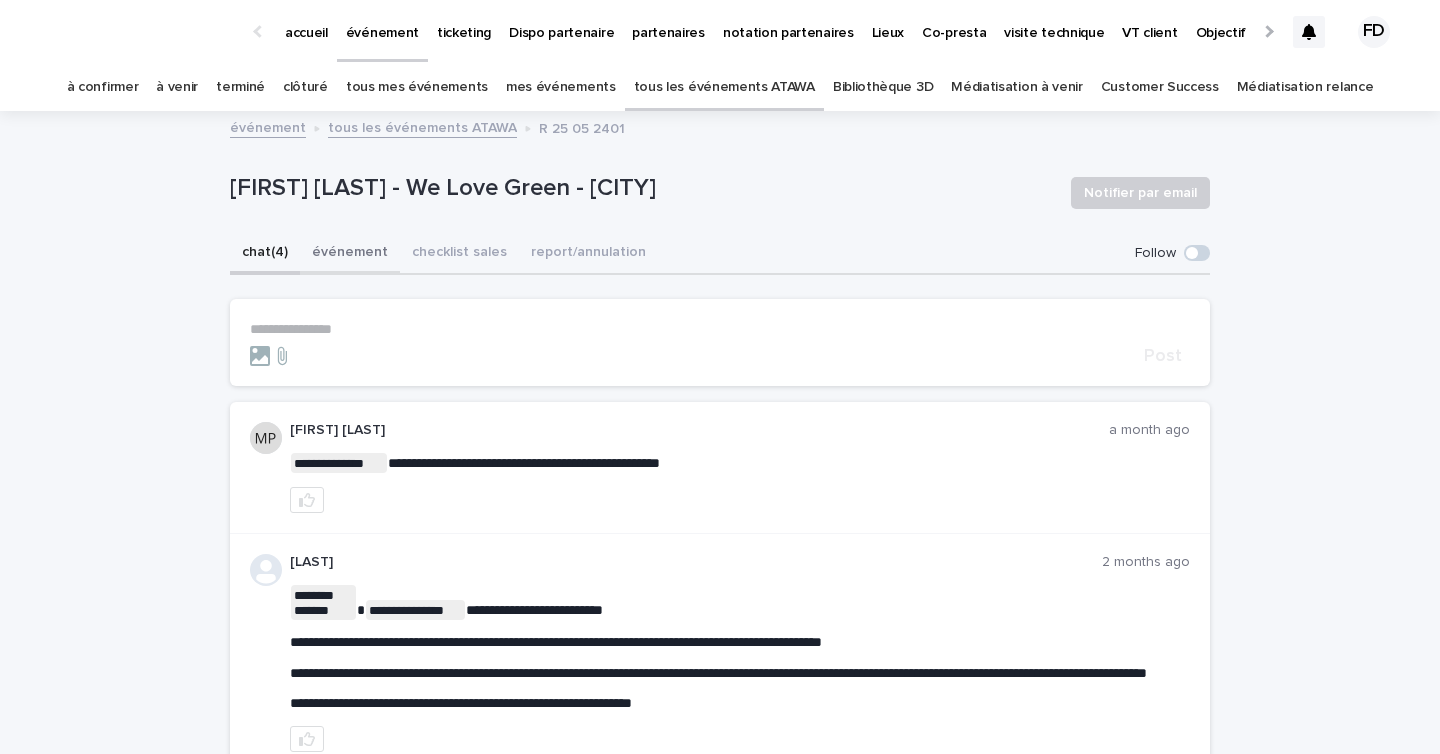 drag, startPoint x: 346, startPoint y: 263, endPoint x: 452, endPoint y: 275, distance: 106.677086 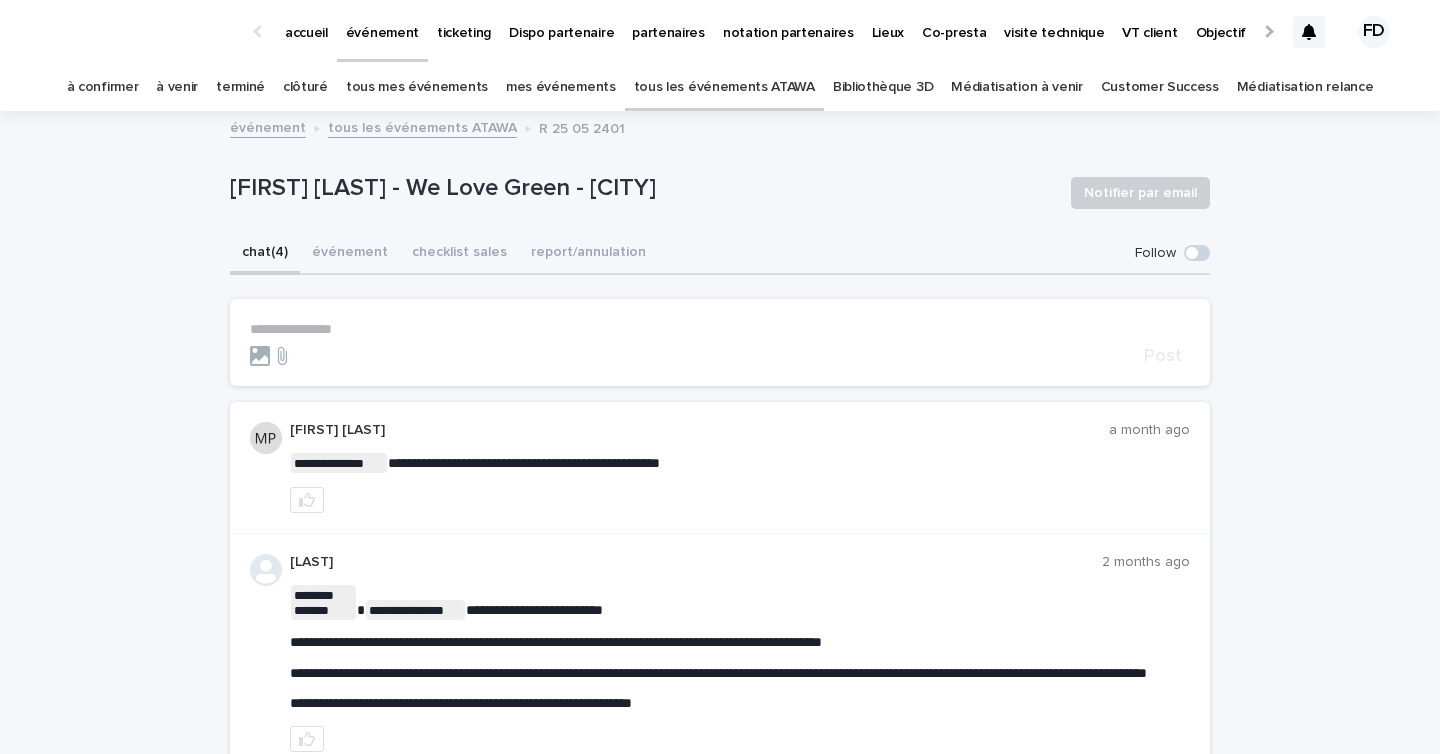 click on "événement" at bounding box center [350, 254] 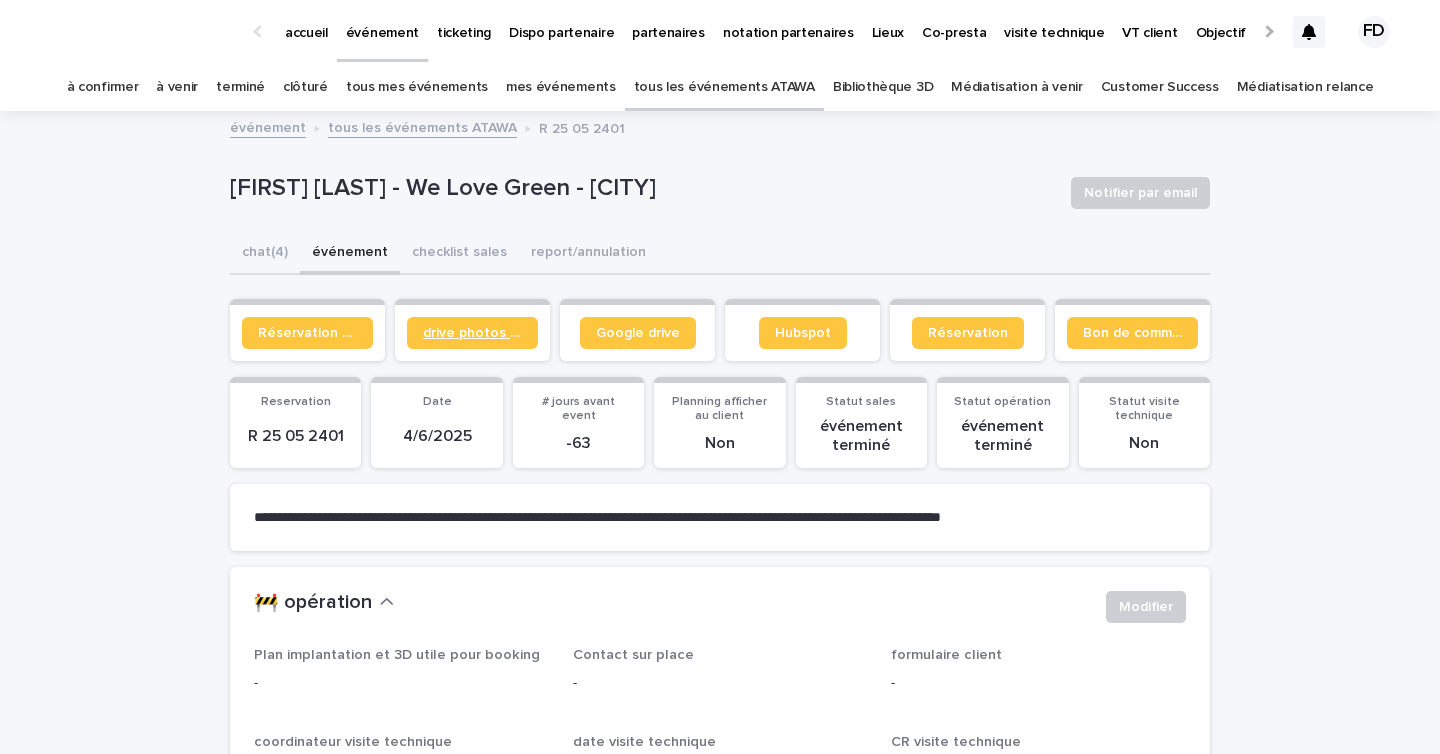 click on "drive photos coordinateur" at bounding box center (472, 333) 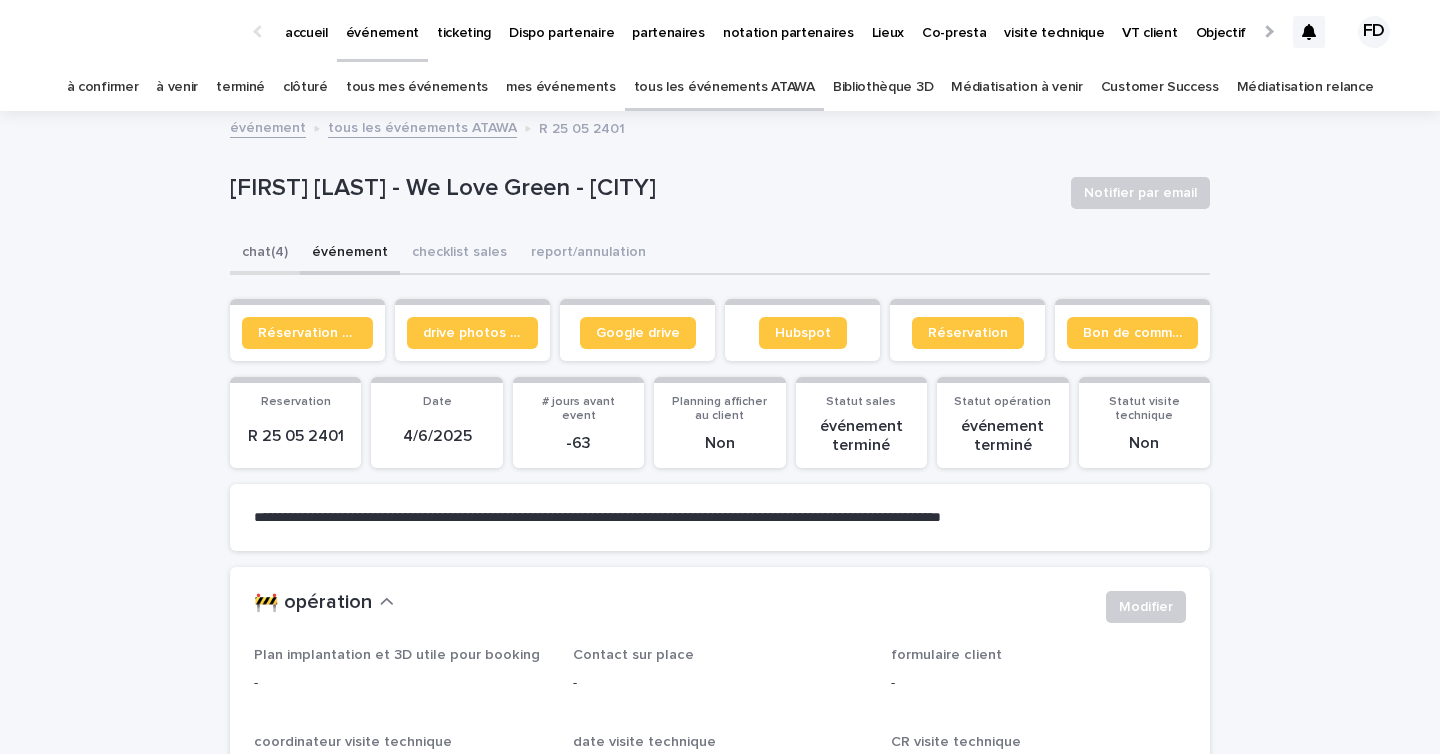 click on "chat  (4)" at bounding box center (265, 254) 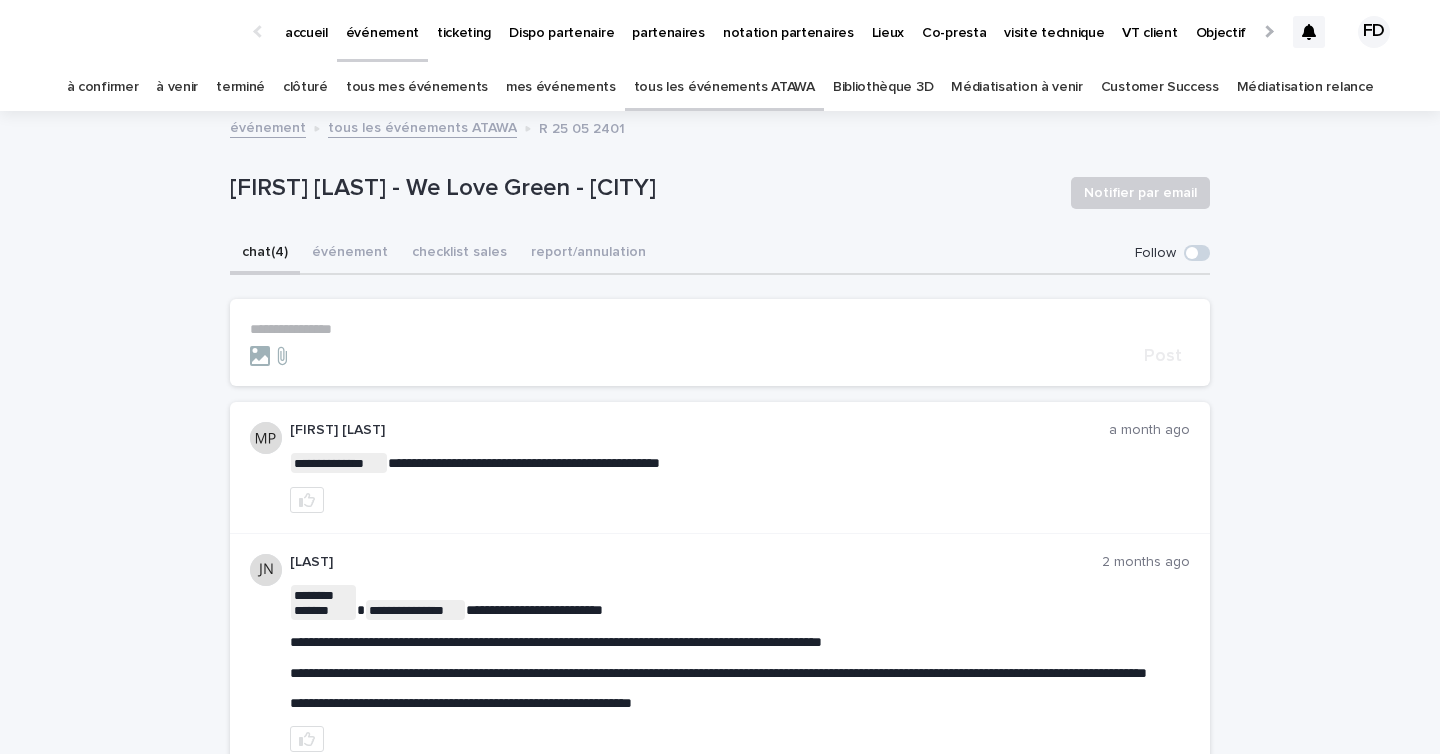 scroll, scrollTop: 84, scrollLeft: 0, axis: vertical 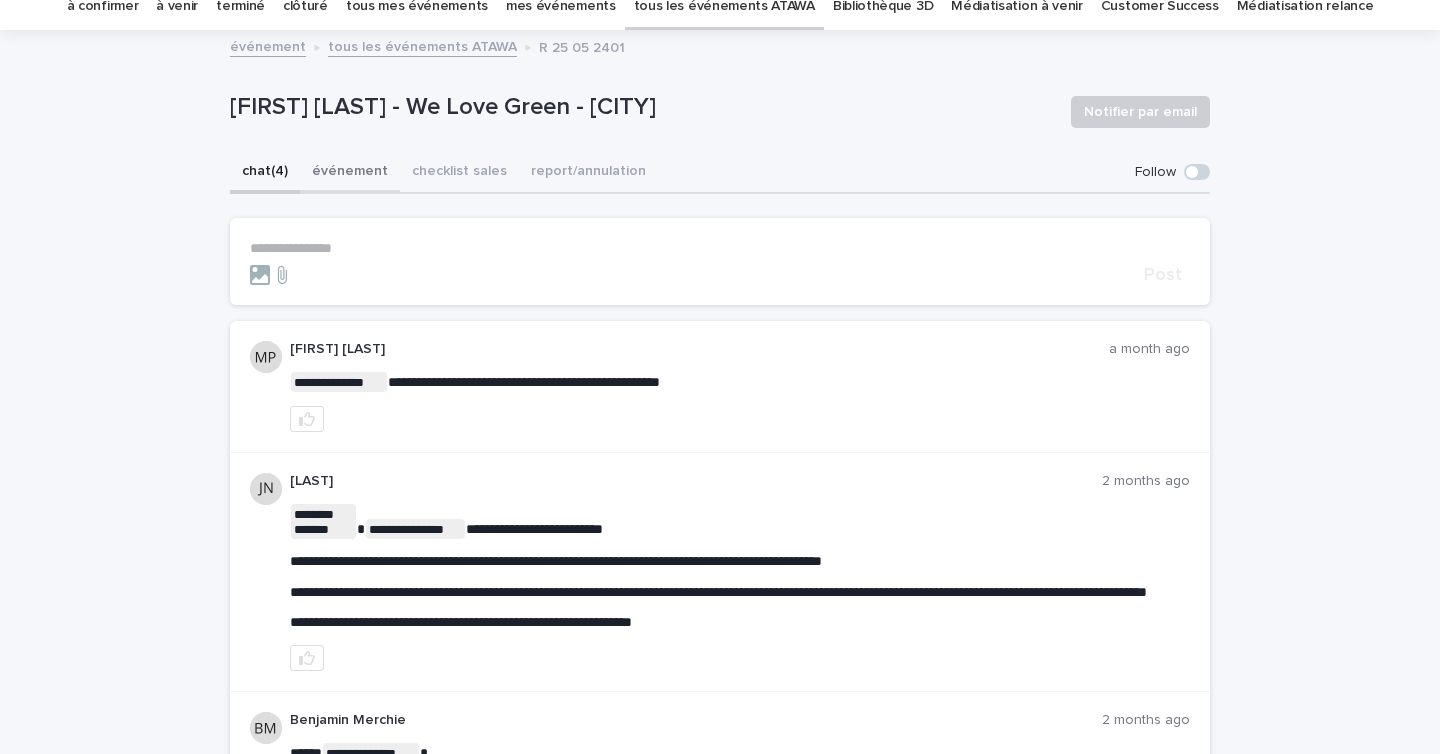 click on "événement" at bounding box center (350, 173) 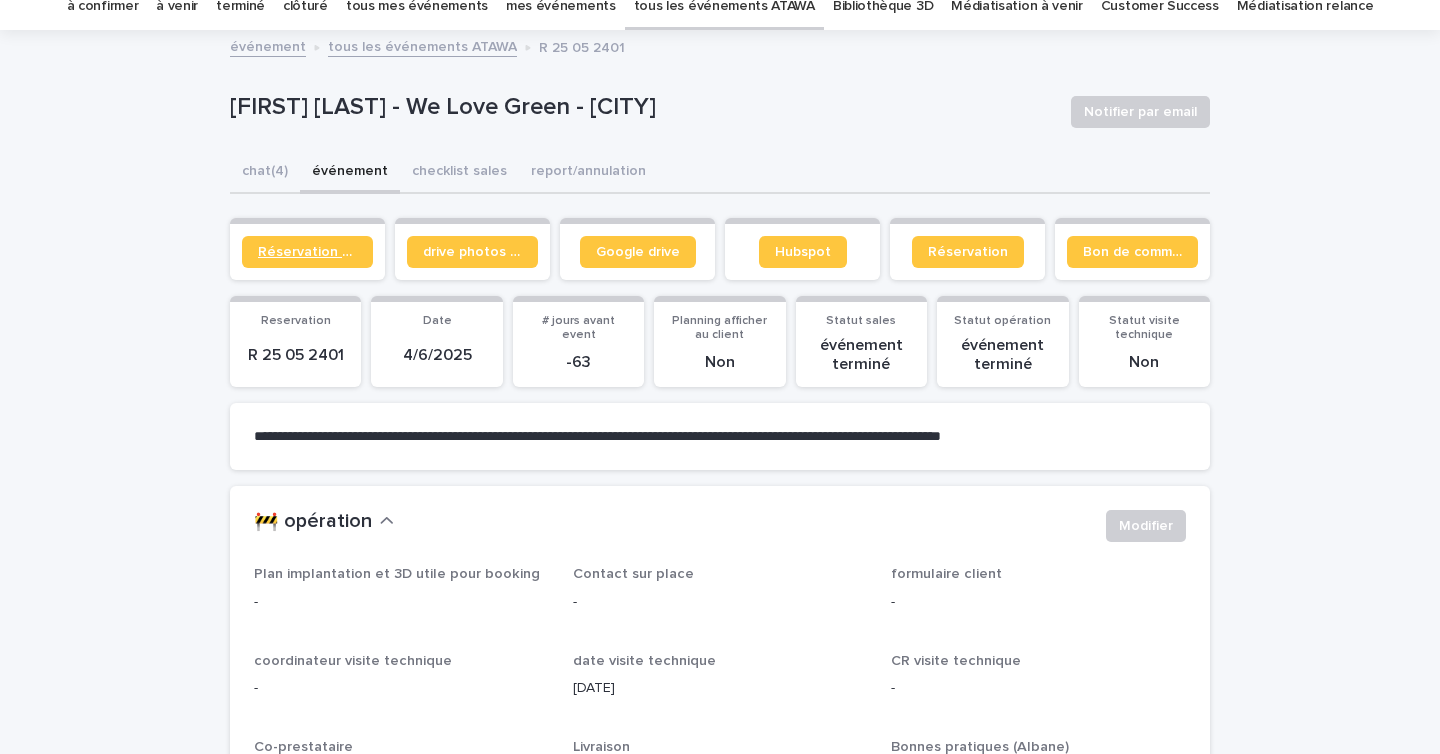 click on "Réservation client" at bounding box center [307, 252] 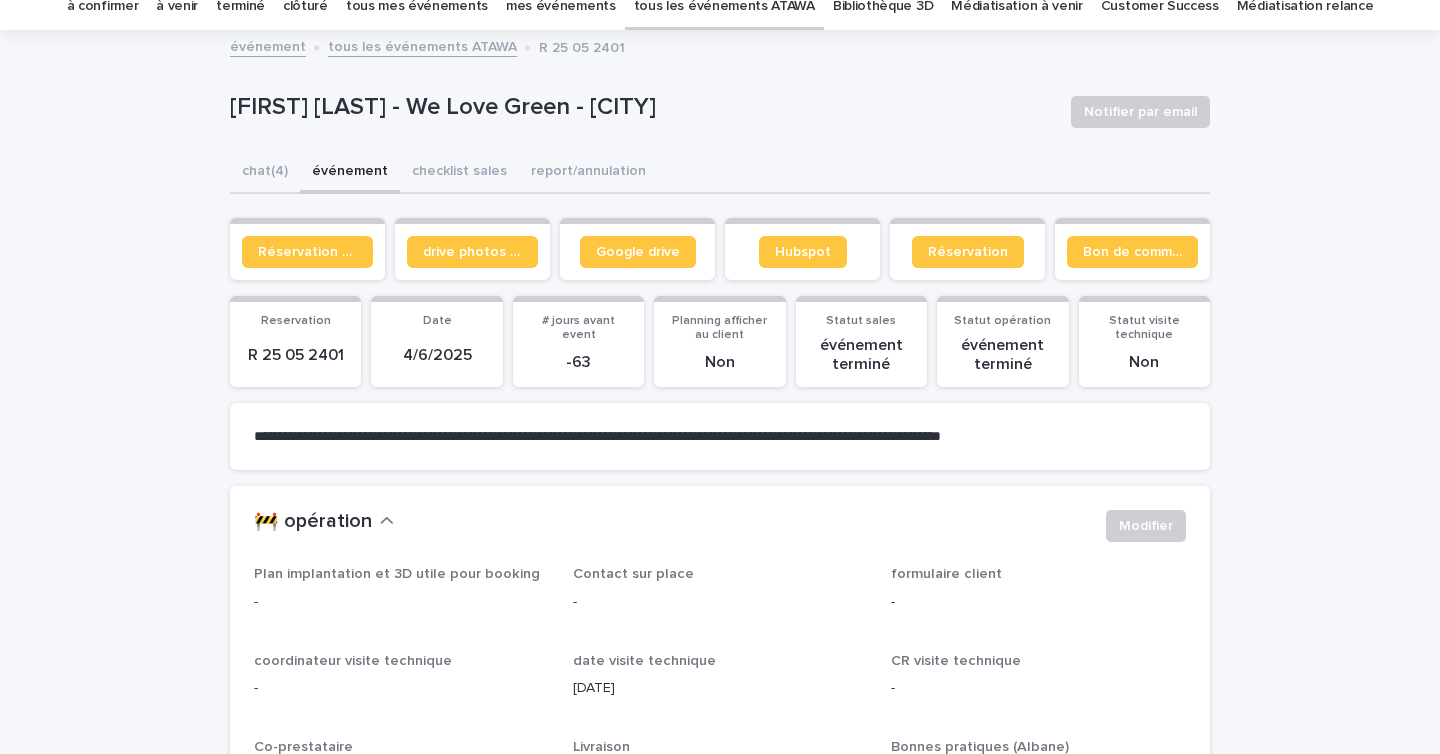 scroll, scrollTop: 41, scrollLeft: 0, axis: vertical 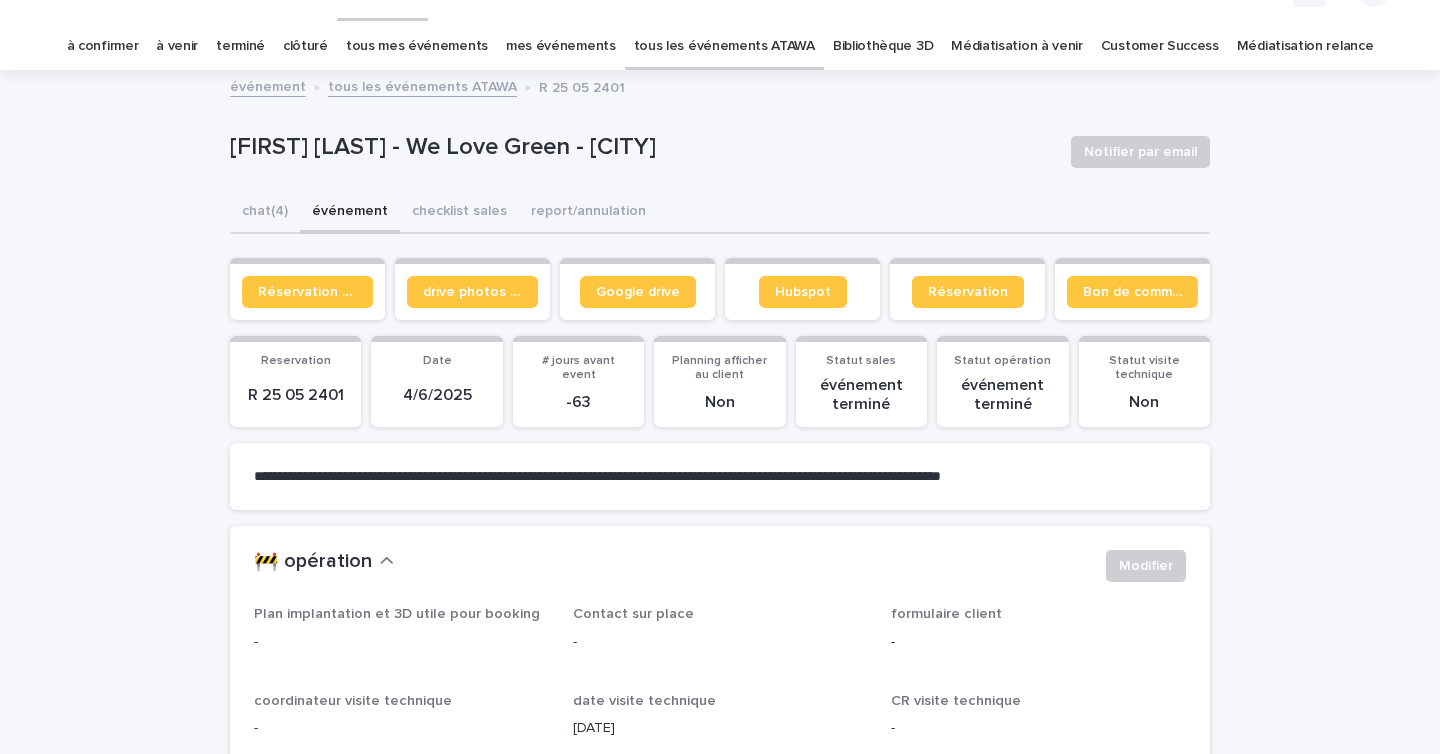 click on "tous les événements ATAWA" at bounding box center [724, 46] 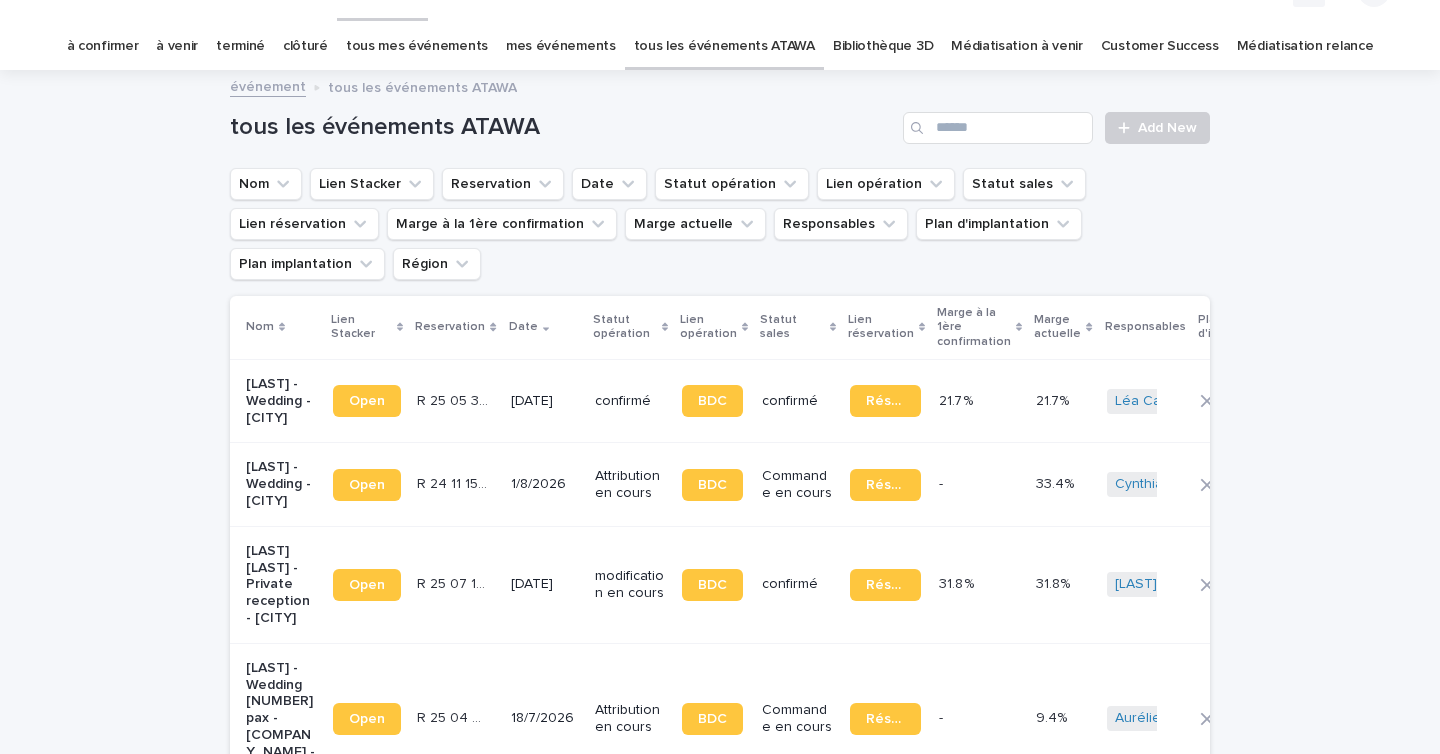 scroll, scrollTop: 0, scrollLeft: 0, axis: both 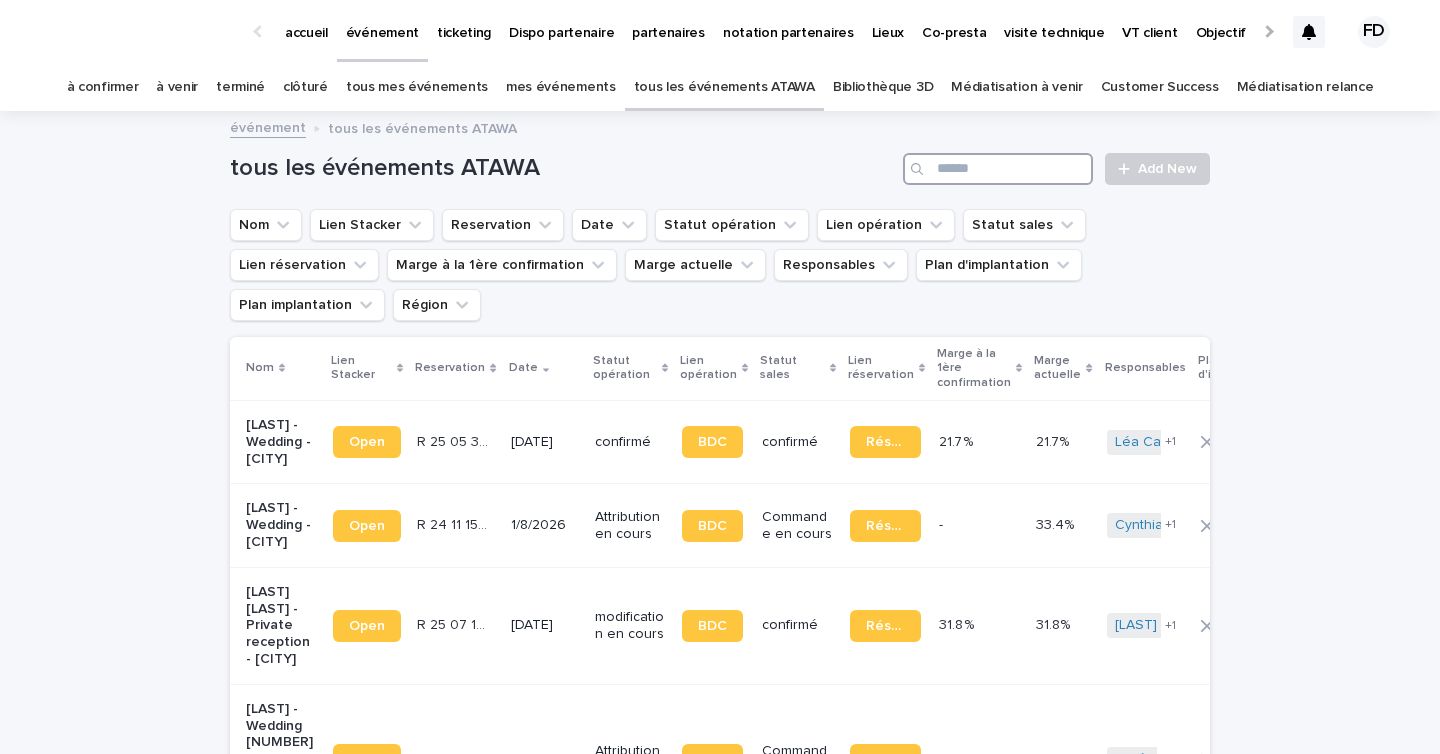 click at bounding box center [998, 169] 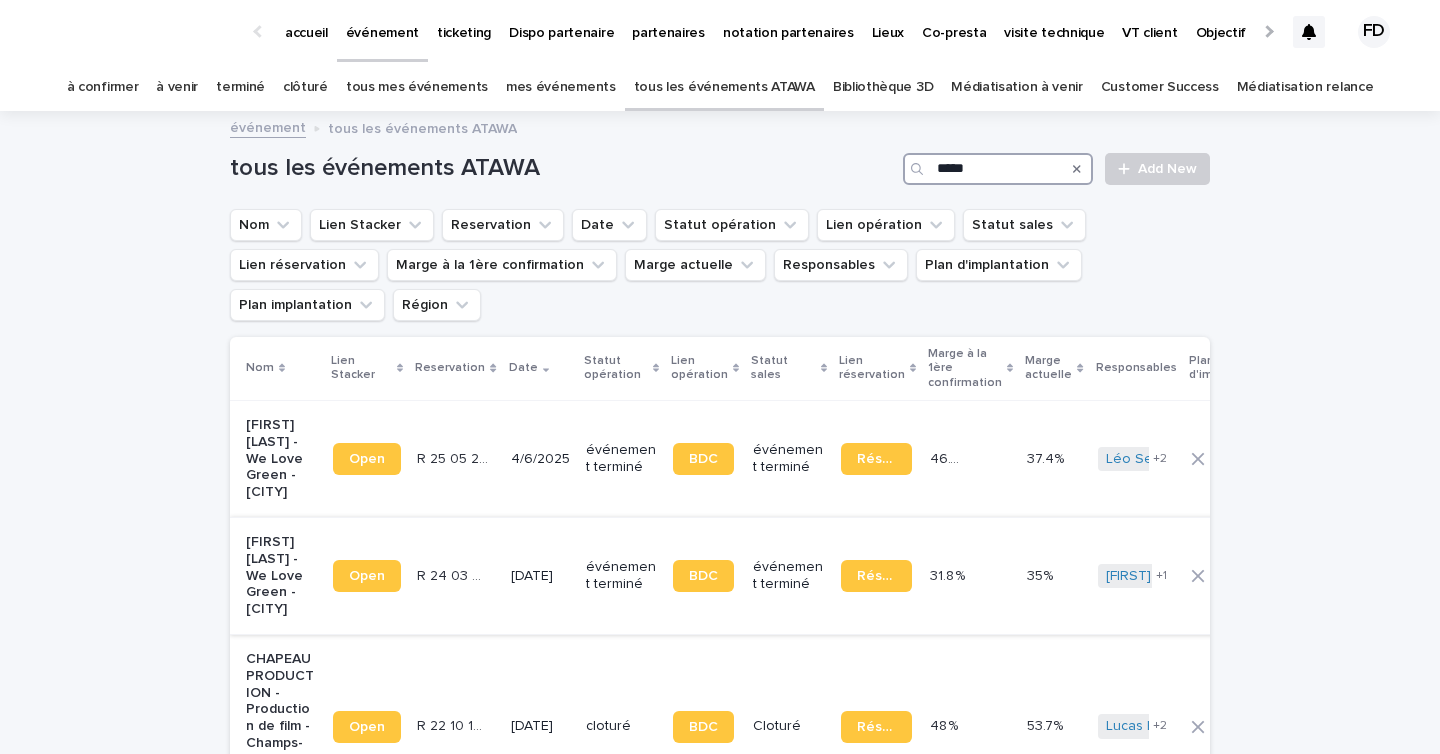 type on "*****" 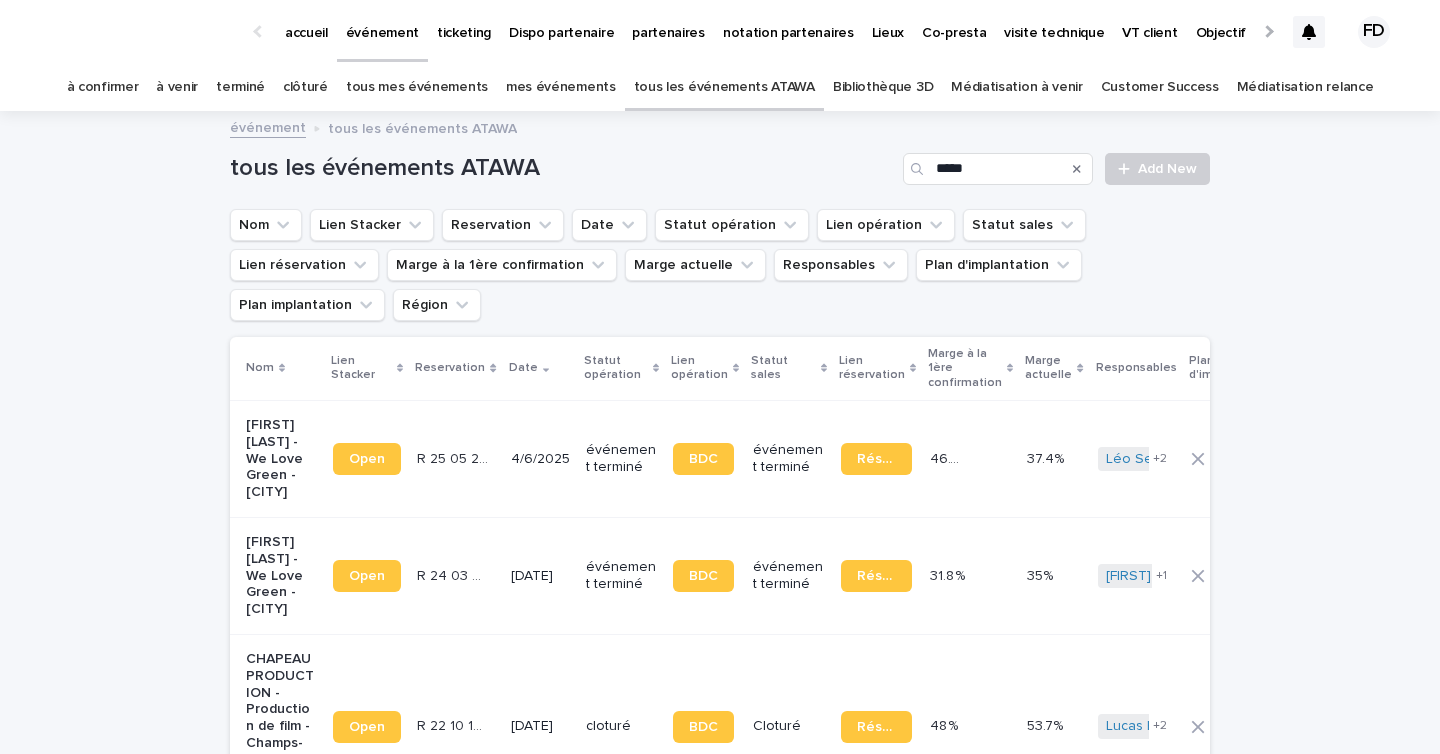 click on "R 24 03 4072" at bounding box center (454, 574) 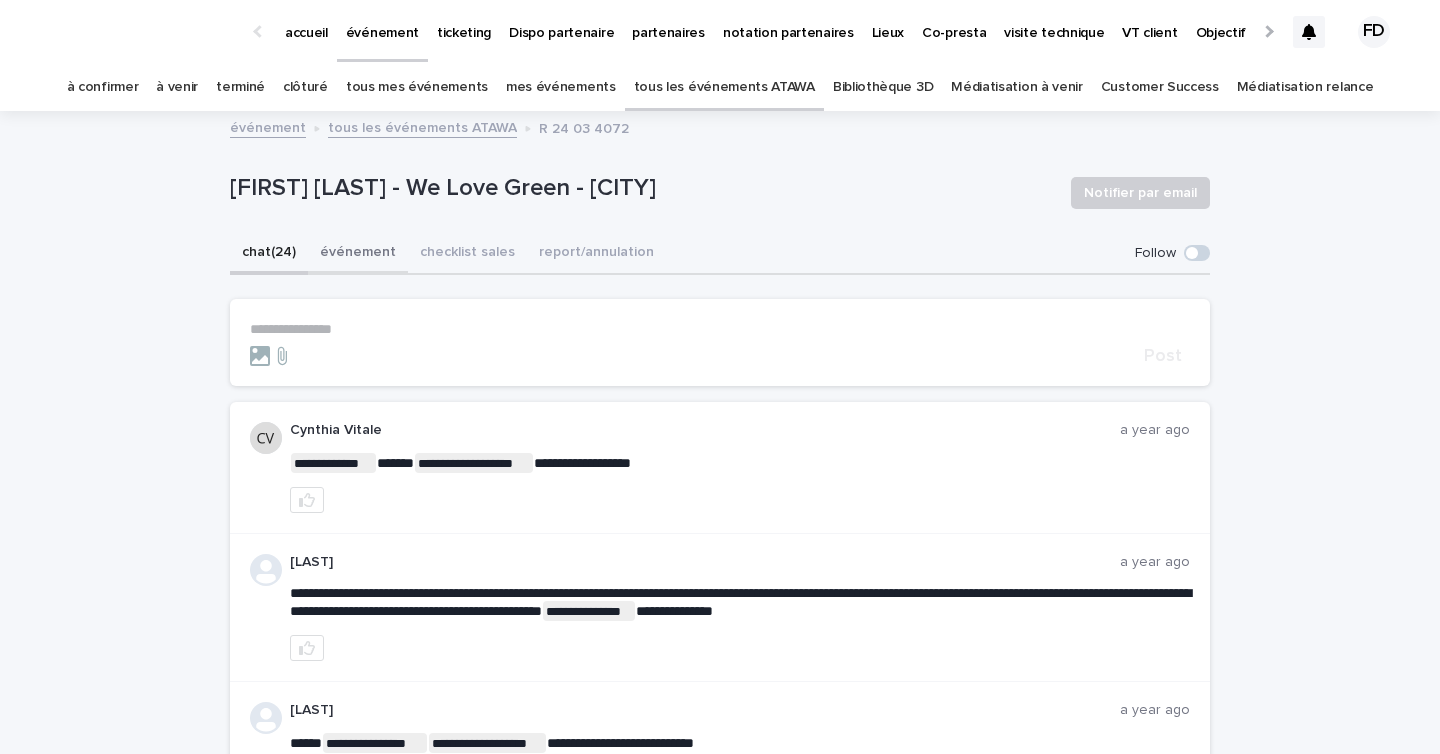 click on "événement" at bounding box center [358, 254] 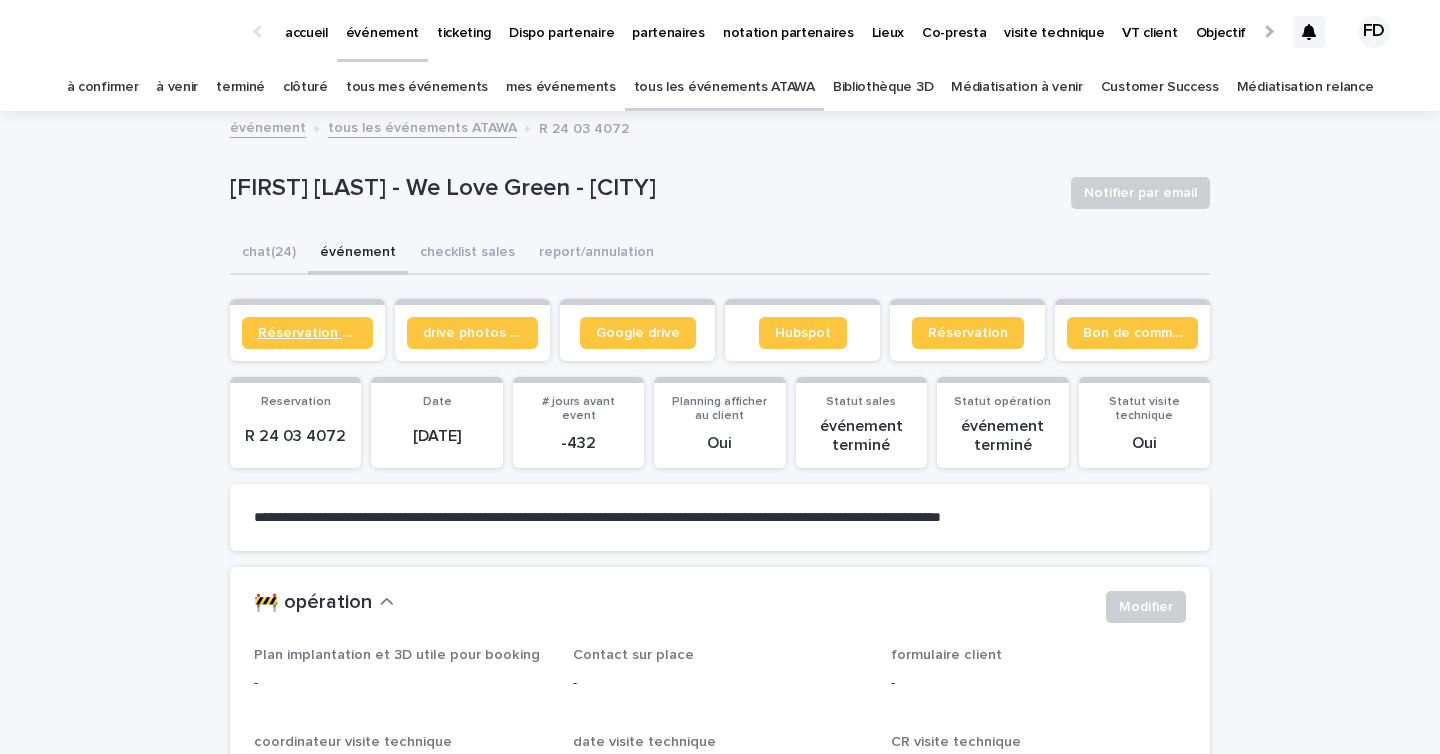click on "Réservation client" at bounding box center [307, 333] 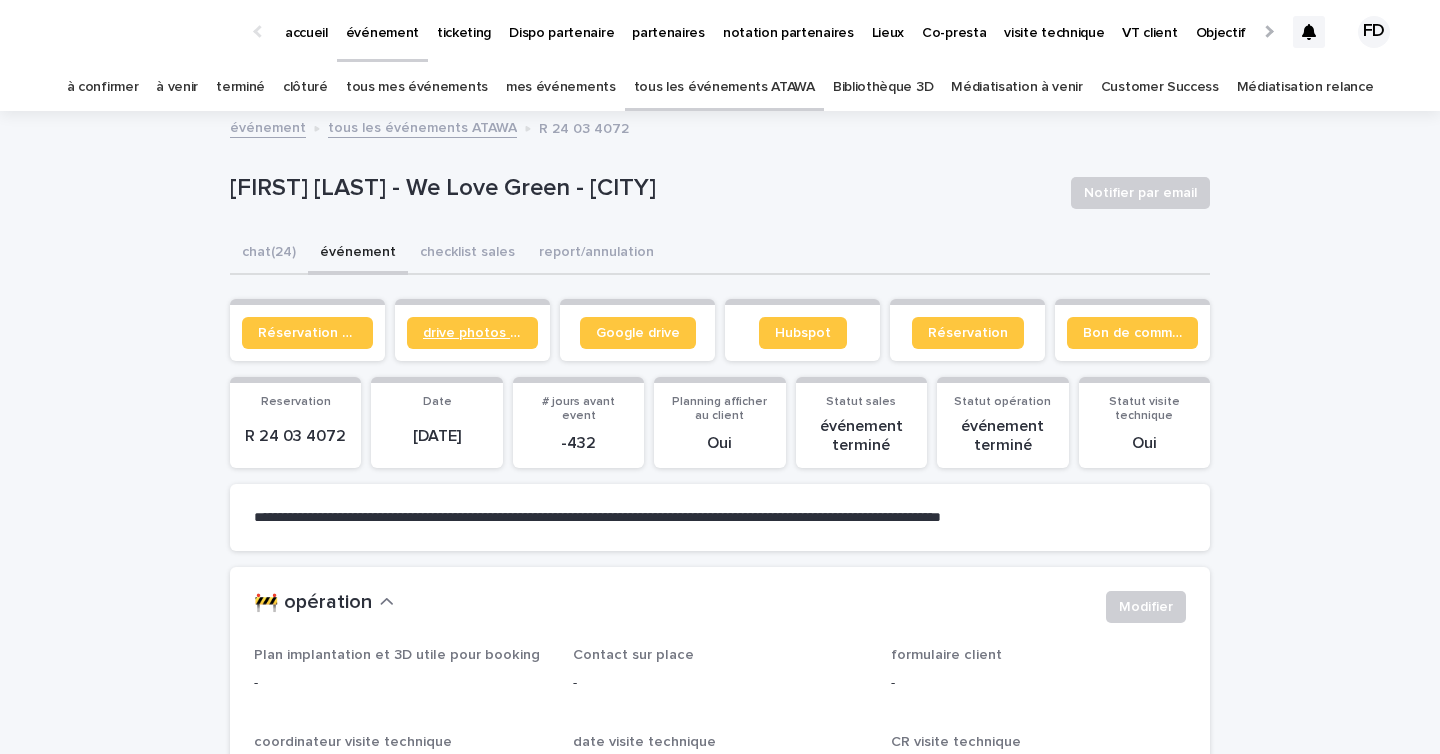 click on "drive photos coordinateur" at bounding box center [472, 333] 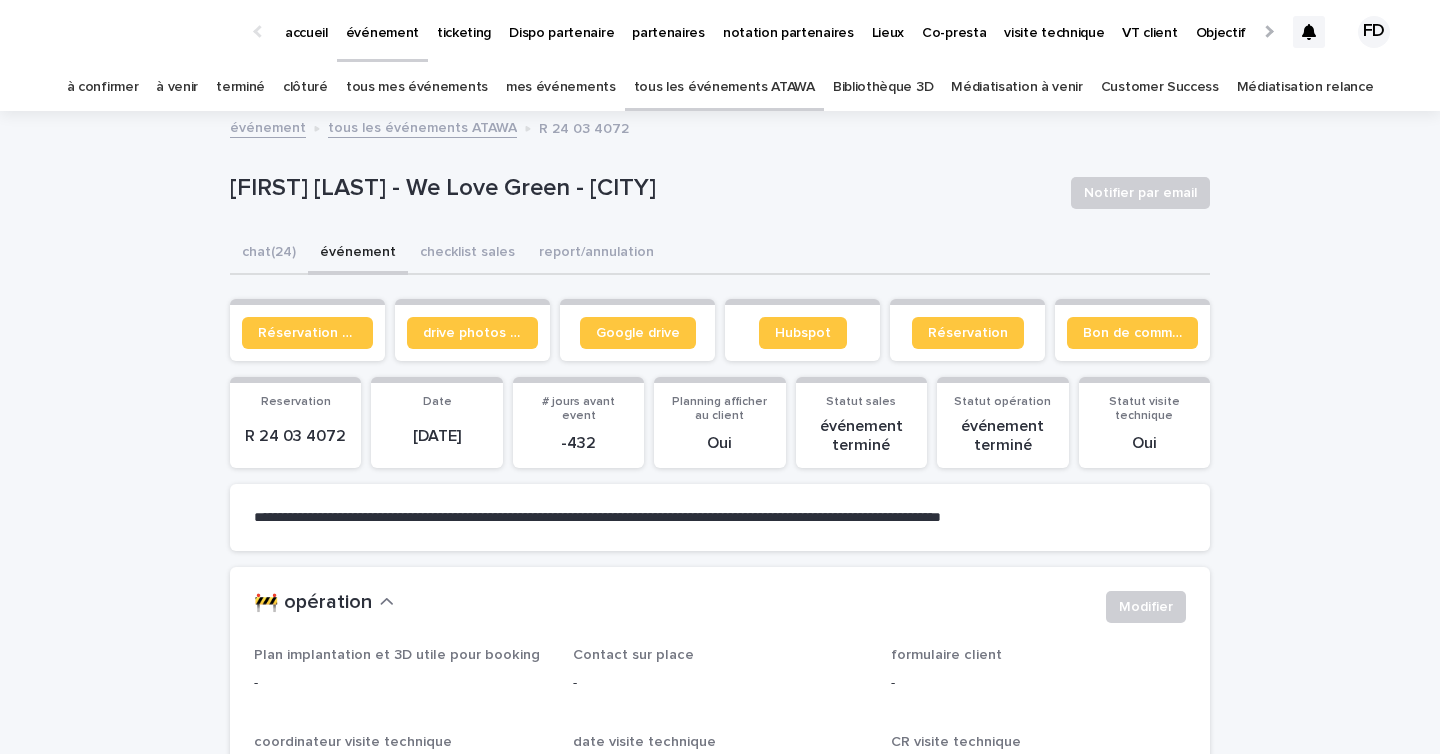 click on "tous les événements ATAWA" at bounding box center (724, 87) 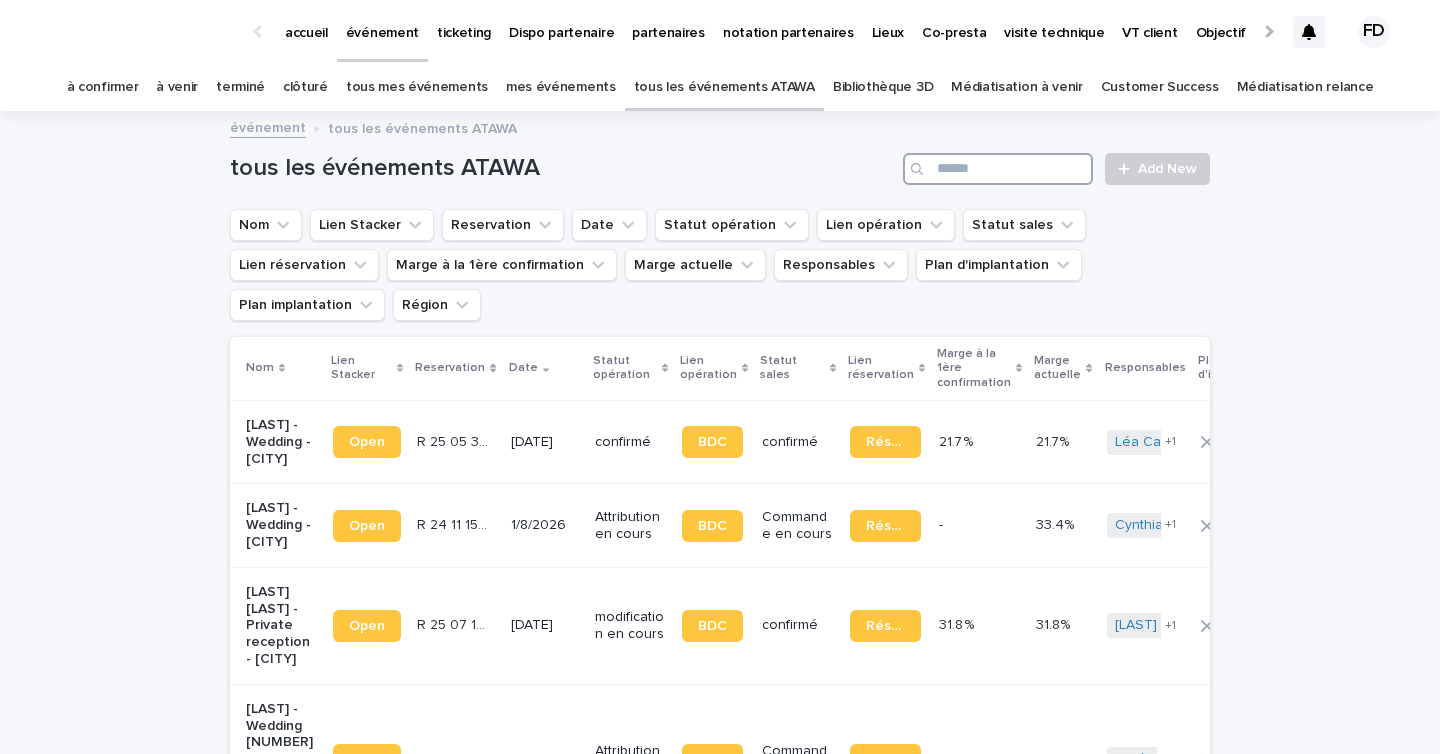 click at bounding box center (998, 169) 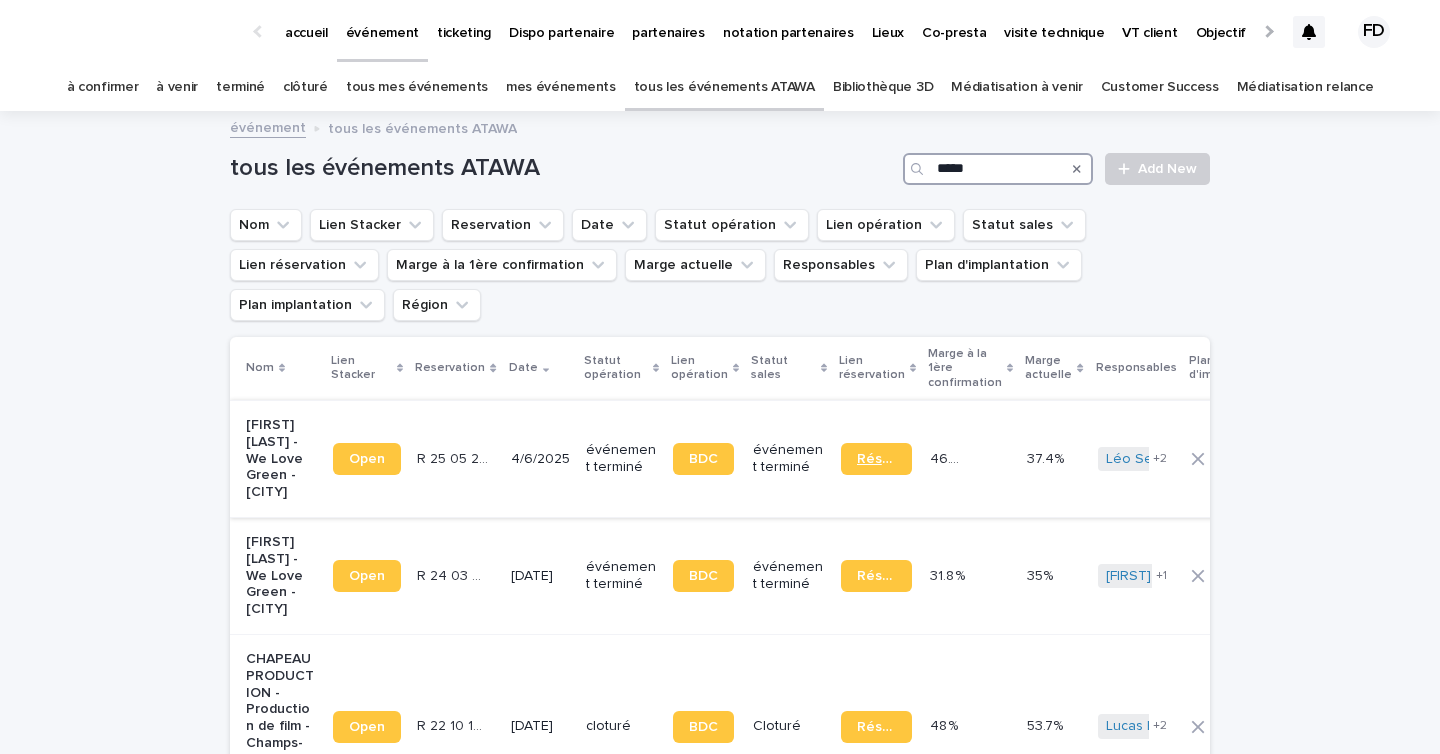 type on "*****" 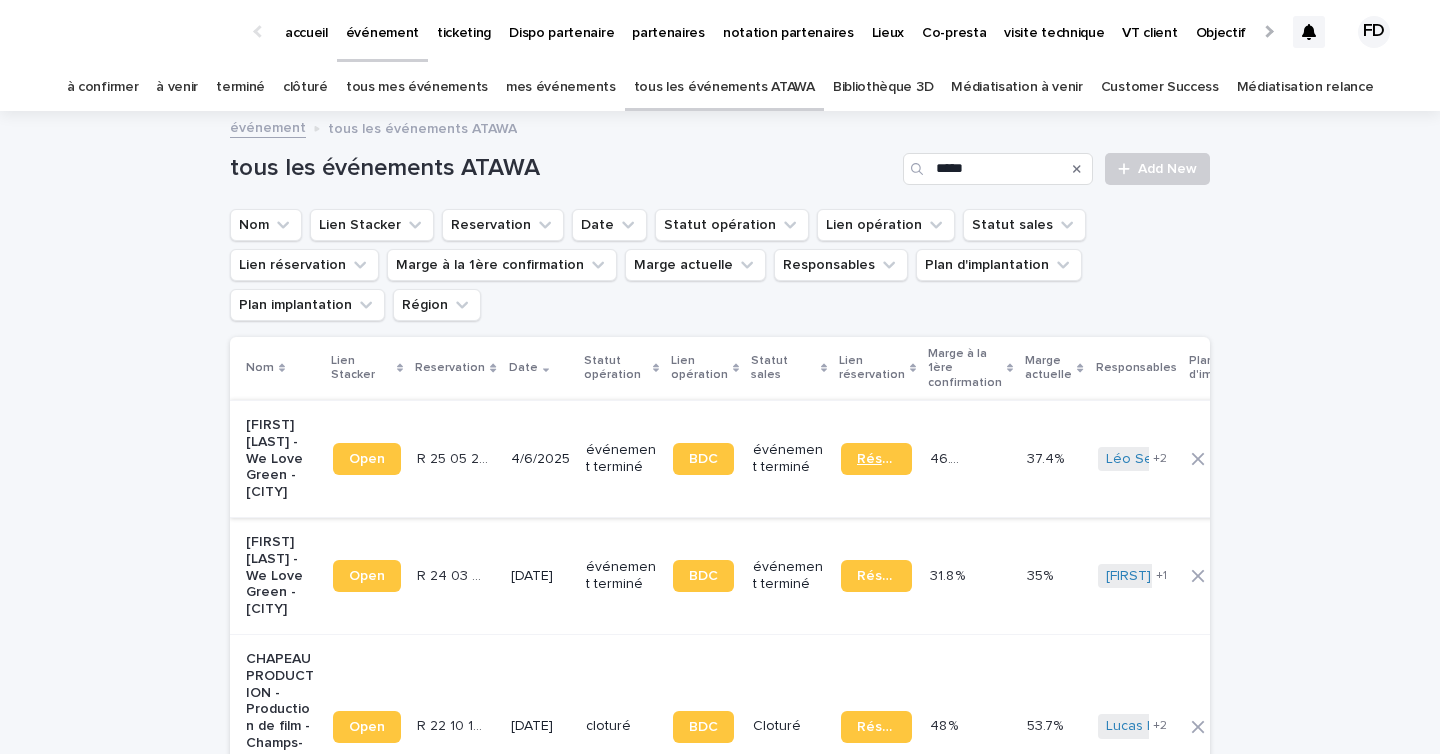 click on "Réservation" at bounding box center [876, 459] 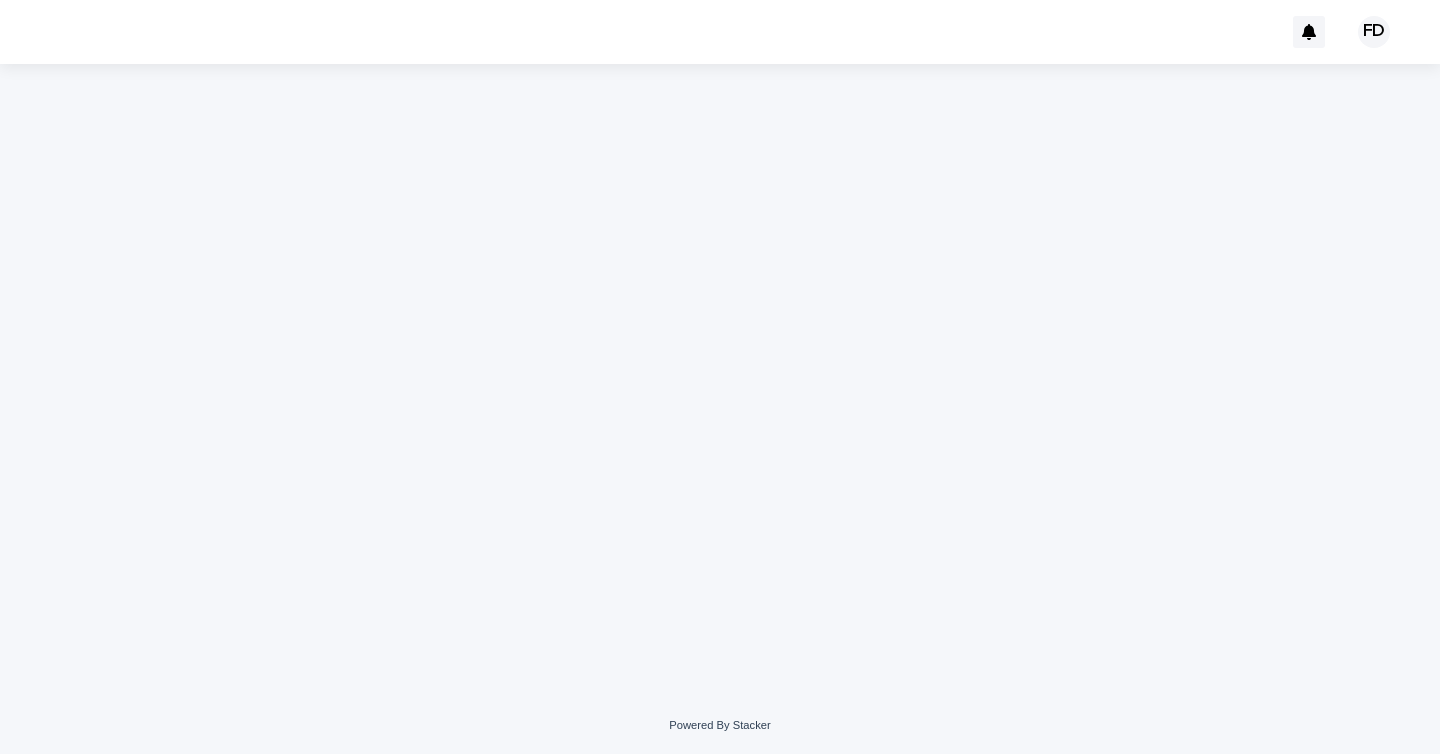 scroll, scrollTop: 0, scrollLeft: 0, axis: both 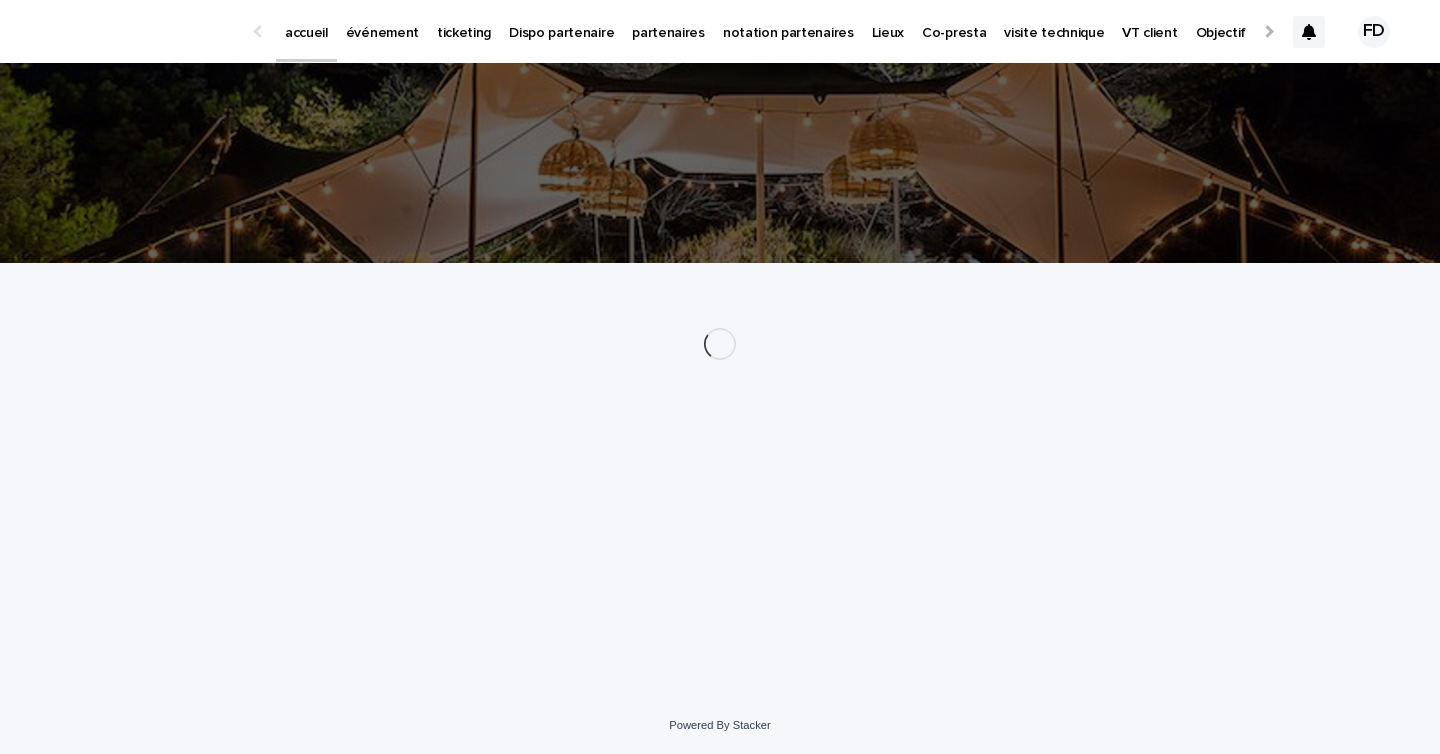 click on "événement" at bounding box center (382, 31) 